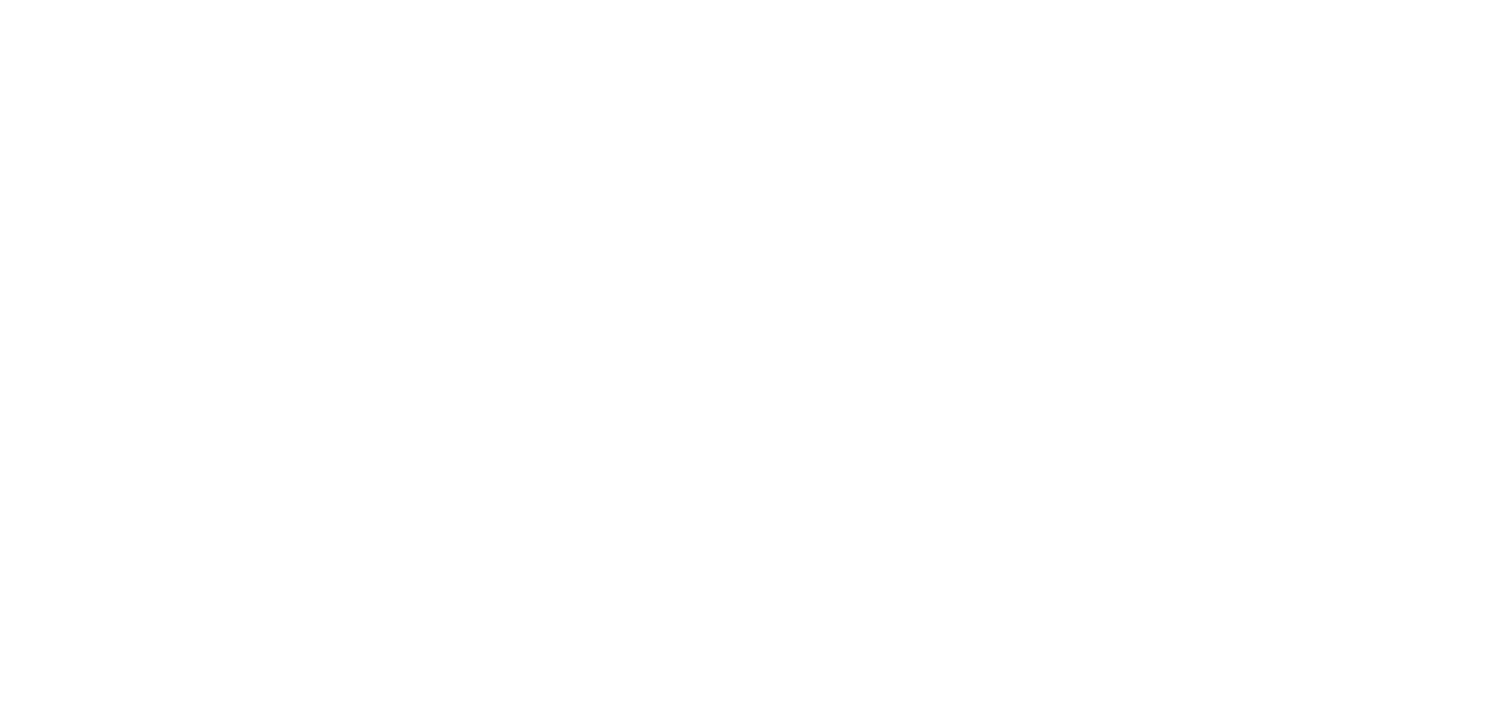 scroll, scrollTop: 0, scrollLeft: 0, axis: both 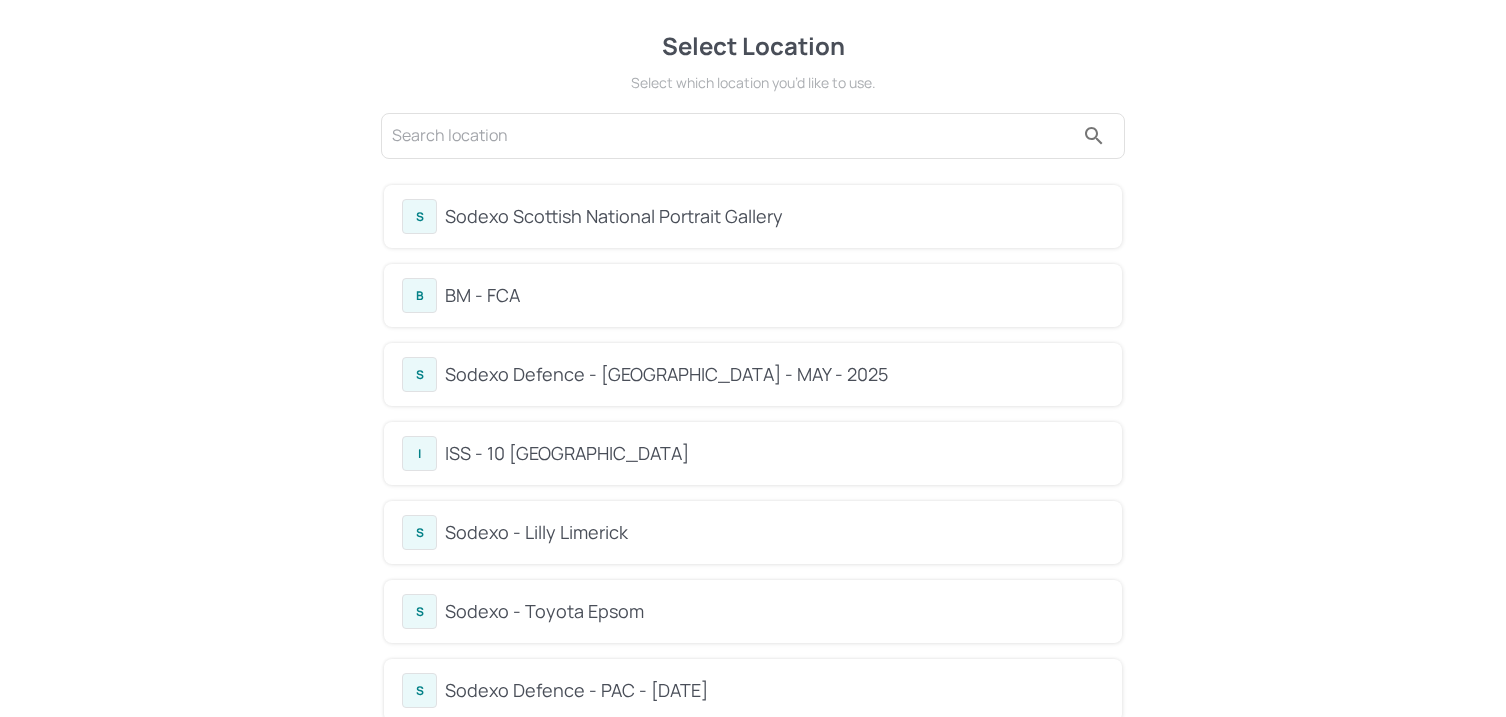 click on "BM - FCA" at bounding box center [774, 295] 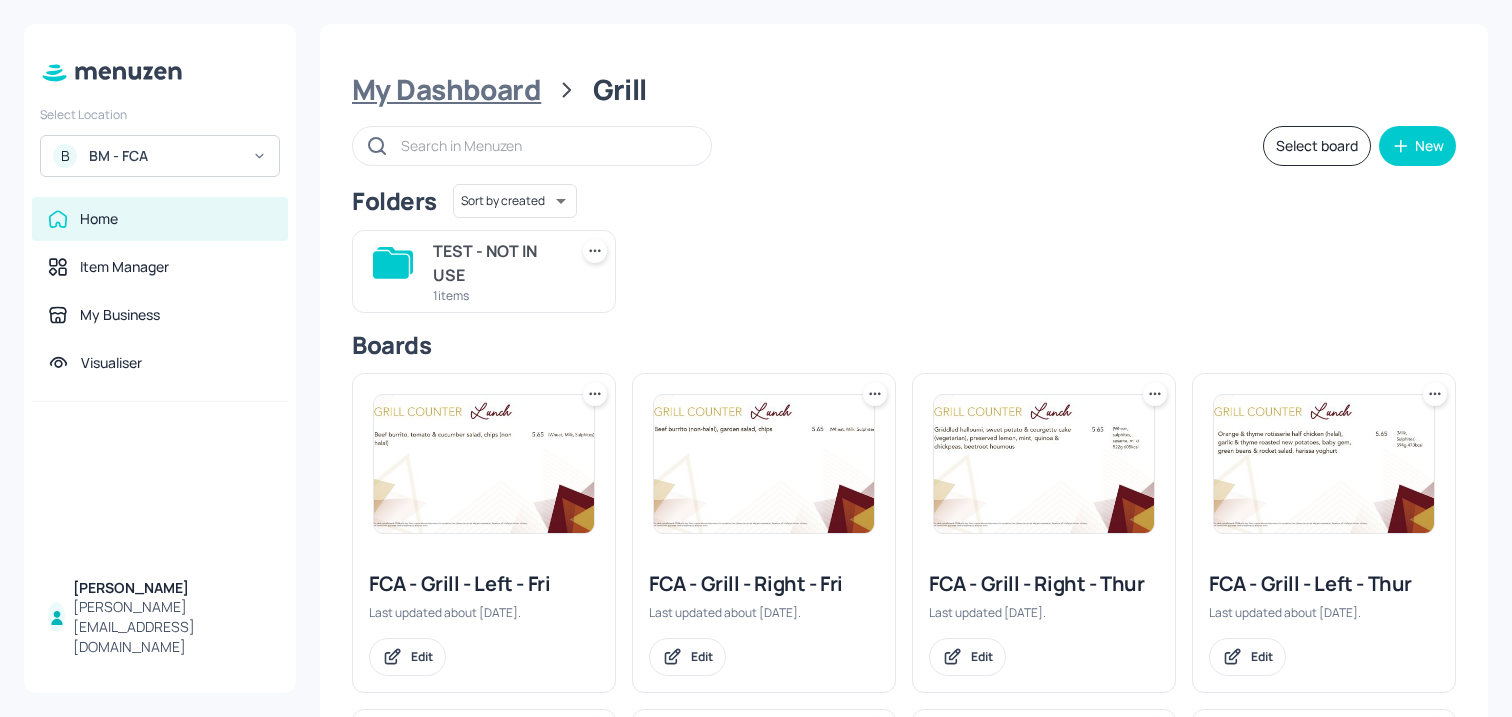 click on "My Dashboard" at bounding box center (446, 90) 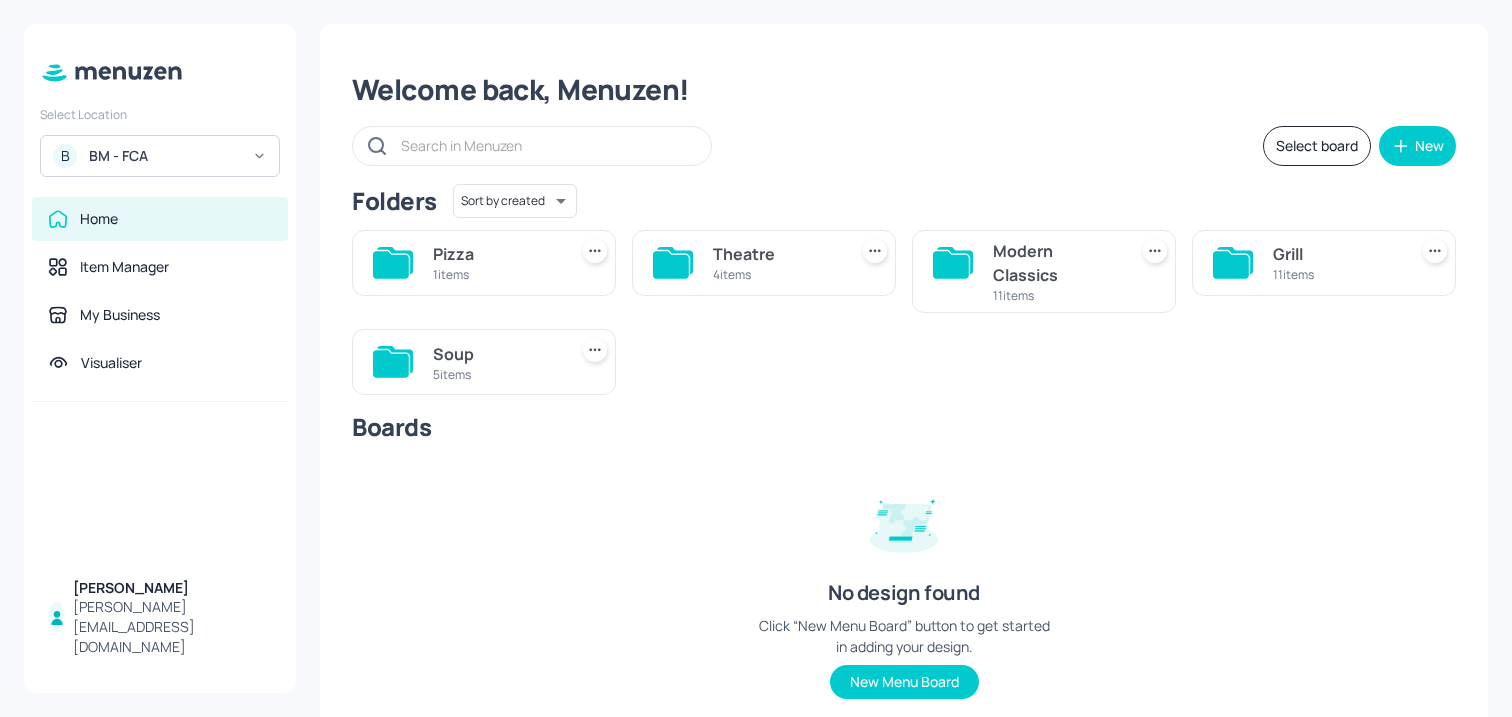 click on "Soup 5  items" at bounding box center (496, 362) 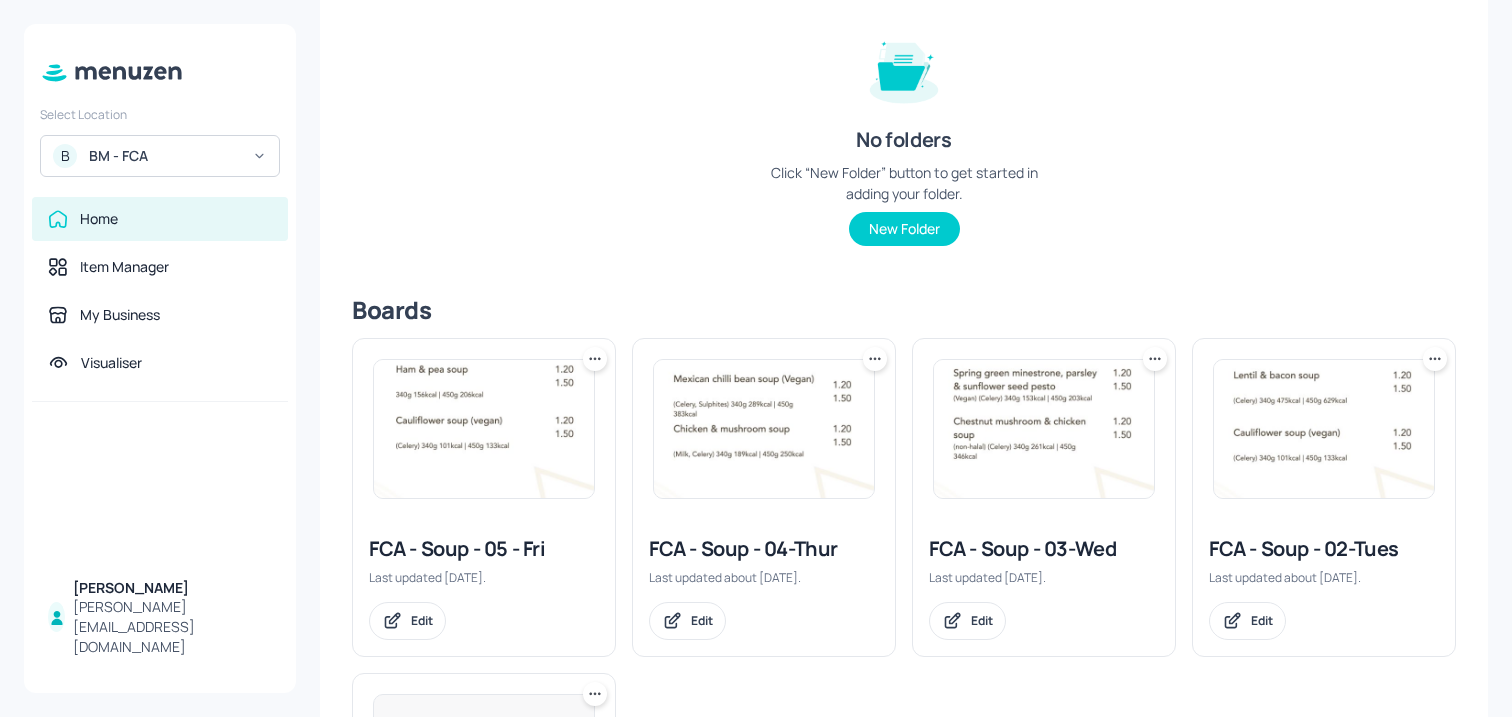 scroll, scrollTop: 408, scrollLeft: 0, axis: vertical 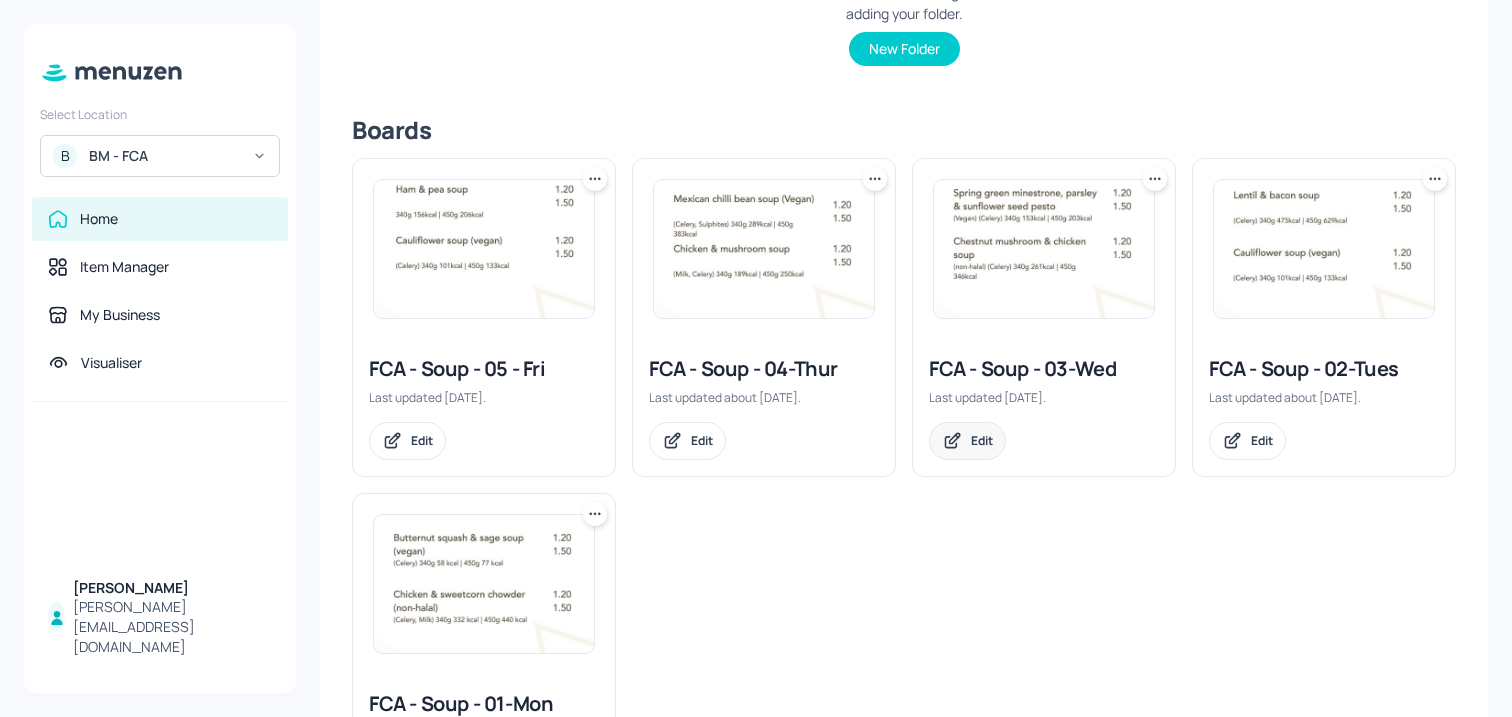 click on "Edit" at bounding box center (982, 440) 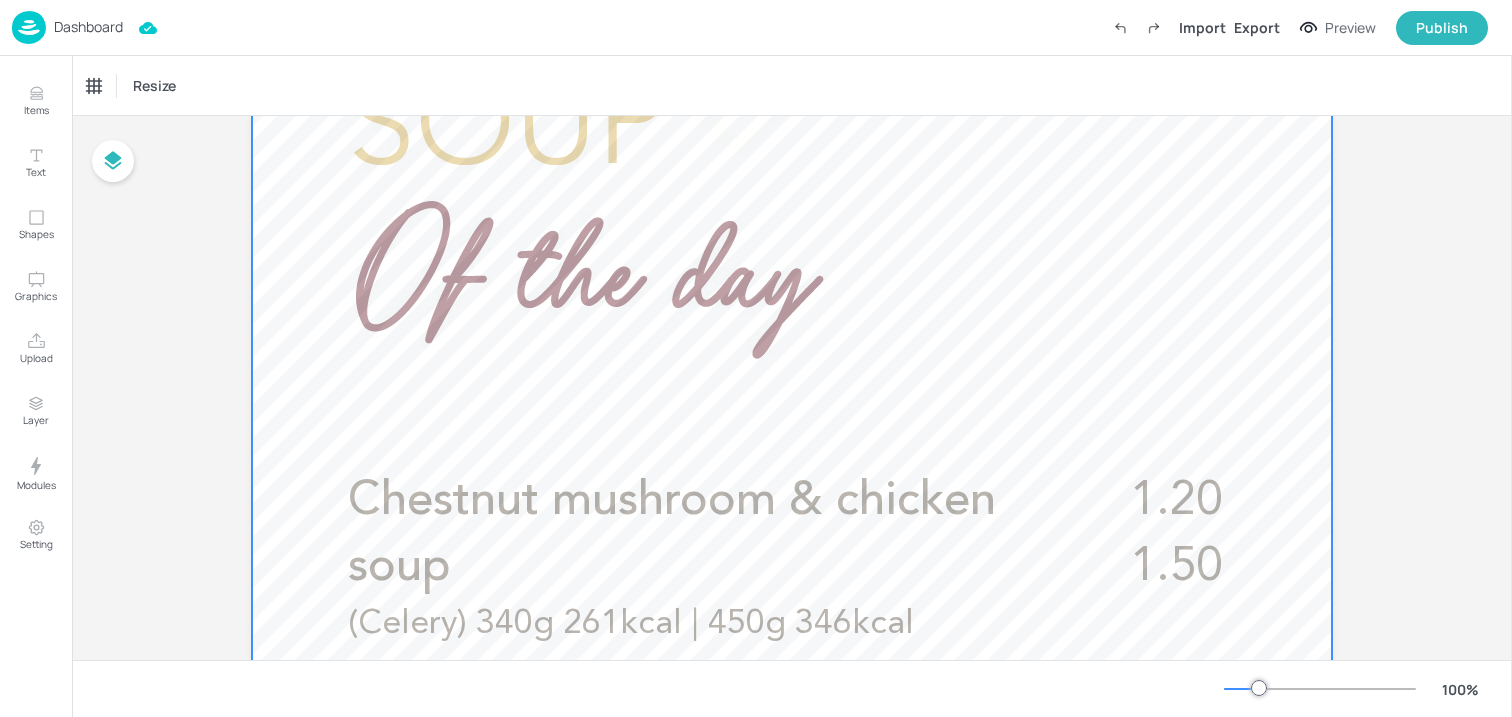 scroll, scrollTop: 473, scrollLeft: 0, axis: vertical 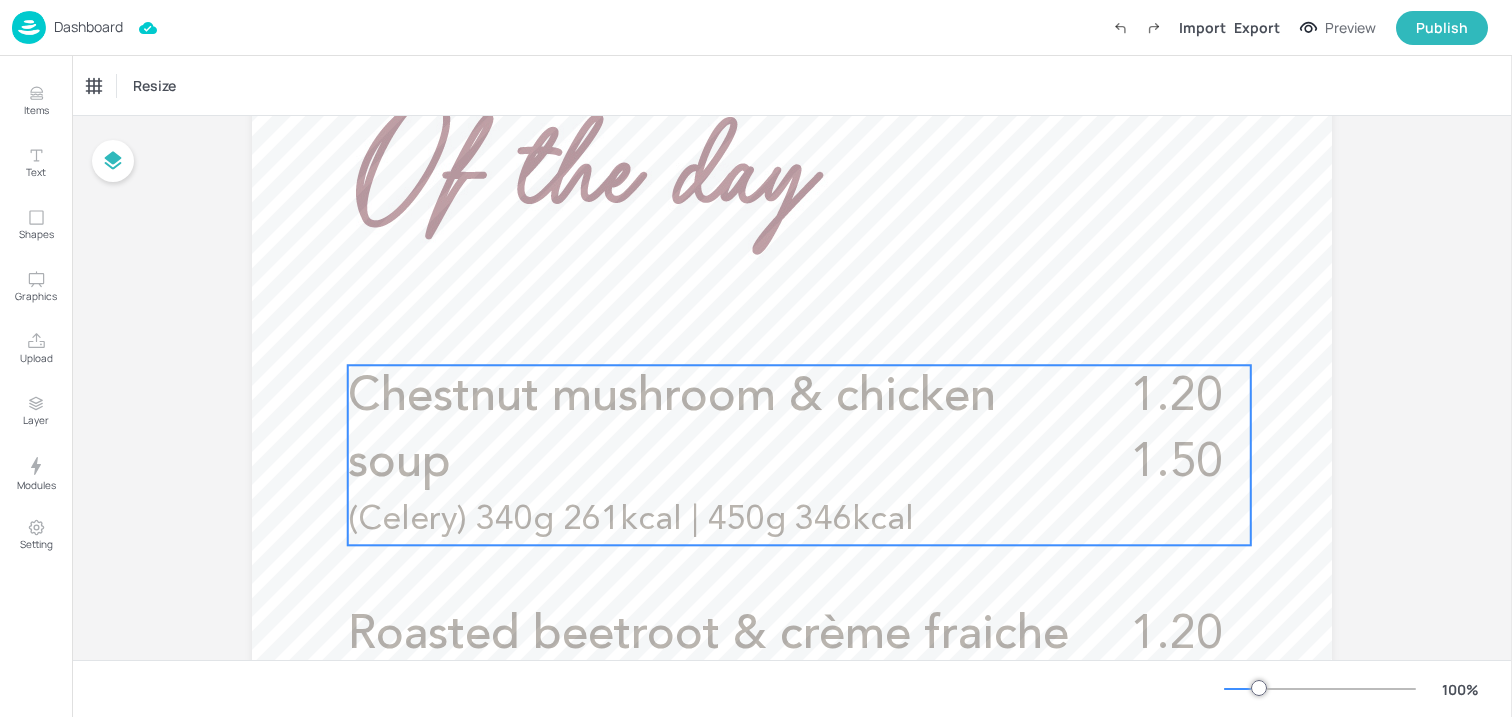 click on "Chestnut mushroom & chicken soup" at bounding box center [672, 430] 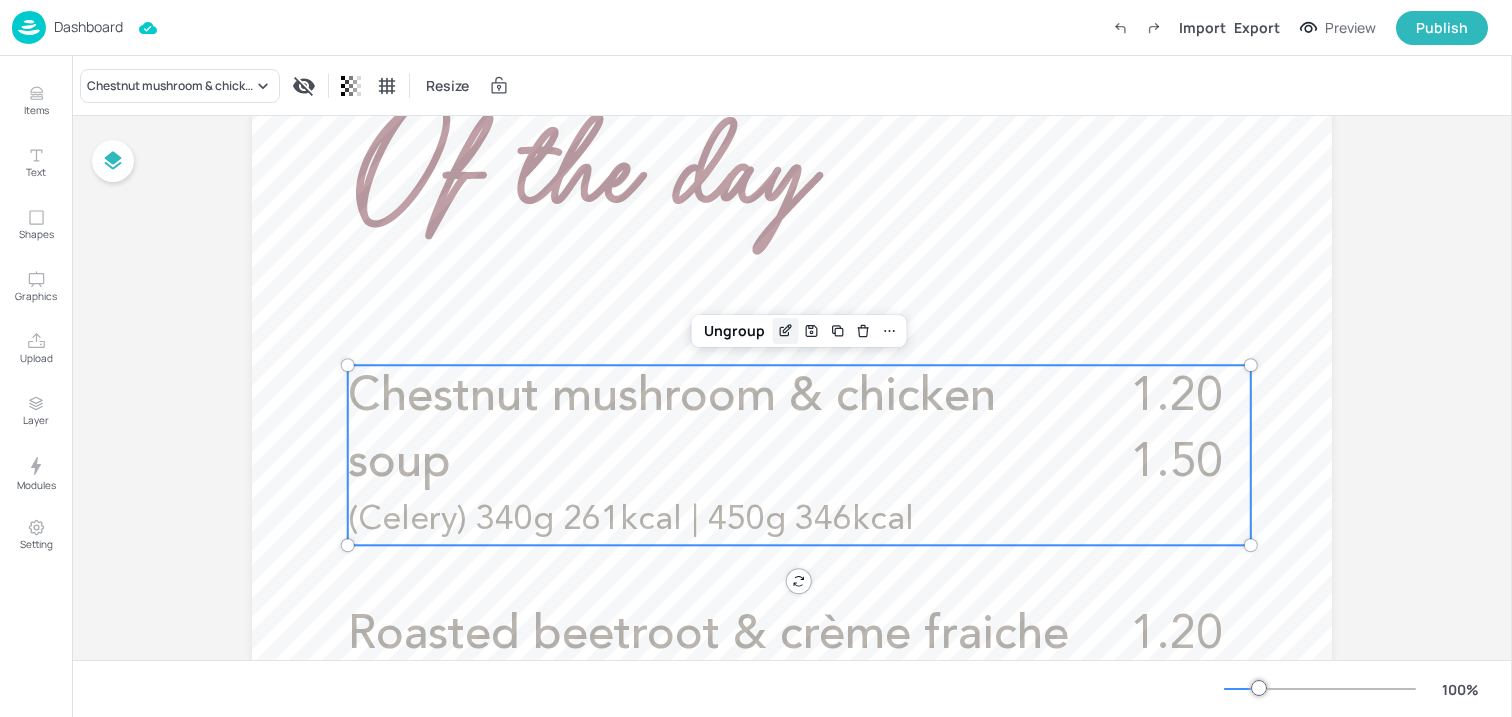 click at bounding box center [786, 331] 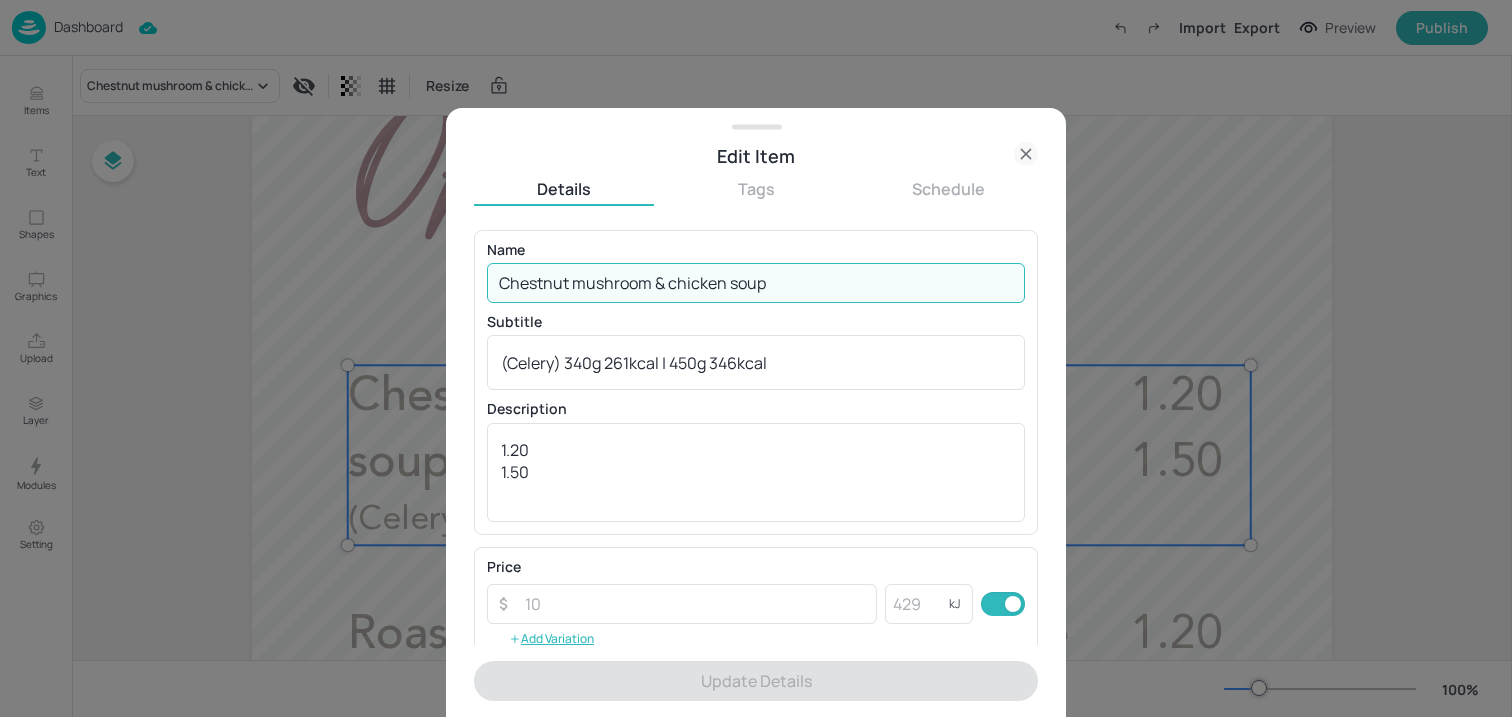click on "Chestnut mushroom & chicken soup" at bounding box center [756, 283] 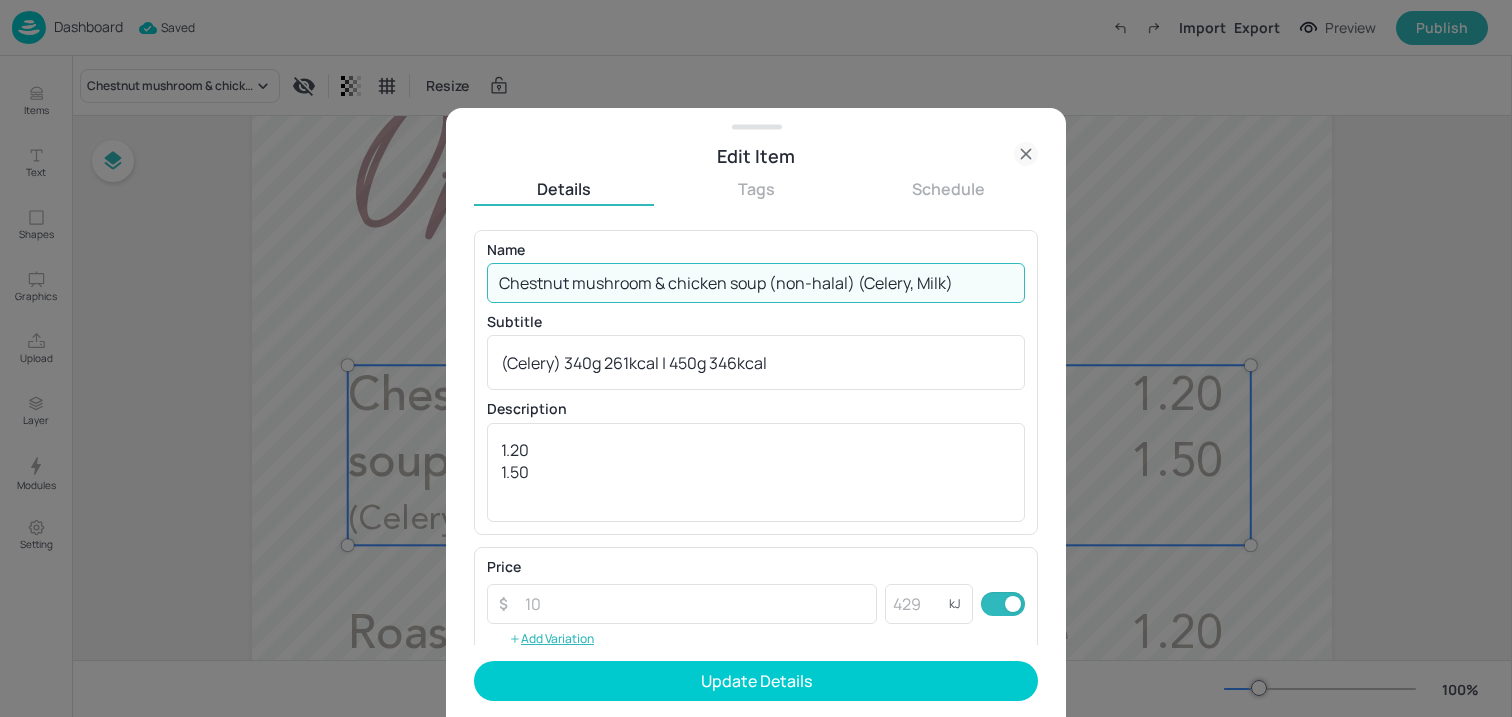 drag, startPoint x: 987, startPoint y: 278, endPoint x: 857, endPoint y: 274, distance: 130.06152 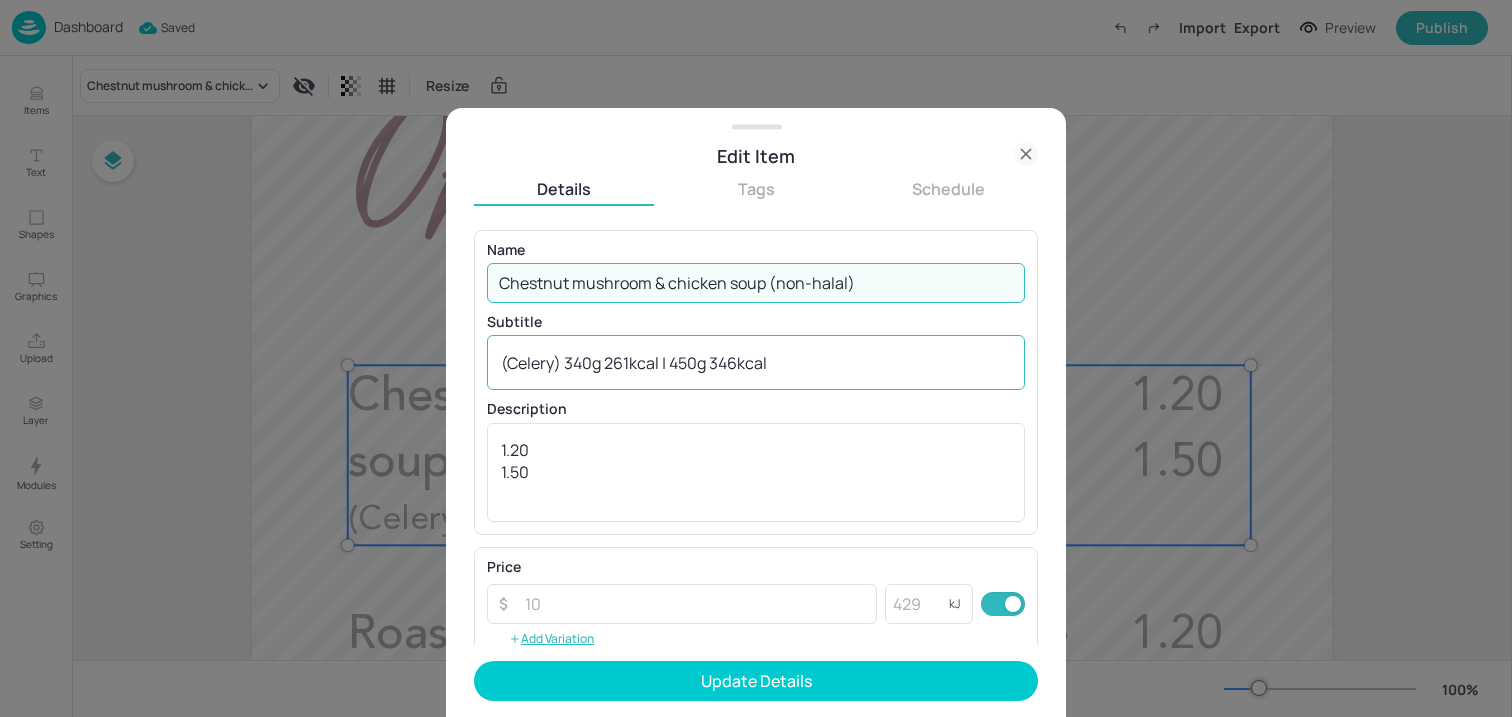 type on "Chestnut mushroom & chicken soup (non-halal)" 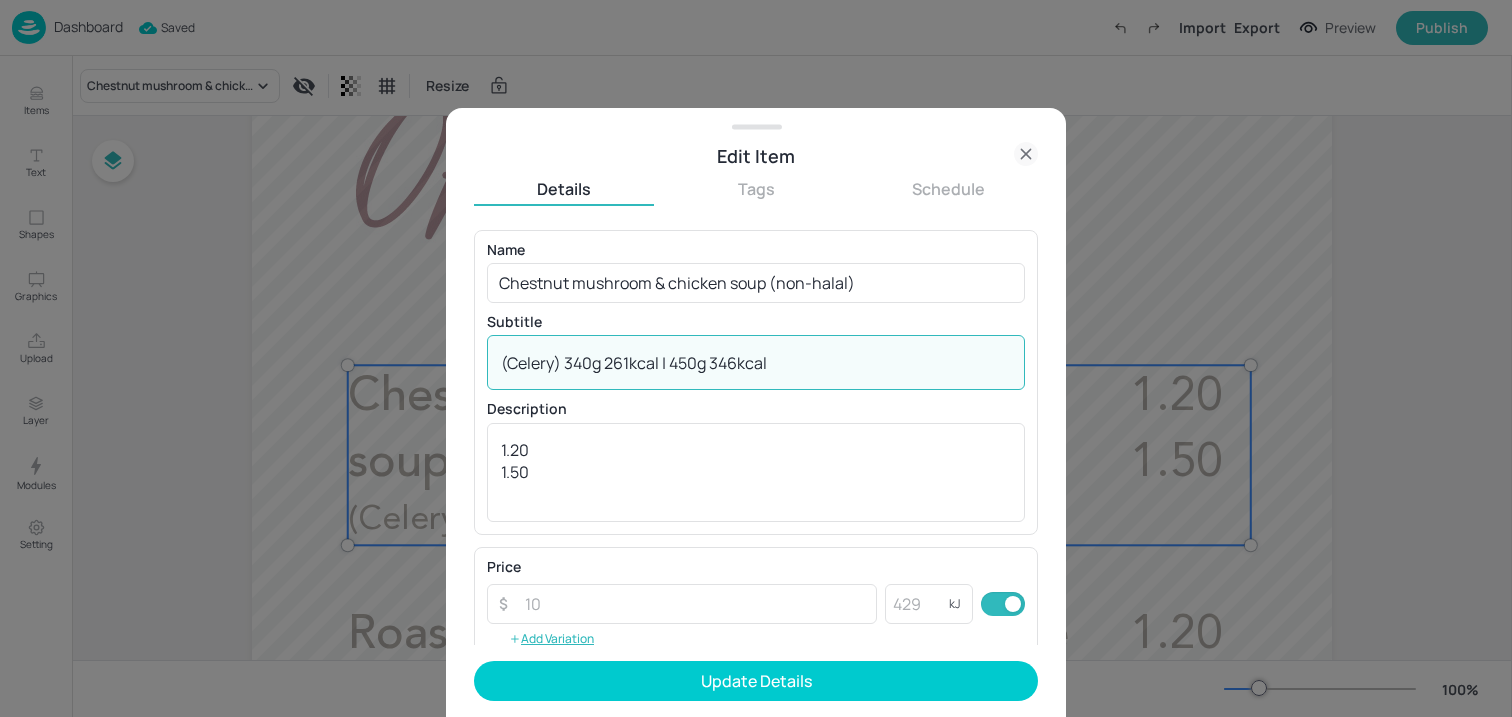 drag, startPoint x: 561, startPoint y: 365, endPoint x: 417, endPoint y: 365, distance: 144 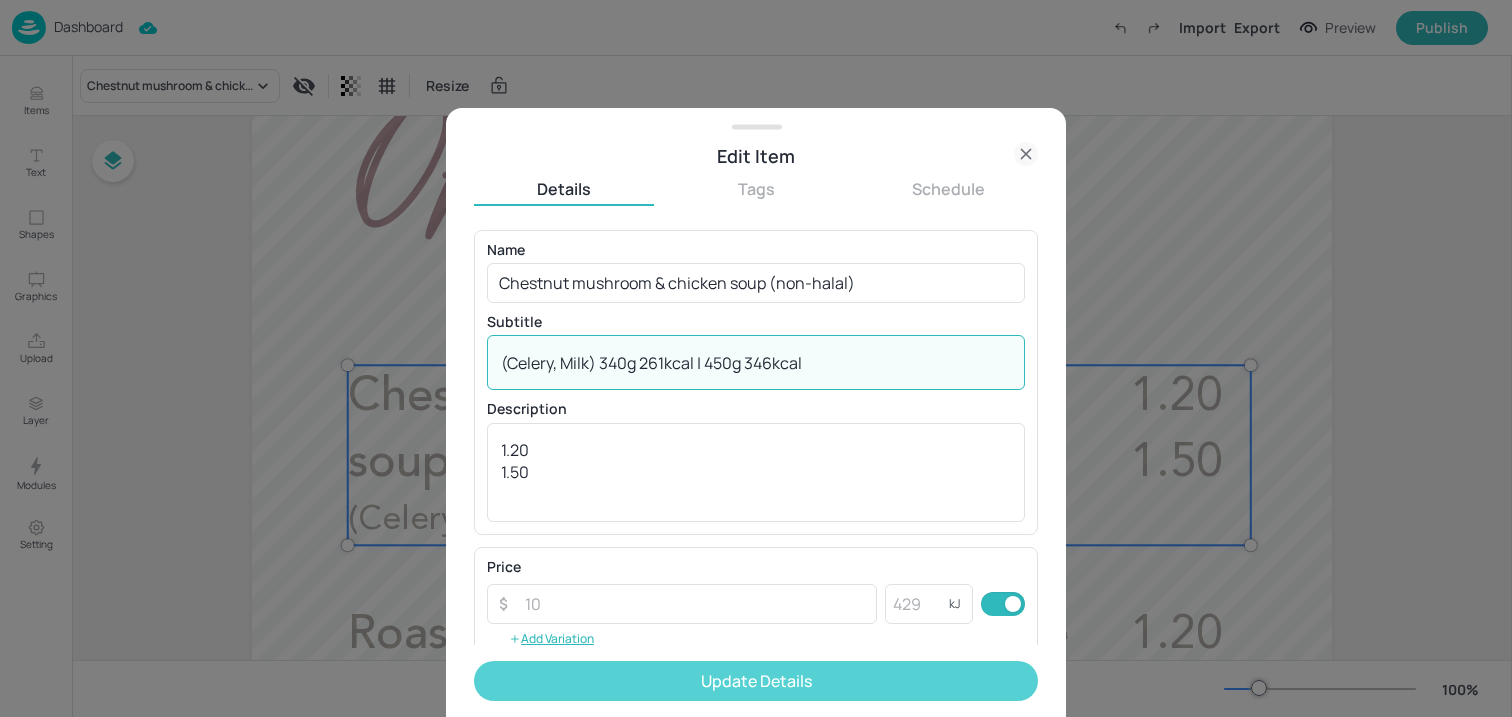 type on "(Celery, Milk) 340g 261kcal | 450g 346kcal" 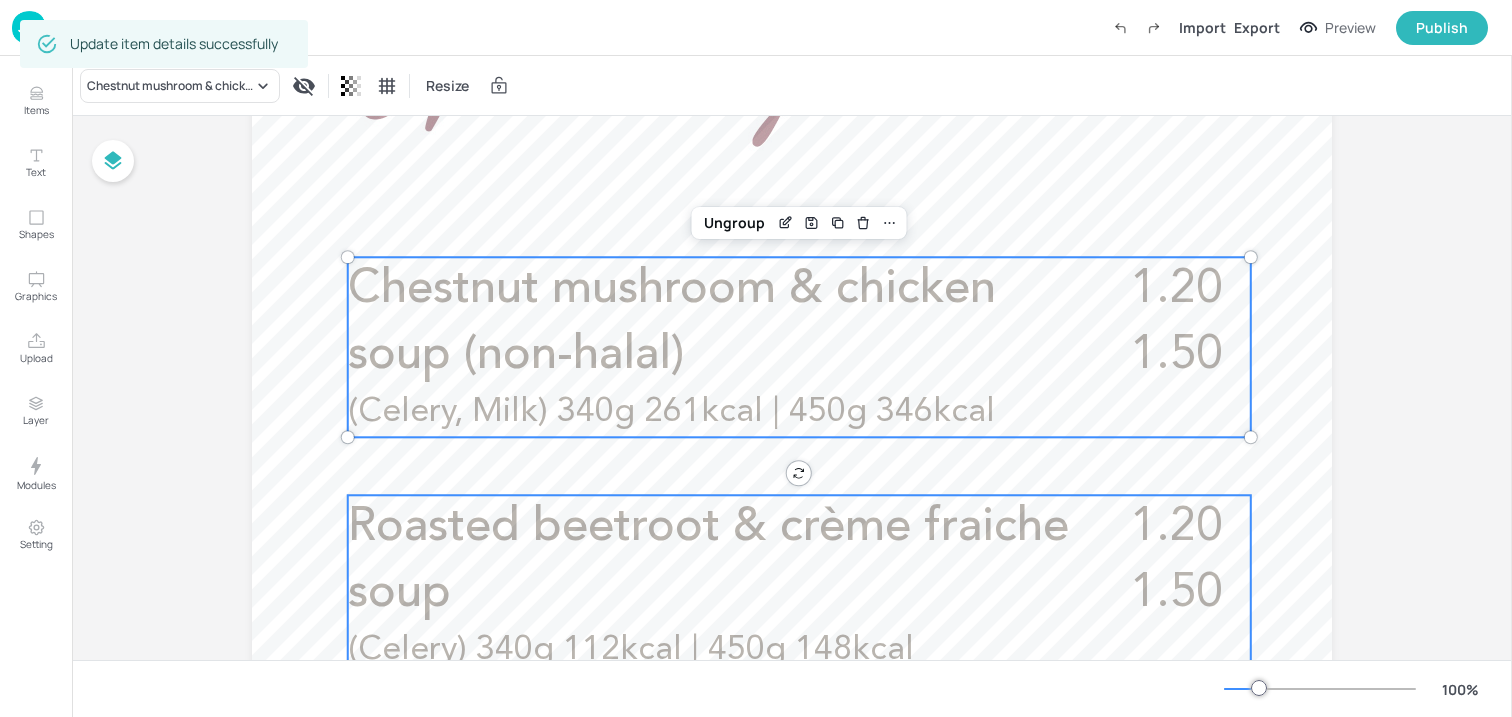scroll, scrollTop: 622, scrollLeft: 0, axis: vertical 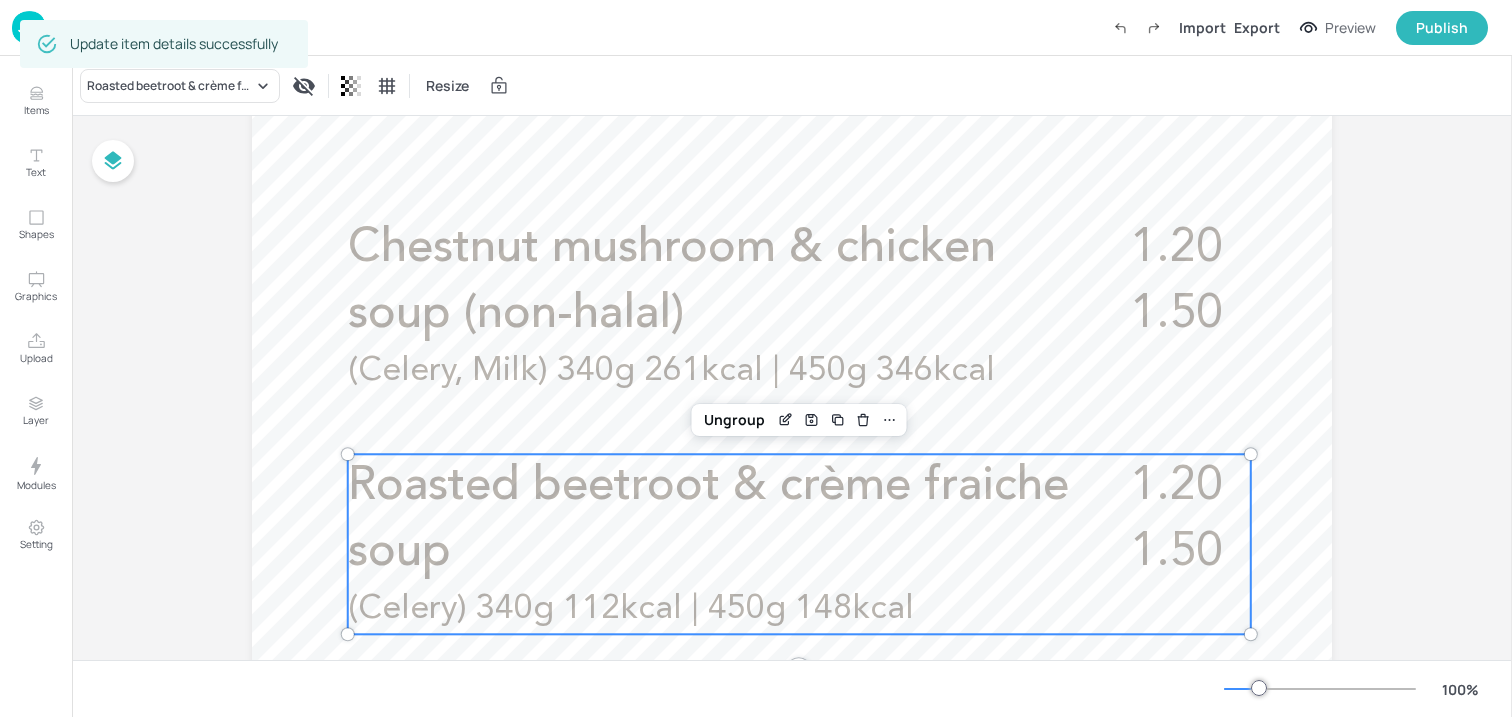 click on "Roasted beetroot & crème fraiche soup" at bounding box center (713, 520) 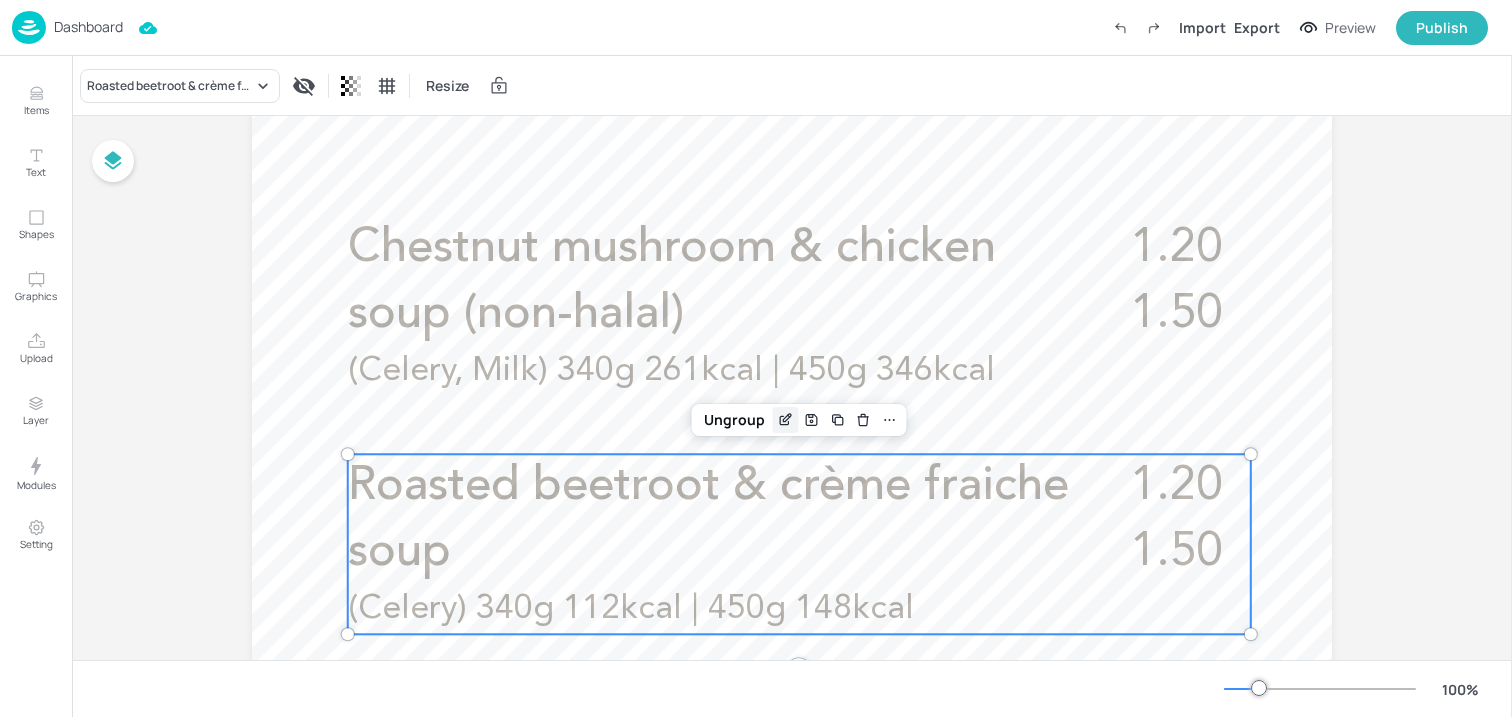 click 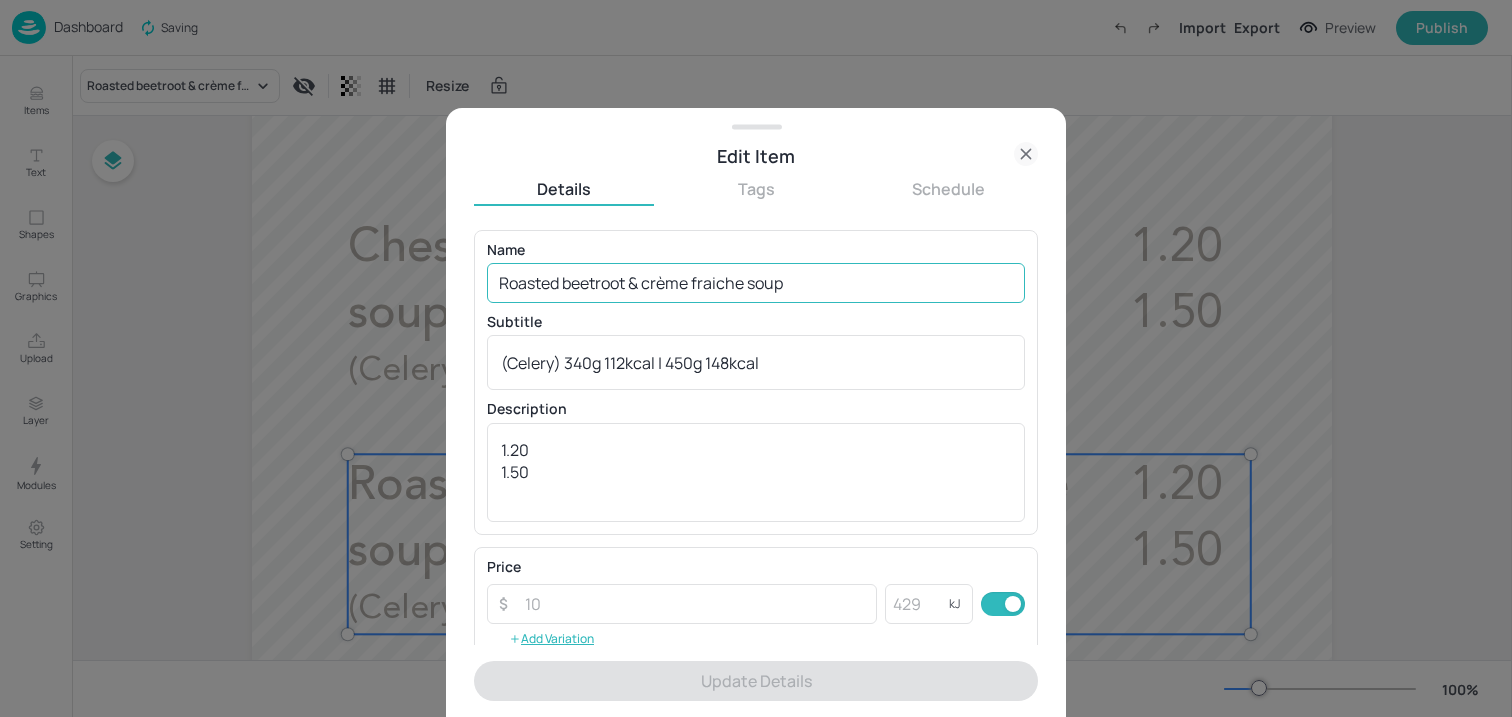 click on "Roasted beetroot & crème fraiche soup" at bounding box center [756, 283] 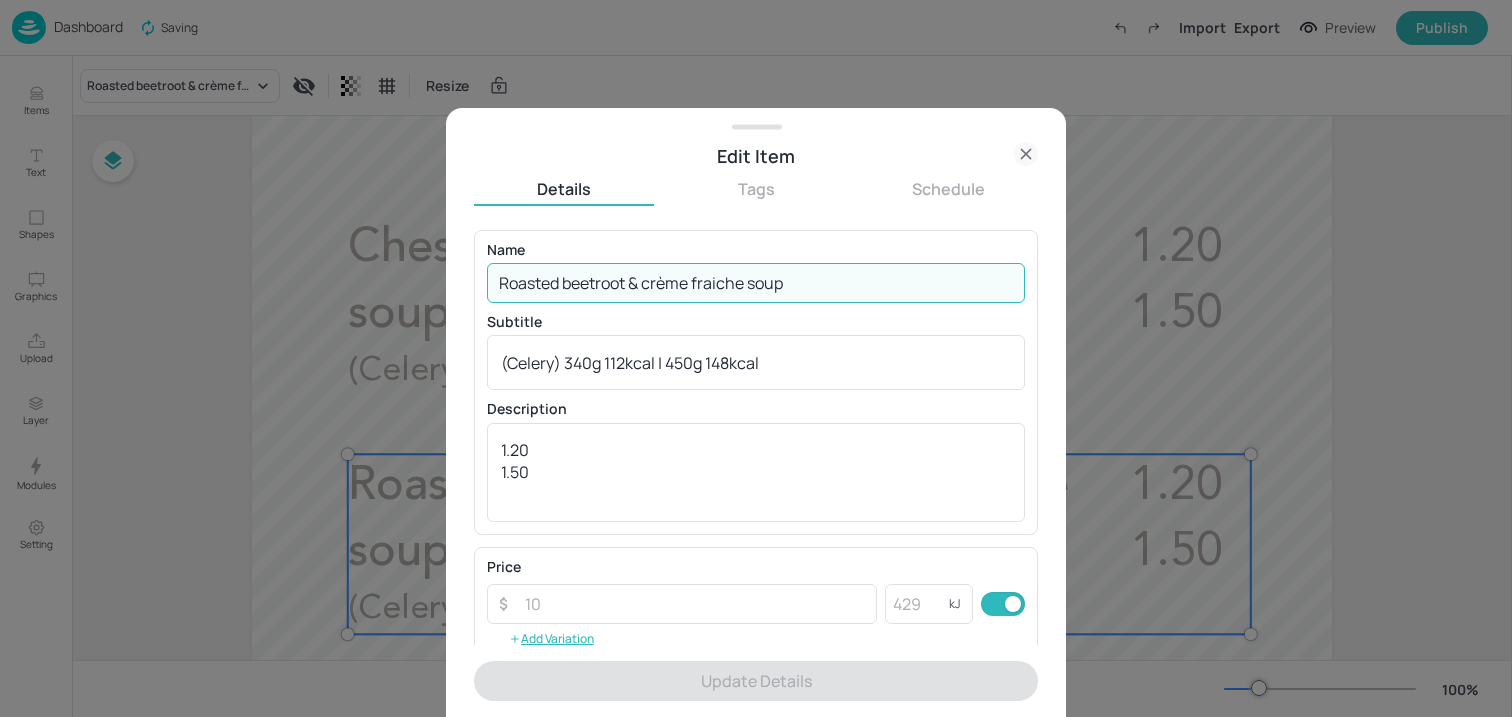 click on "Roasted beetroot & crème fraiche soup" at bounding box center [756, 283] 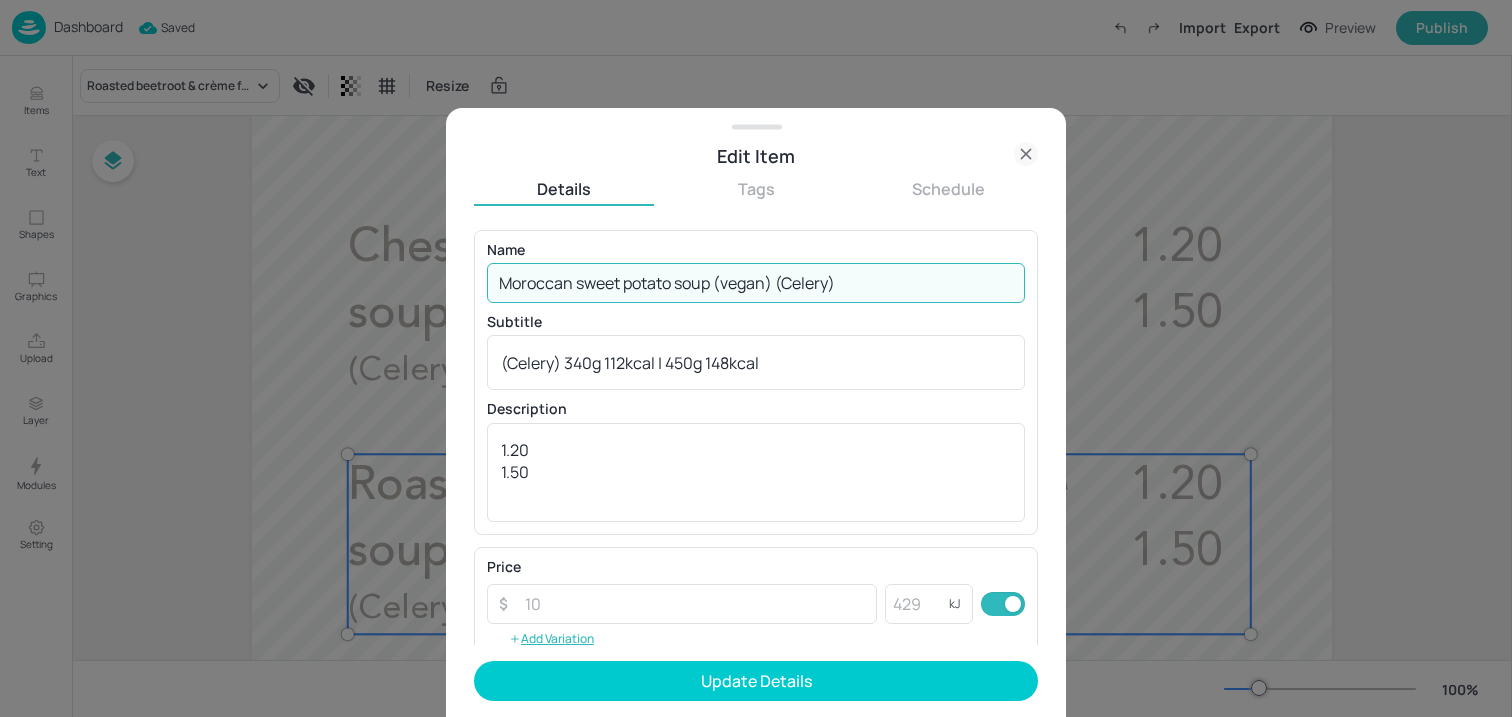 drag, startPoint x: 780, startPoint y: 285, endPoint x: 983, endPoint y: 292, distance: 203.12065 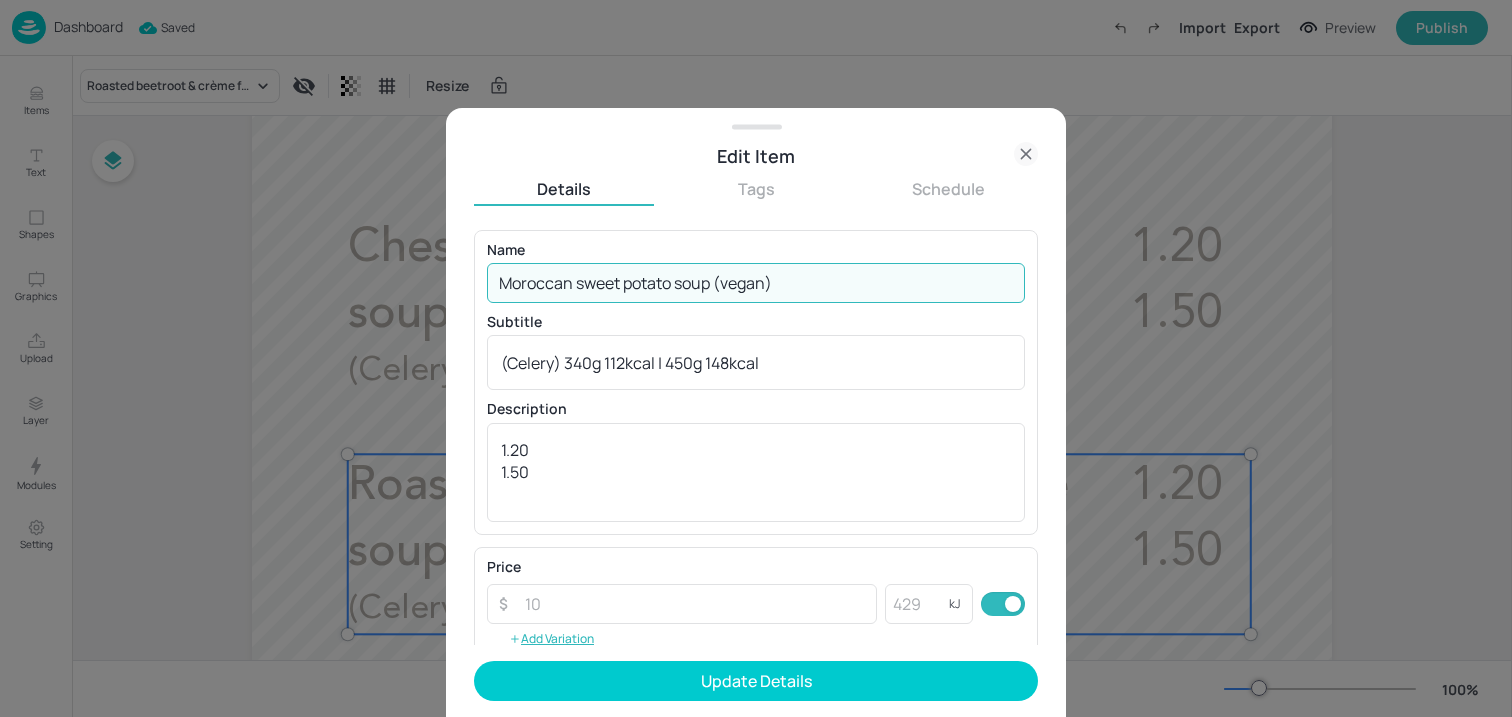type on "Moroccan sweet potato soup (vegan)" 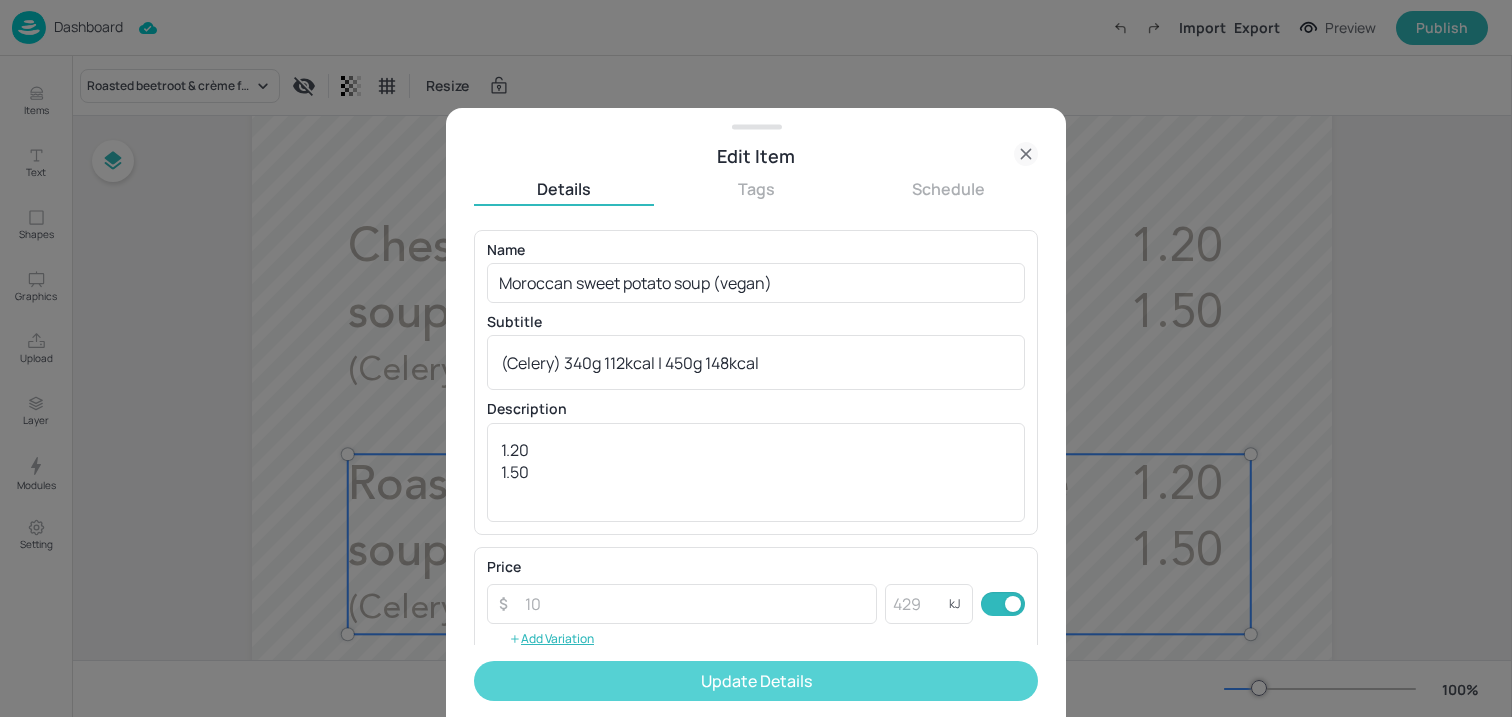 click on "Update Details" at bounding box center (756, 681) 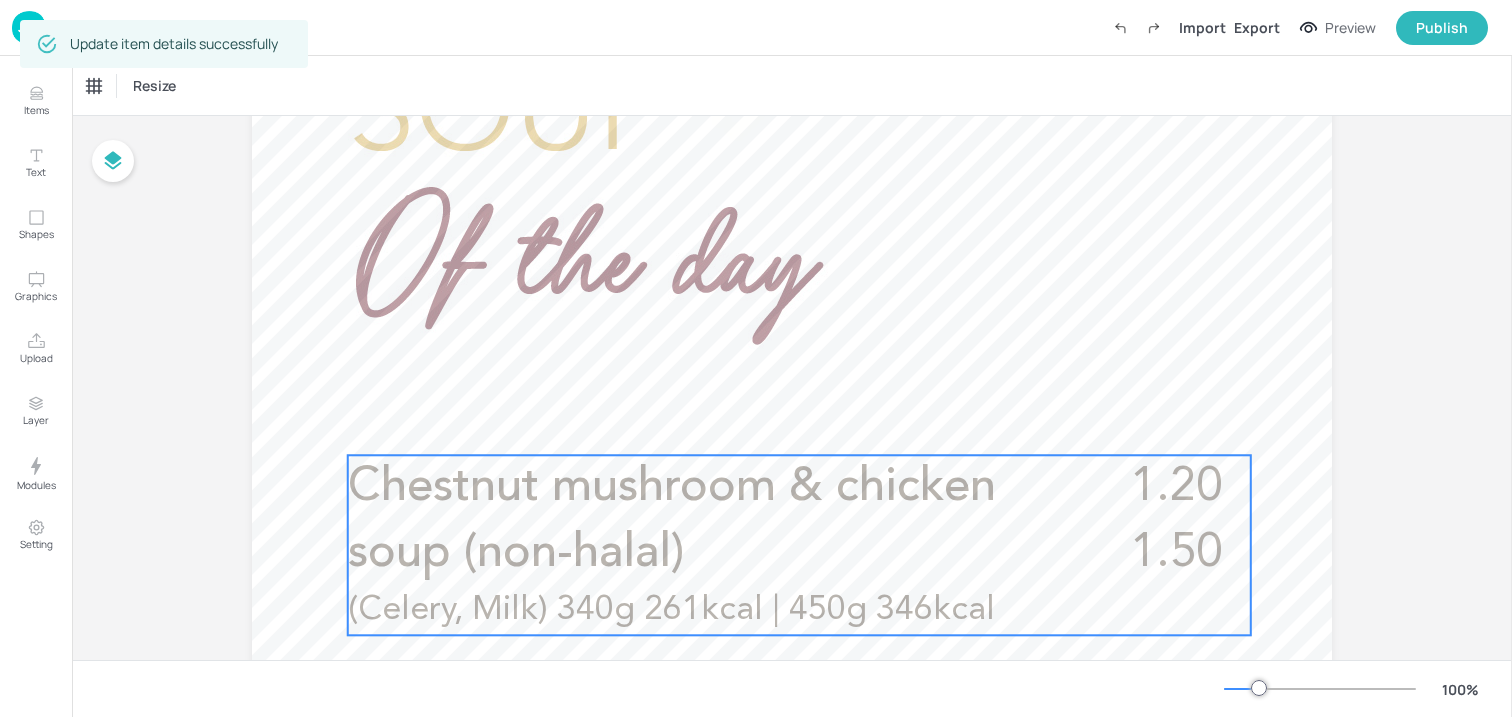 scroll, scrollTop: 0, scrollLeft: 0, axis: both 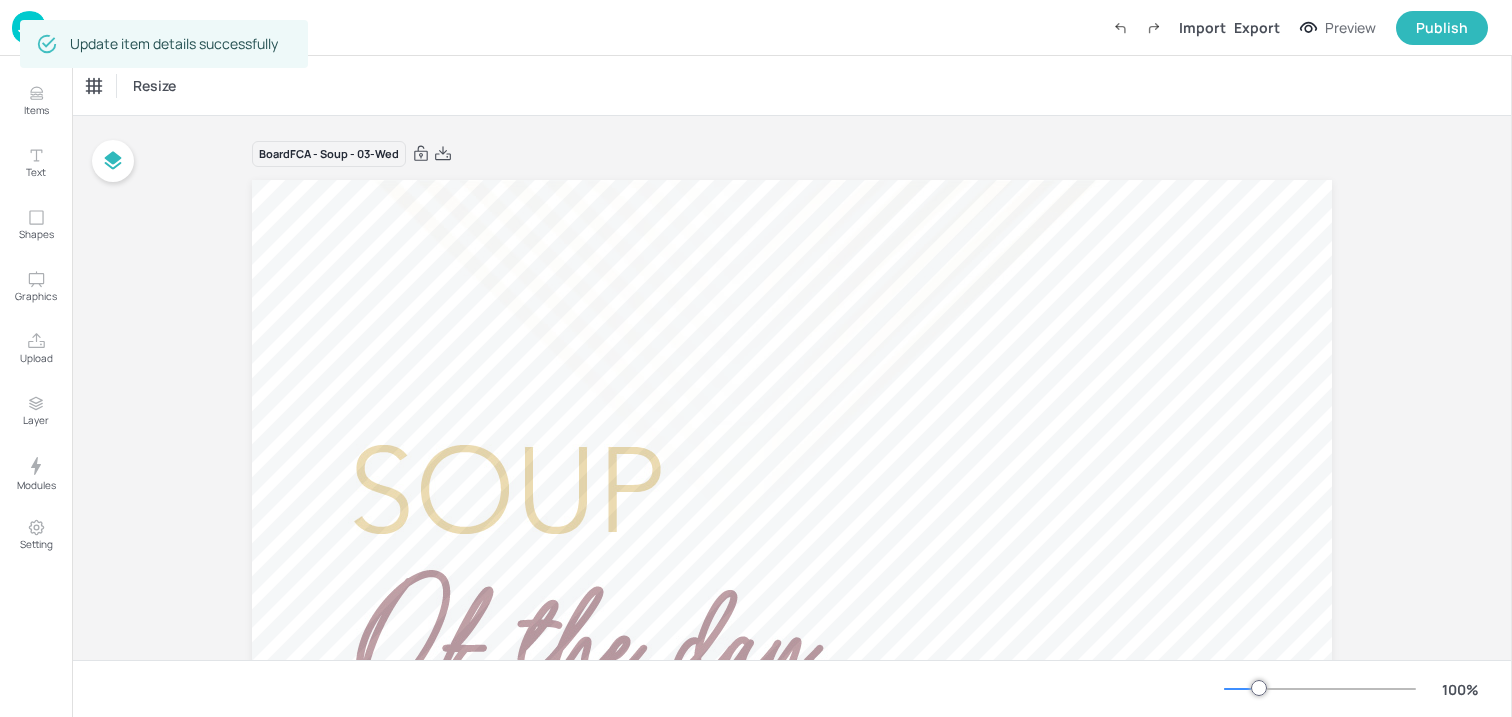 click on "Dashboard Import Export Preview Publish" at bounding box center (756, 28) 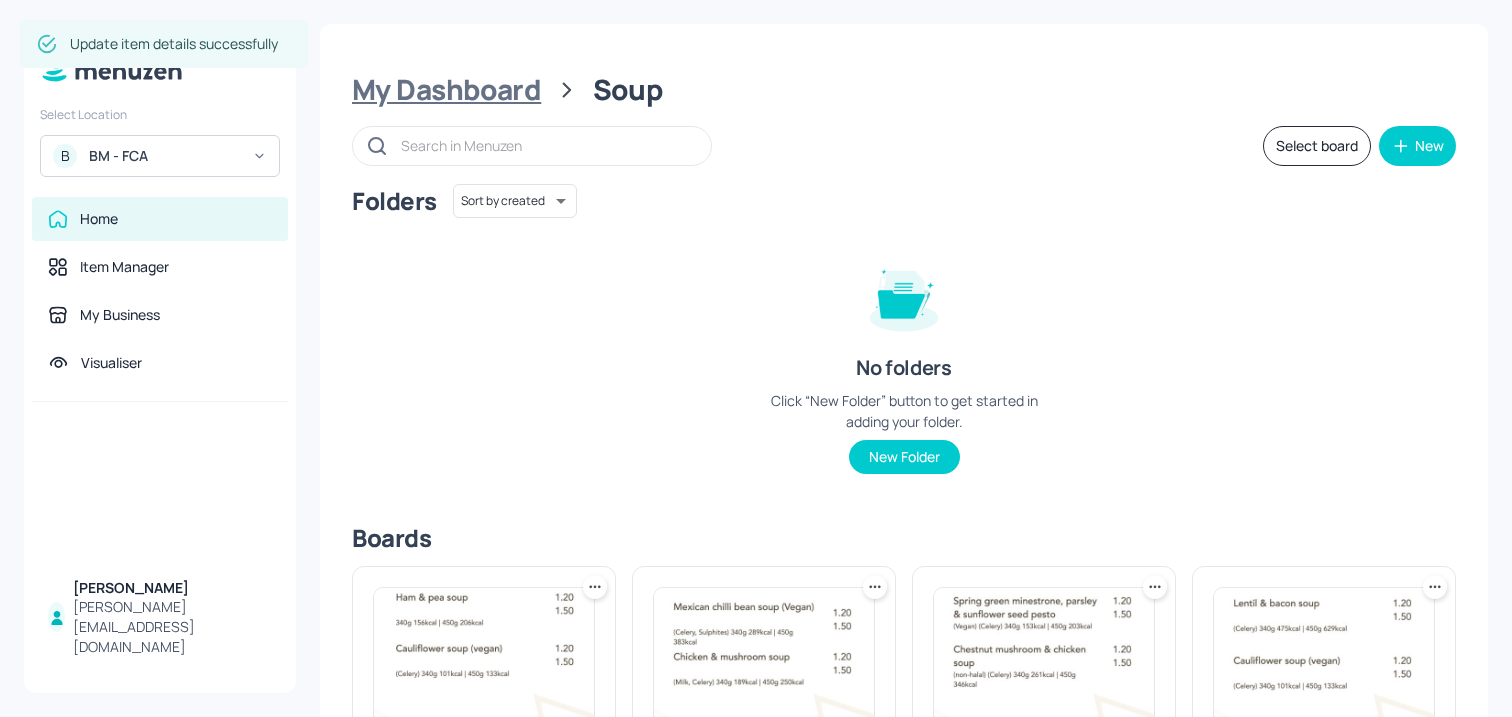 click on "My Dashboard" at bounding box center [446, 90] 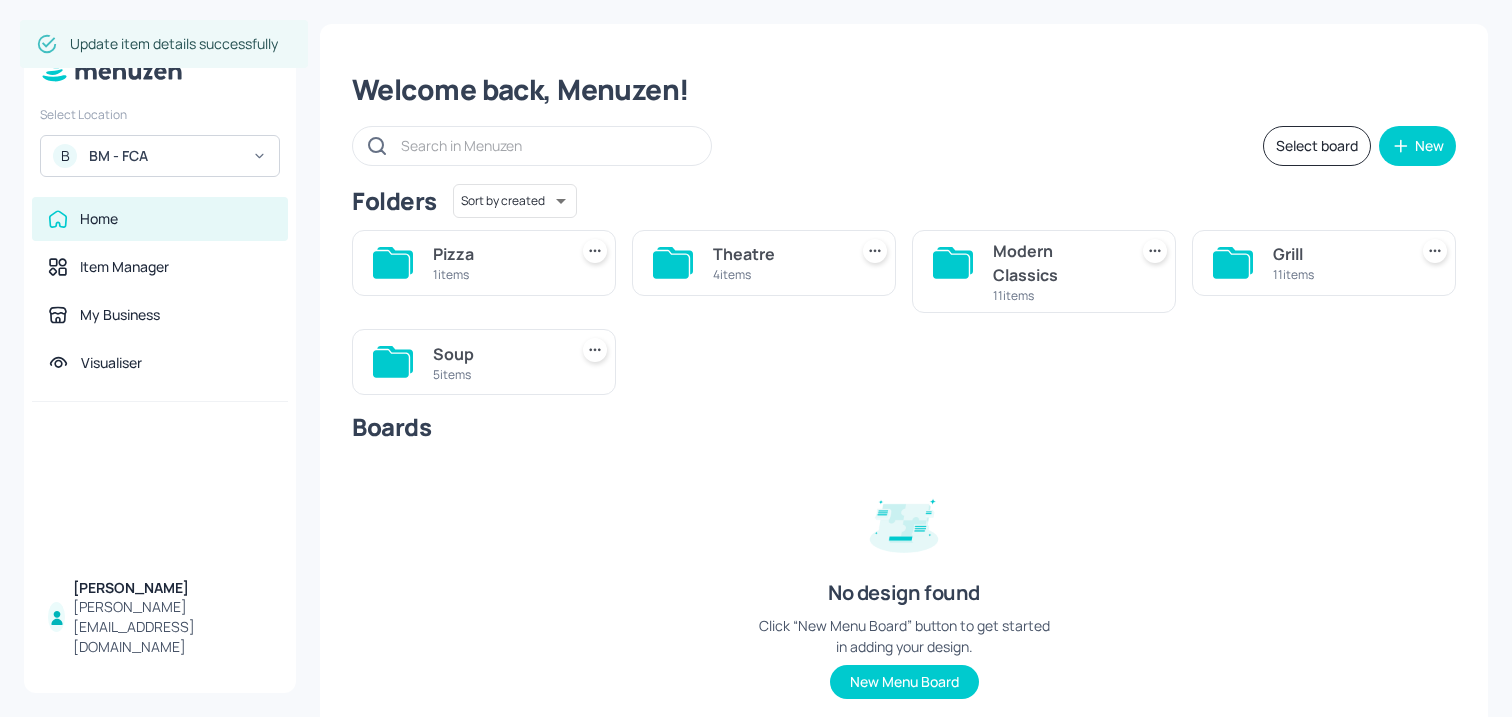 click on "Modern Classics" at bounding box center [1056, 263] 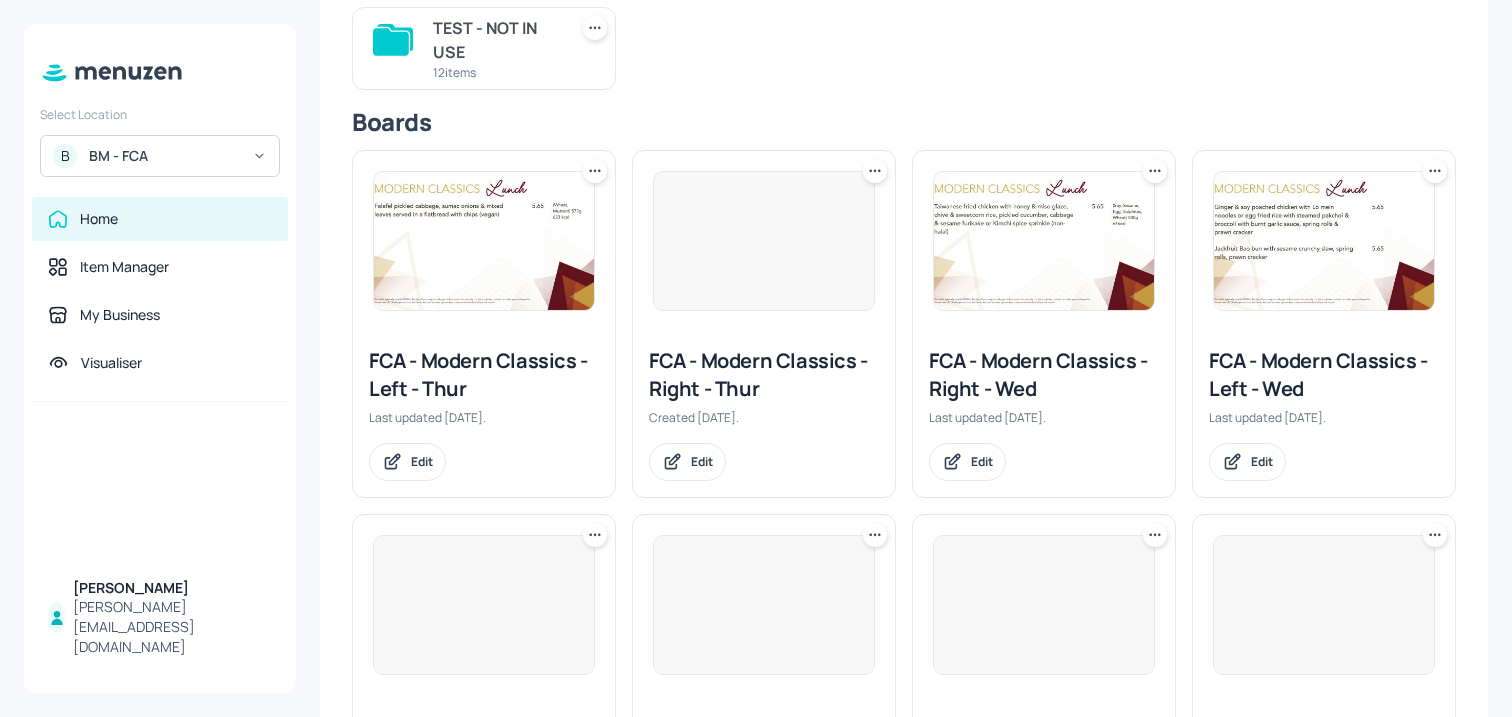 scroll, scrollTop: 232, scrollLeft: 0, axis: vertical 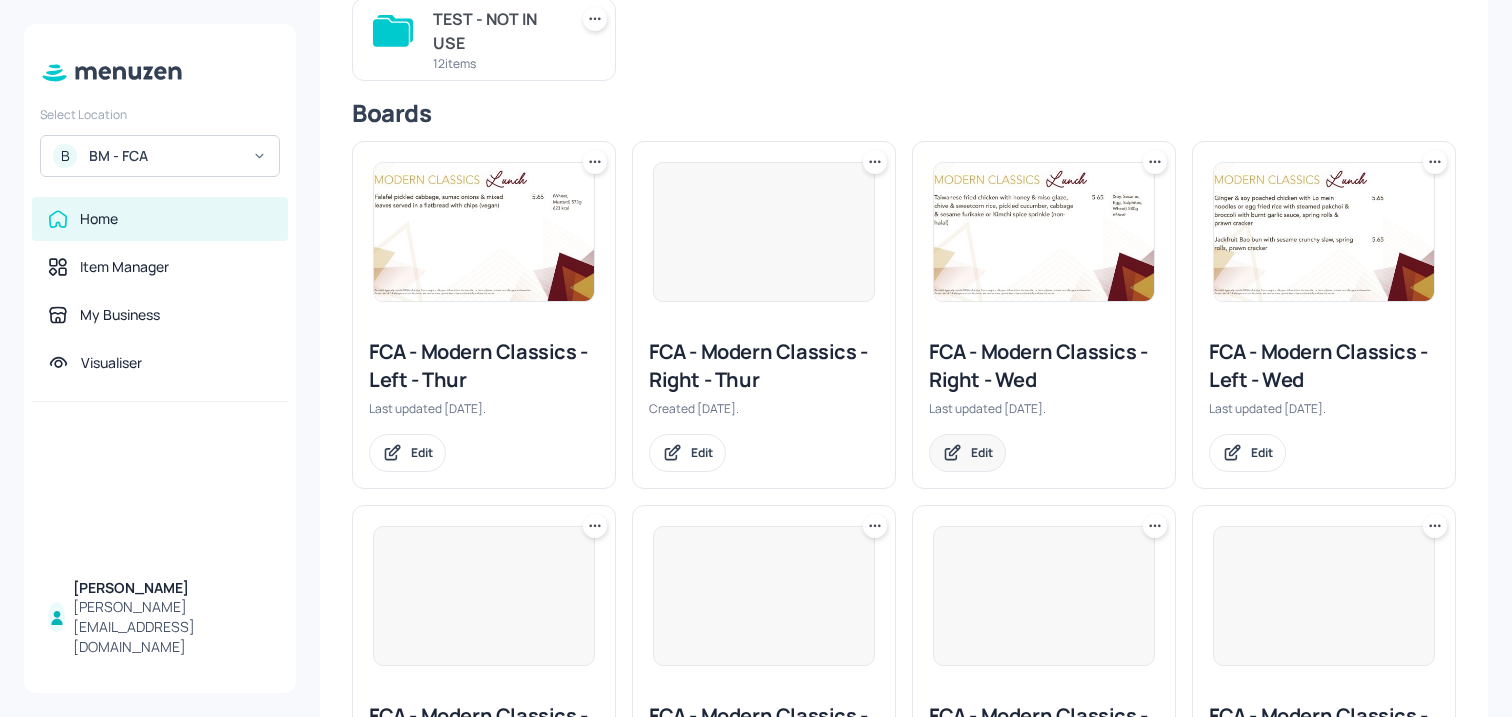 click on "Edit" at bounding box center [967, 453] 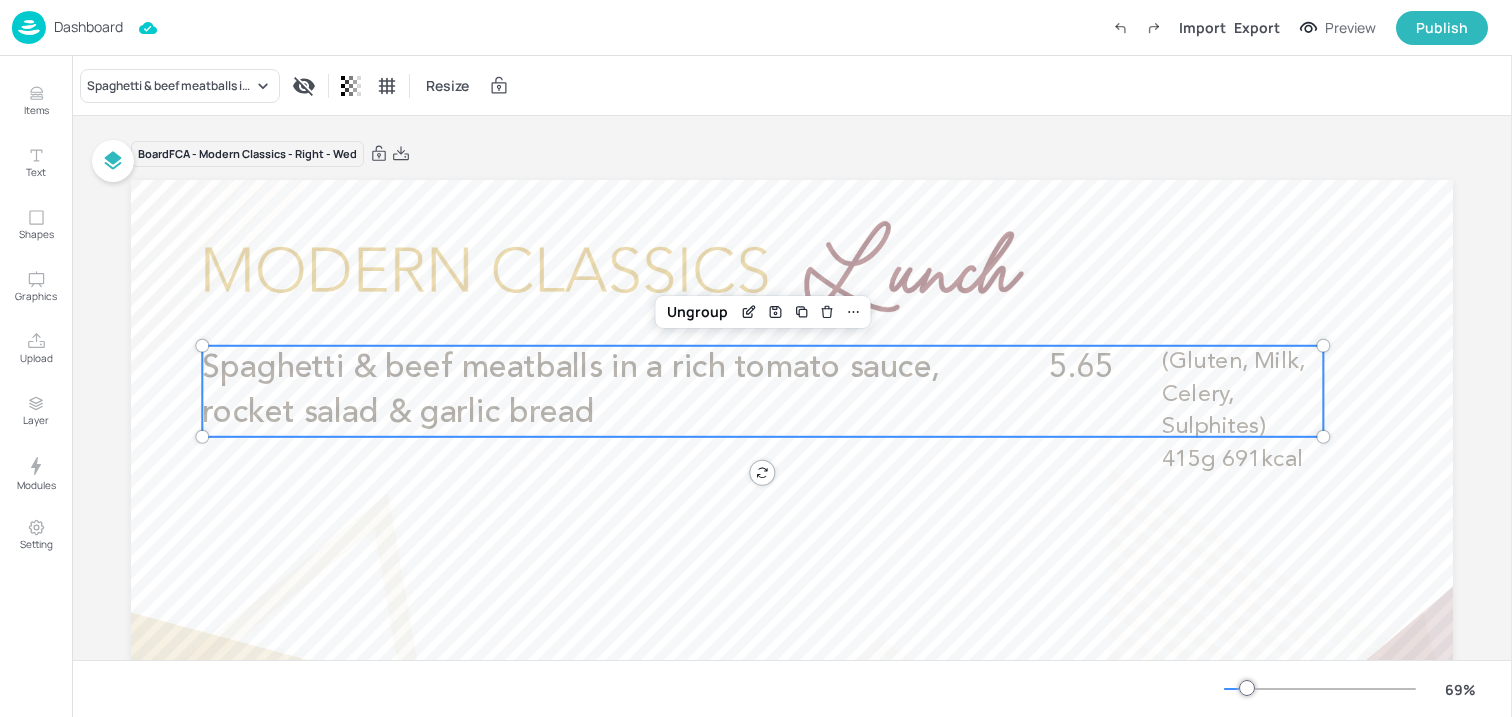 click on "Spaghetti & beef meatballs in a rich tomato sauce, rocket salad & garlic bread" at bounding box center [576, 391] 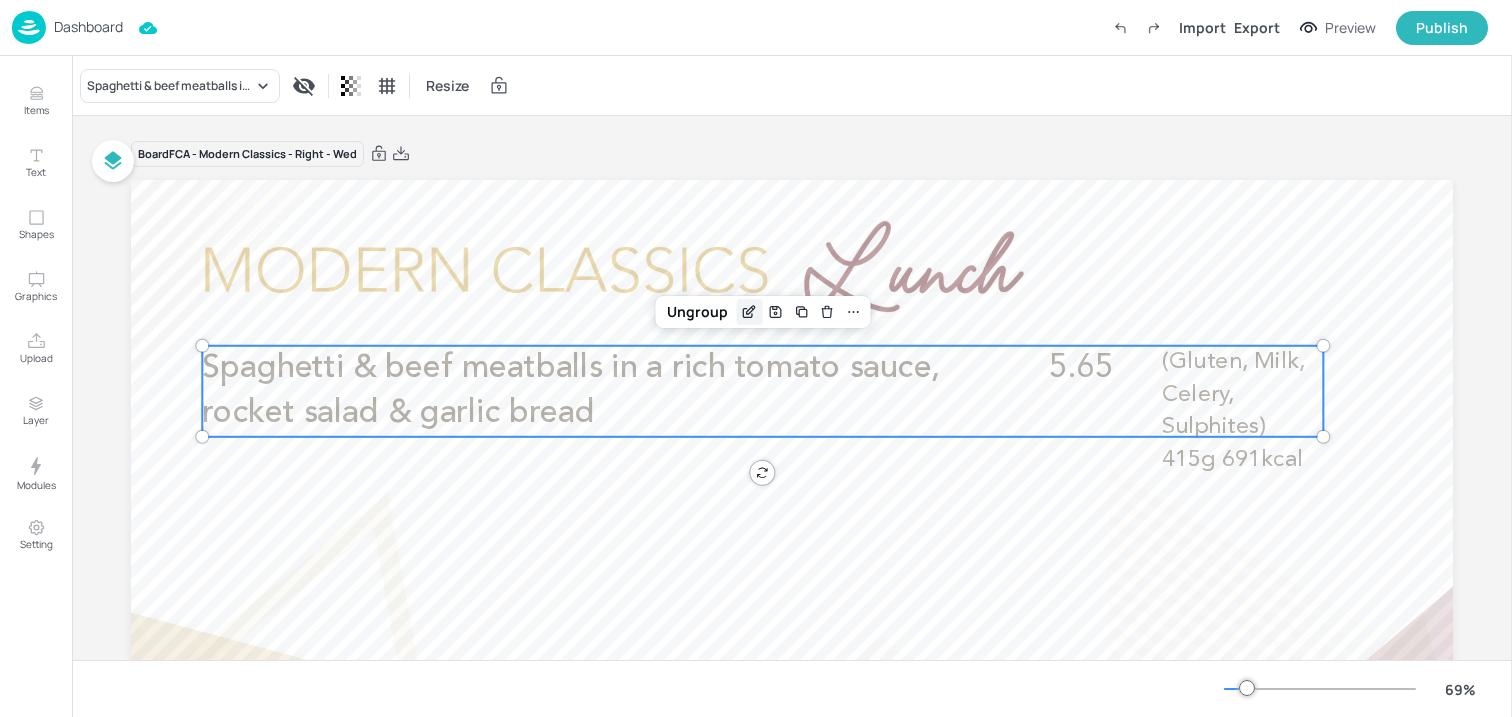 click 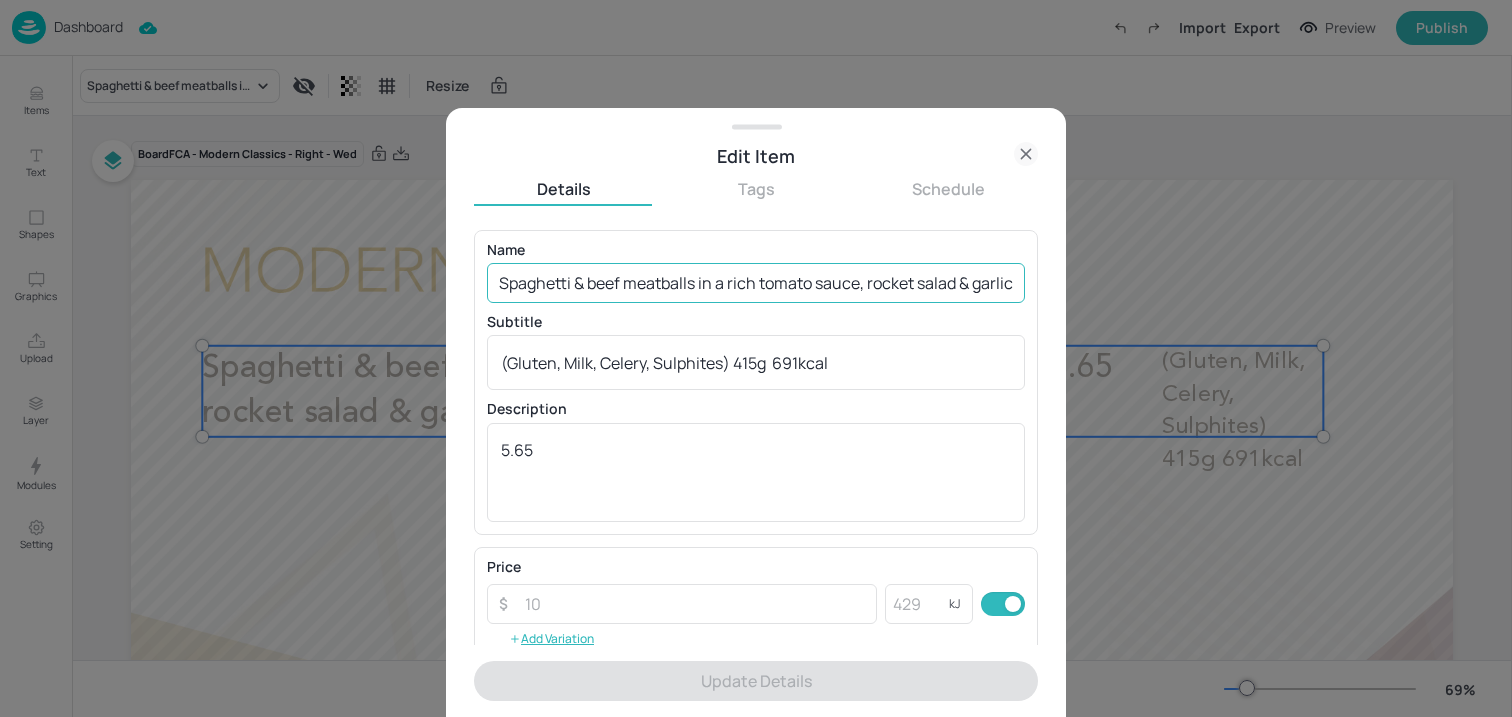 click on "Spaghetti & beef meatballs in a rich tomato sauce, rocket salad & garlic bread" at bounding box center (756, 283) 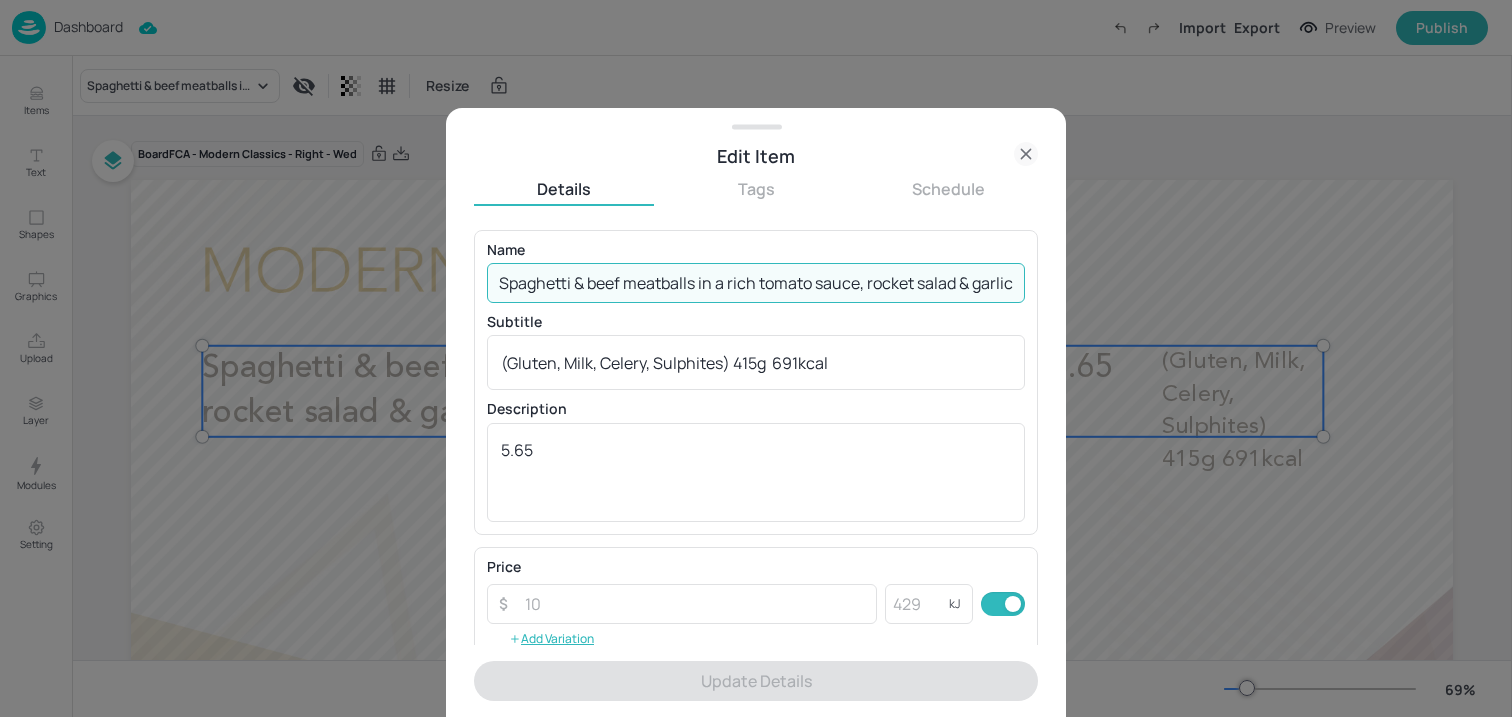 click on "Spaghetti & beef meatballs in a rich tomato sauce, rocket salad & garlic bread" at bounding box center [756, 283] 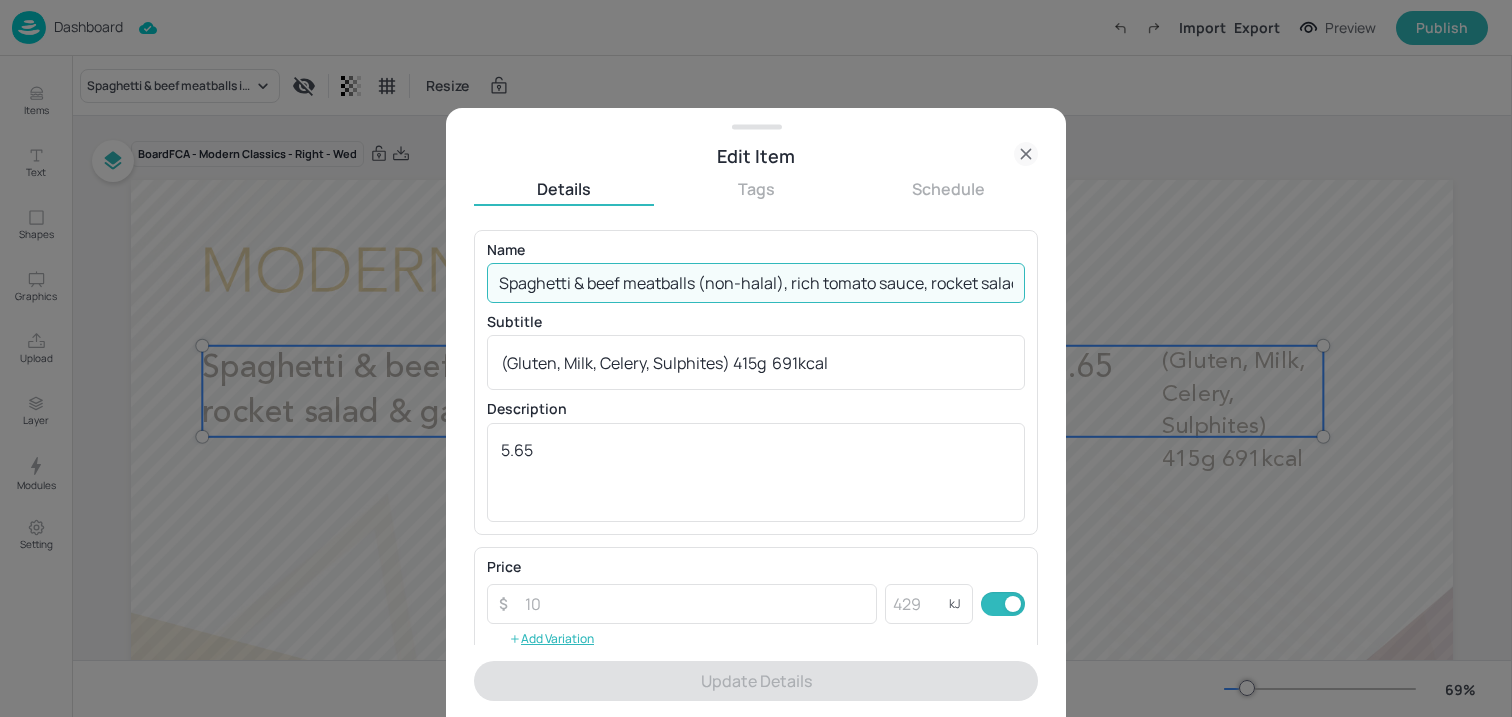 scroll, scrollTop: 0, scrollLeft: 340, axis: horizontal 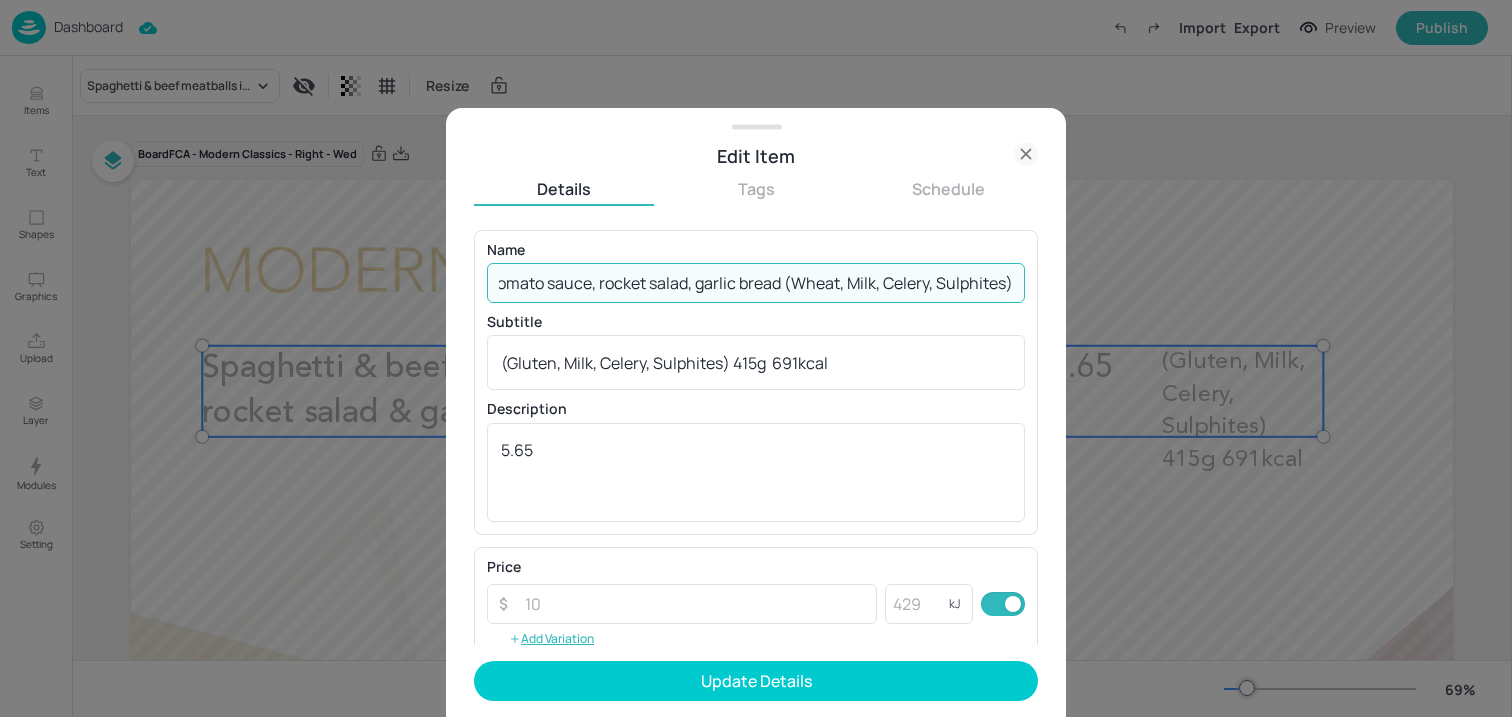 drag, startPoint x: 780, startPoint y: 291, endPoint x: 1125, endPoint y: 299, distance: 345.09274 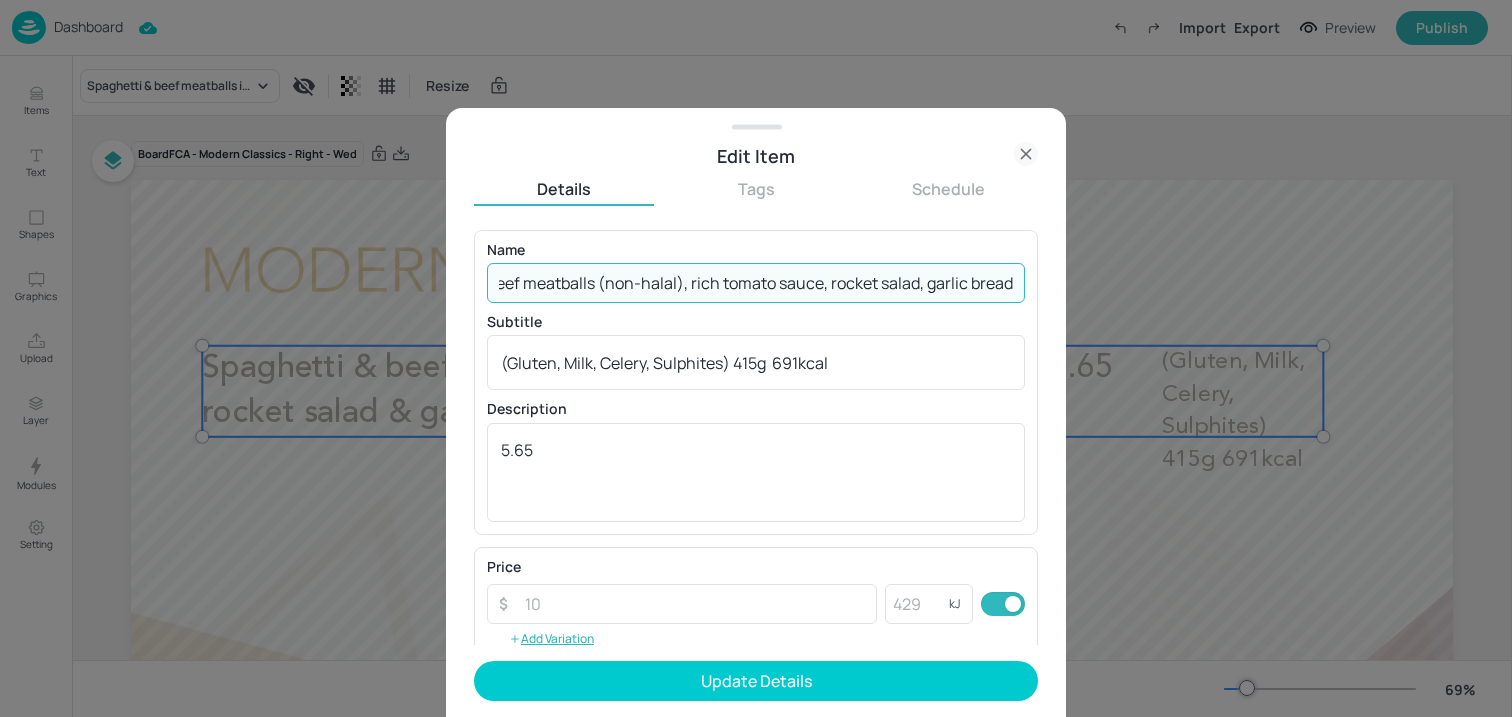 scroll, scrollTop: 0, scrollLeft: 111, axis: horizontal 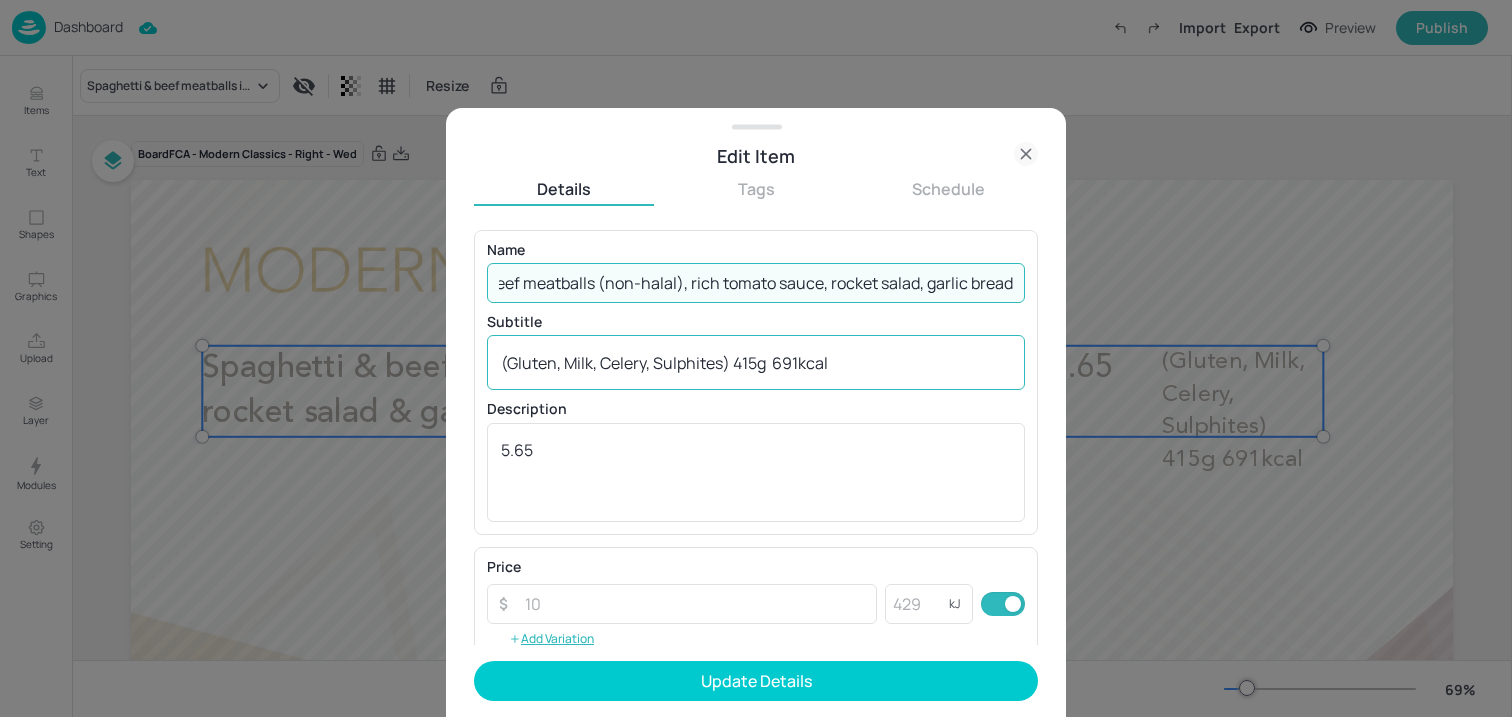 type on "Spaghetti & beef meatballs (non-halal), rich tomato sauce, rocket salad, garlic bread" 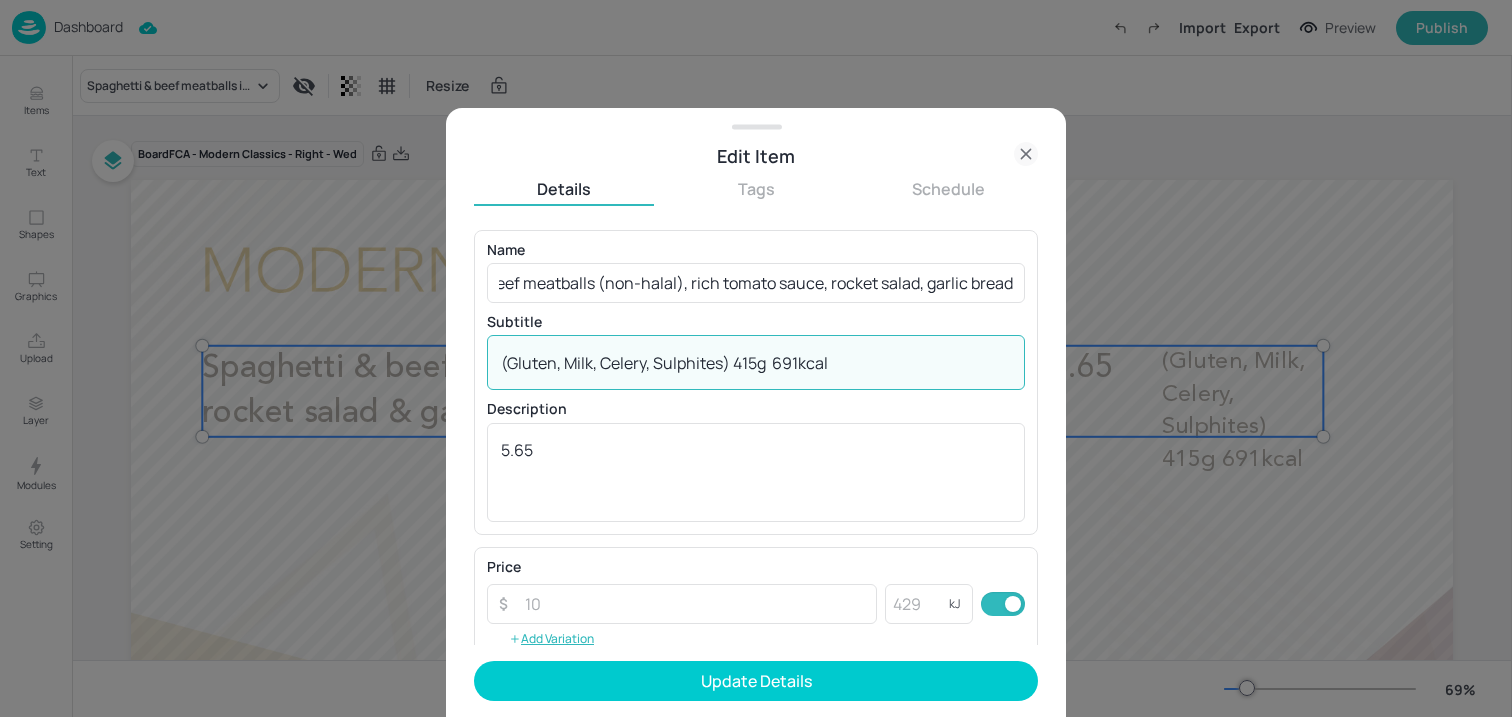 scroll, scrollTop: 0, scrollLeft: 0, axis: both 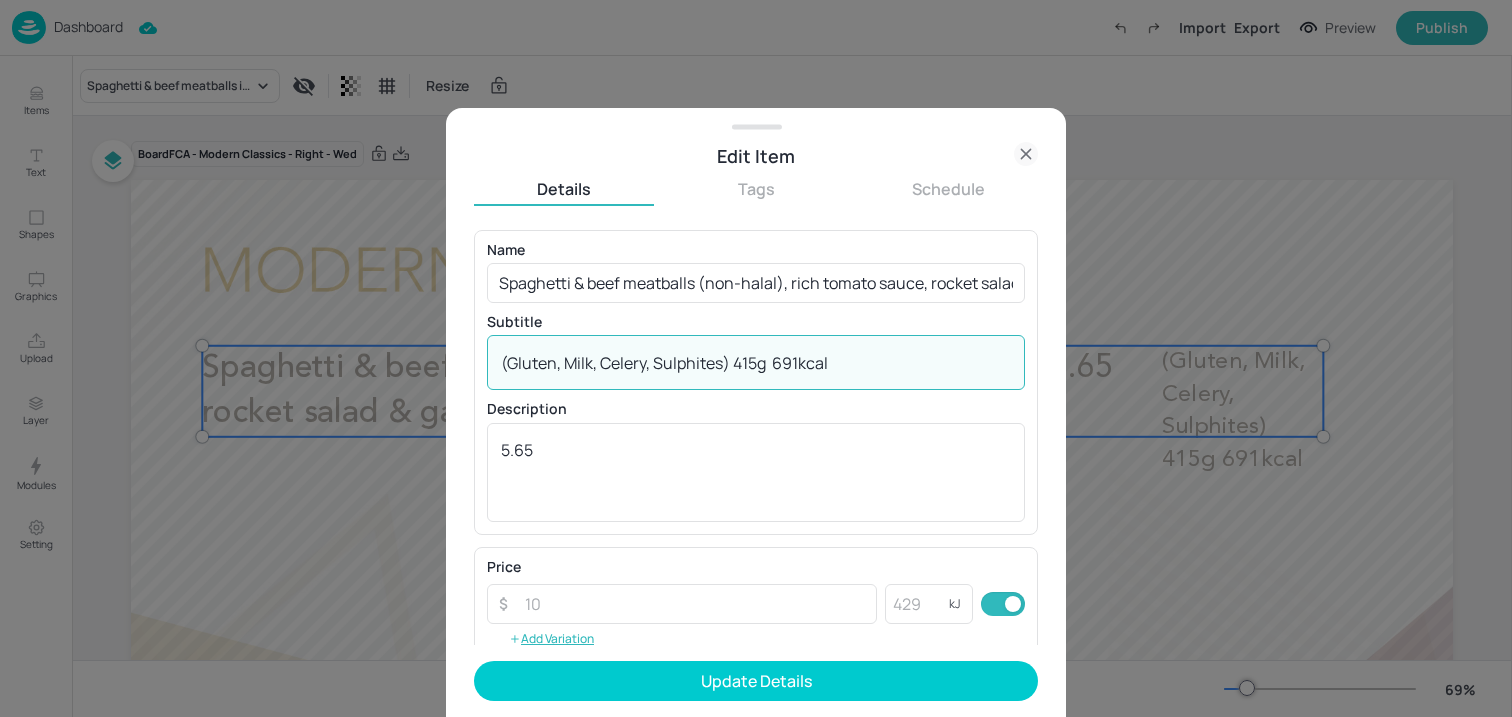 drag, startPoint x: 731, startPoint y: 369, endPoint x: 307, endPoint y: 371, distance: 424.00473 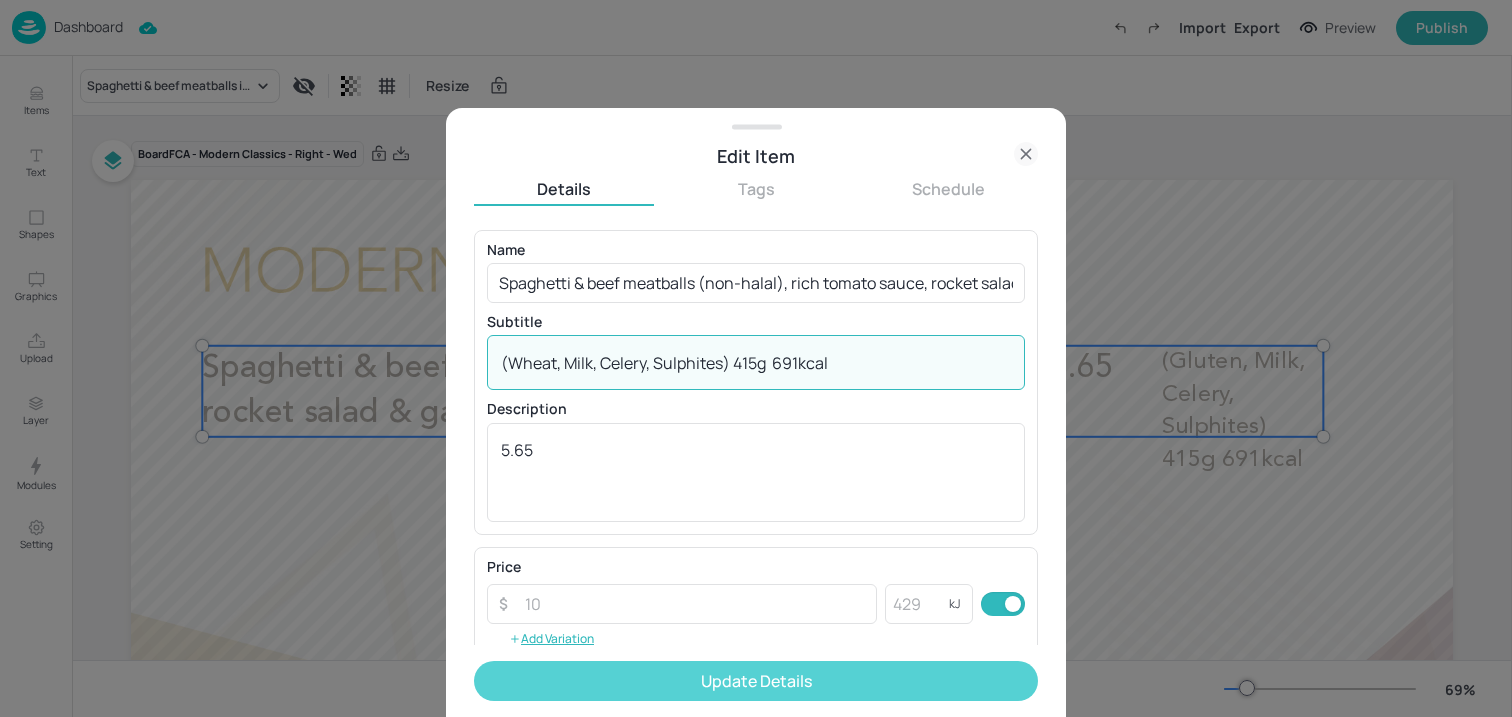 type on "(Wheat, Milk, Celery, Sulphites) 415g  691kcal" 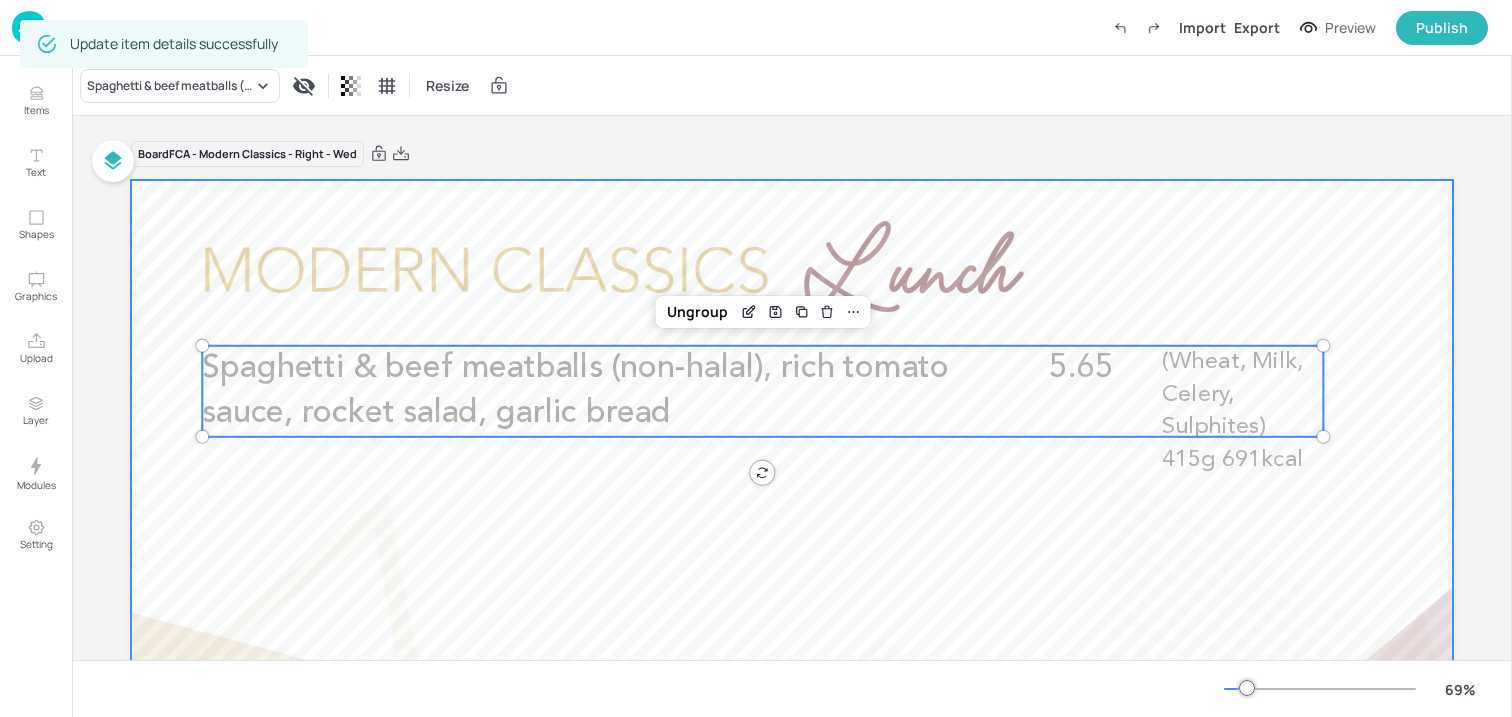 click at bounding box center (792, 552) 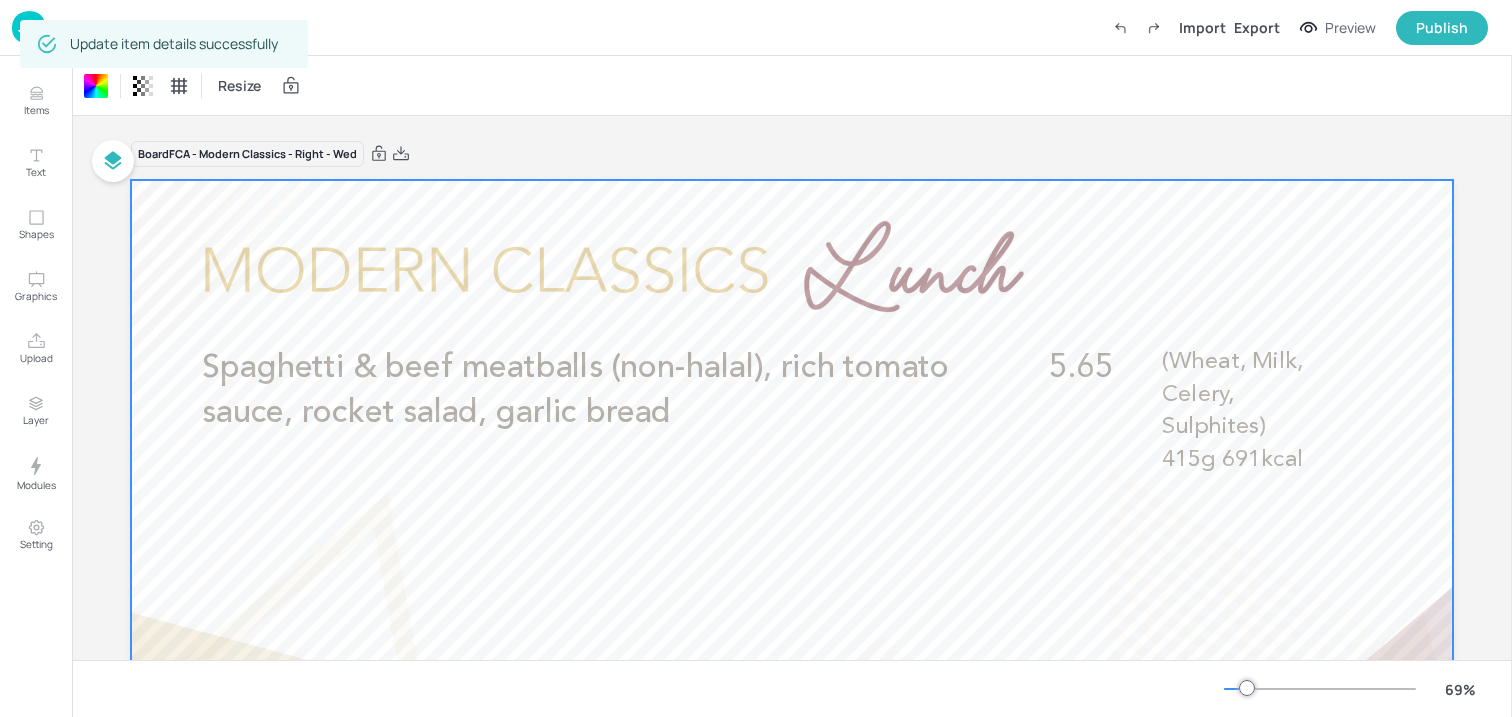 click at bounding box center (29, 27) 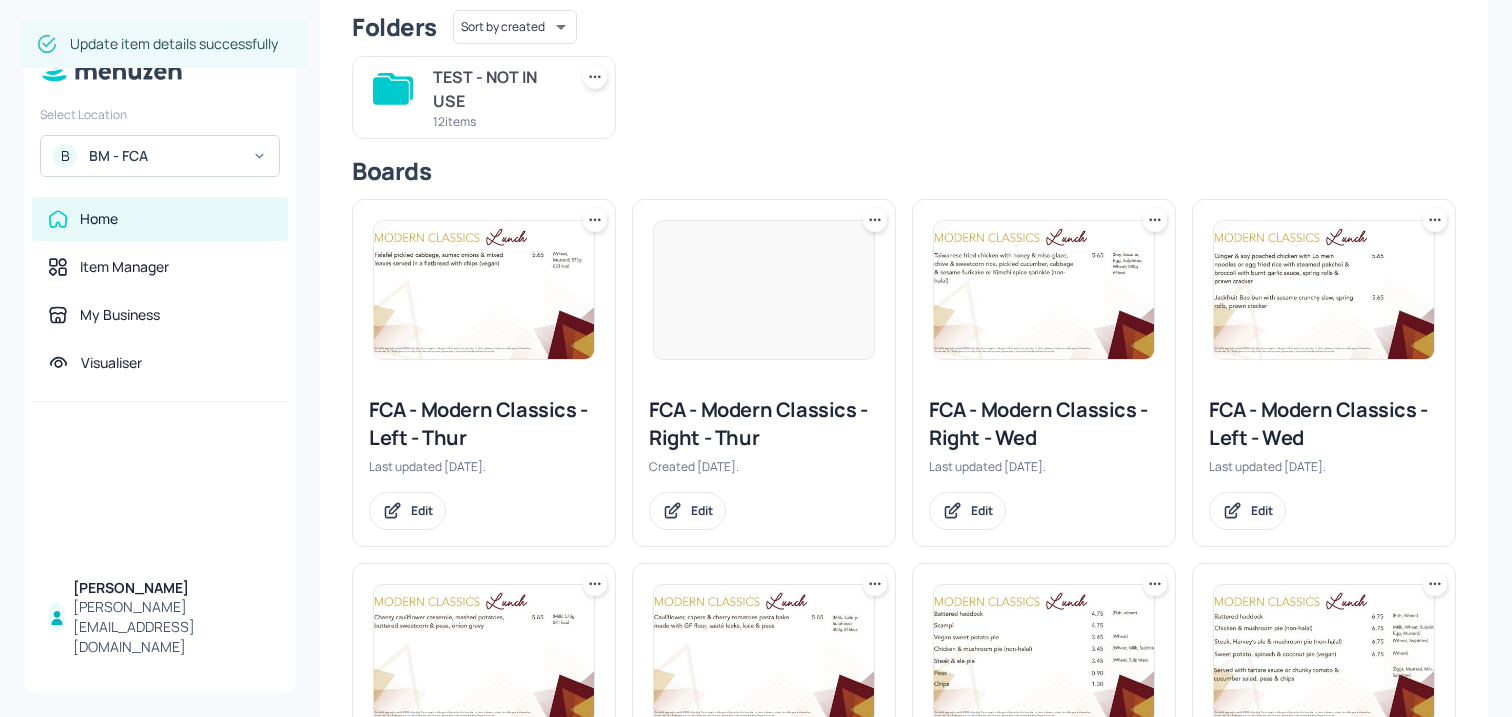 scroll, scrollTop: 208, scrollLeft: 0, axis: vertical 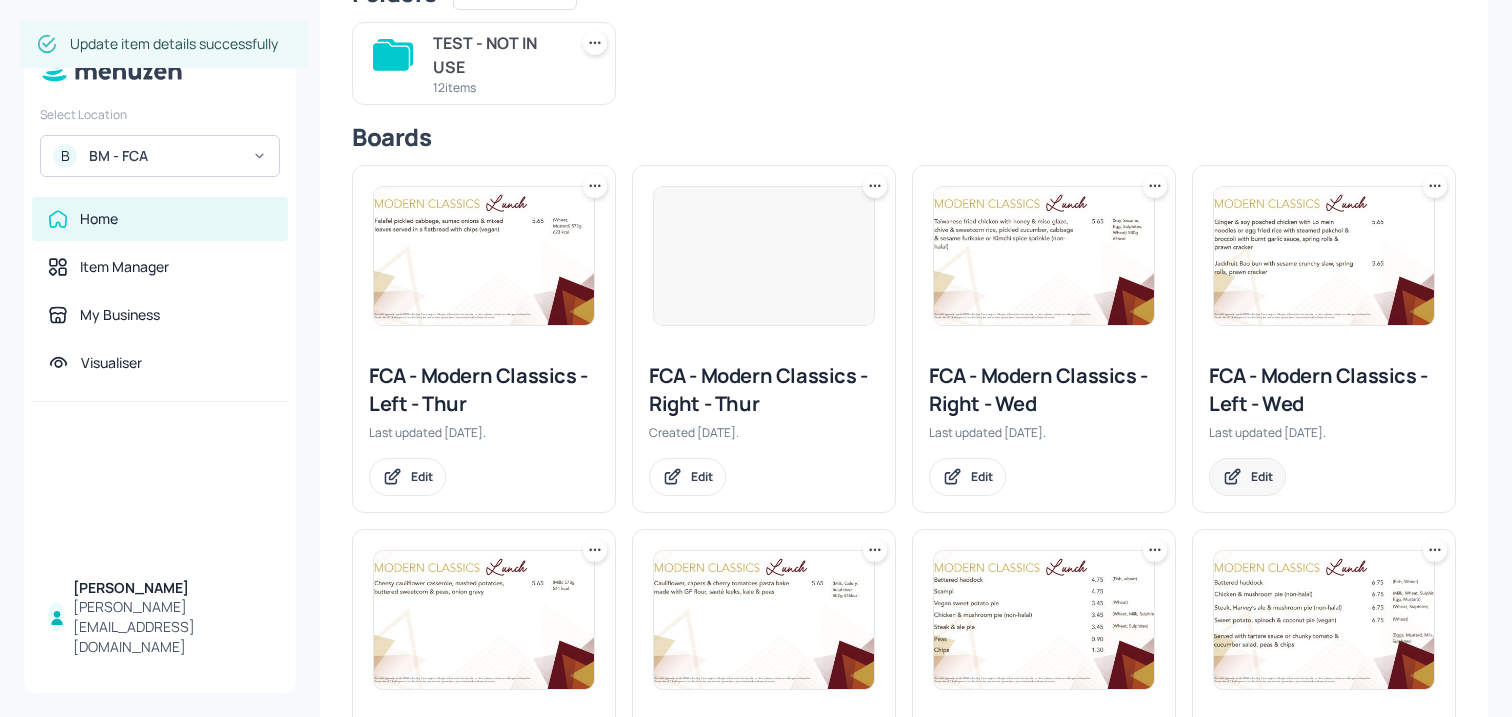click on "Edit" at bounding box center (1247, 477) 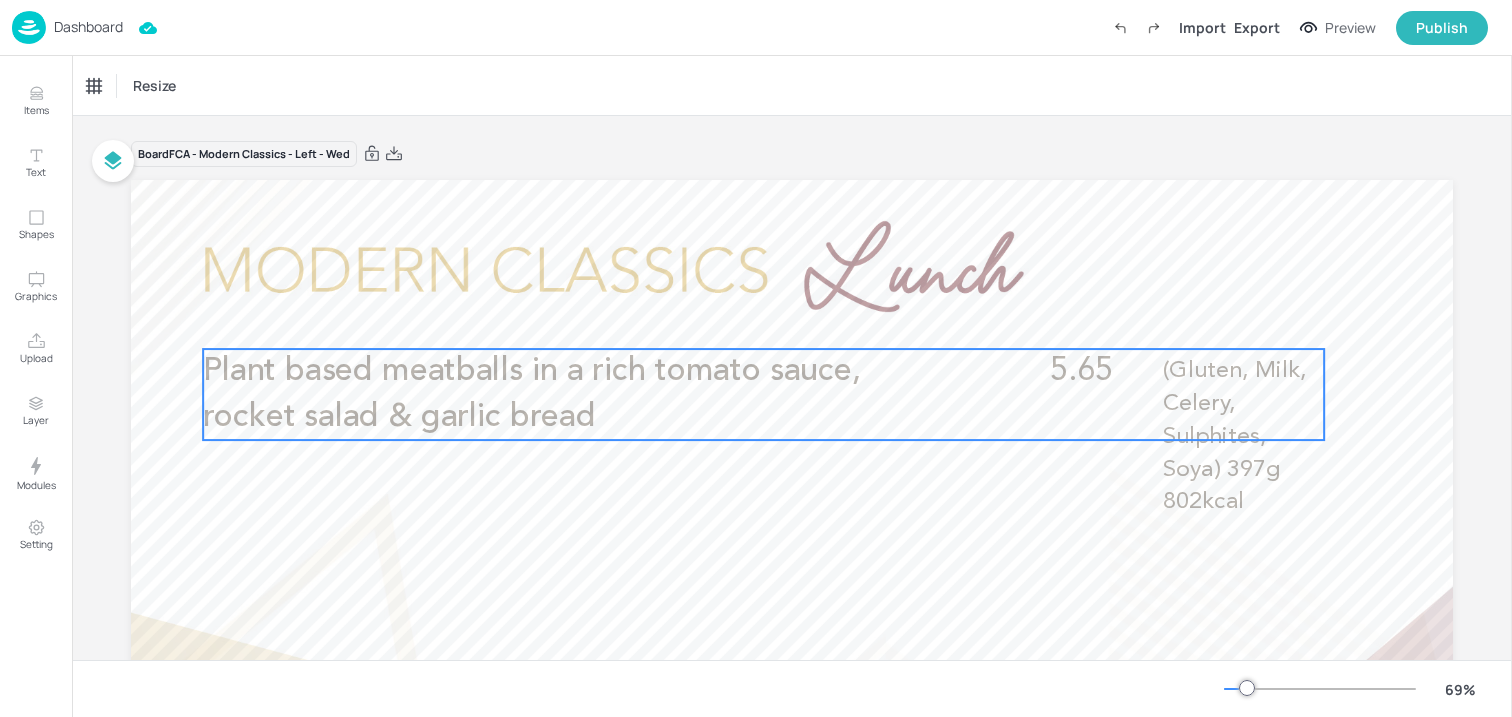 click on "Plant based meatballs in a rich tomato sauce, rocket salad & garlic bread" at bounding box center (532, 394) 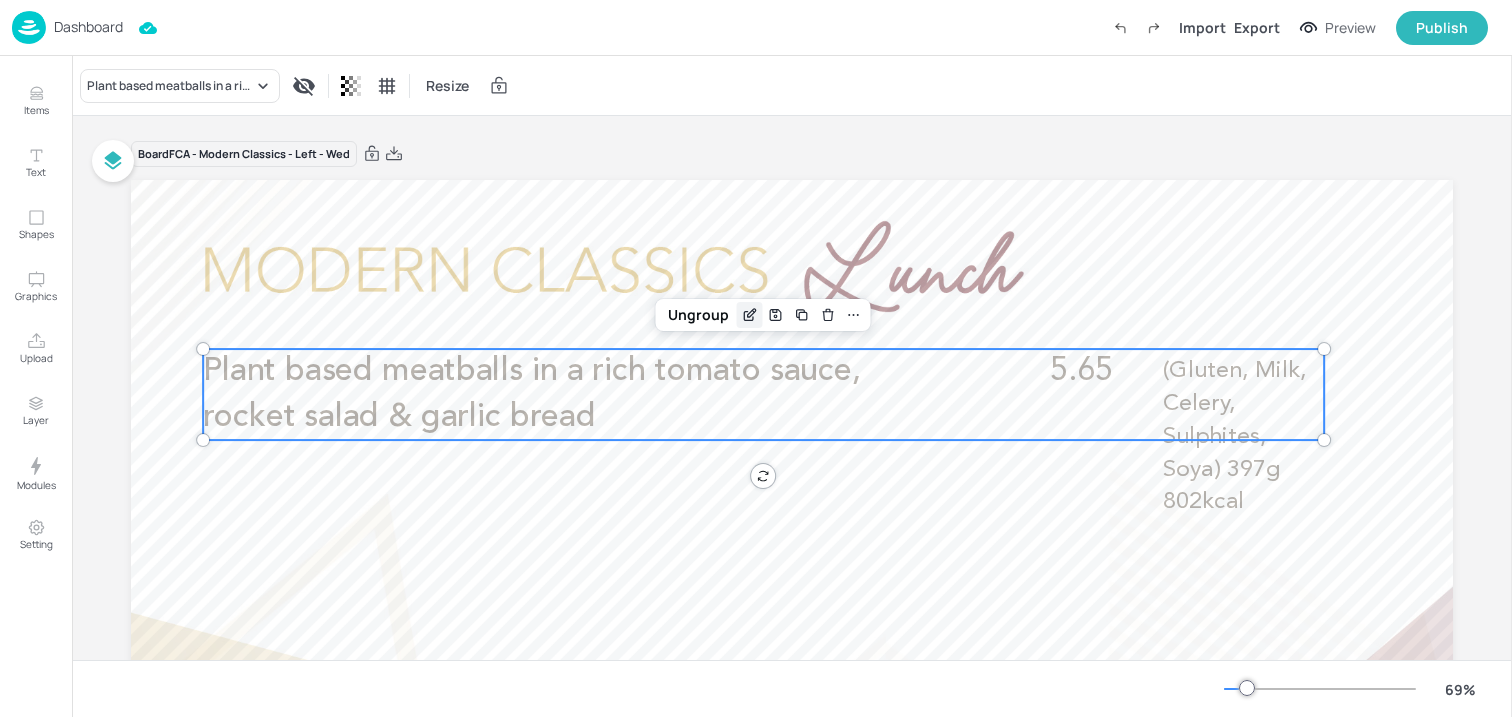 click 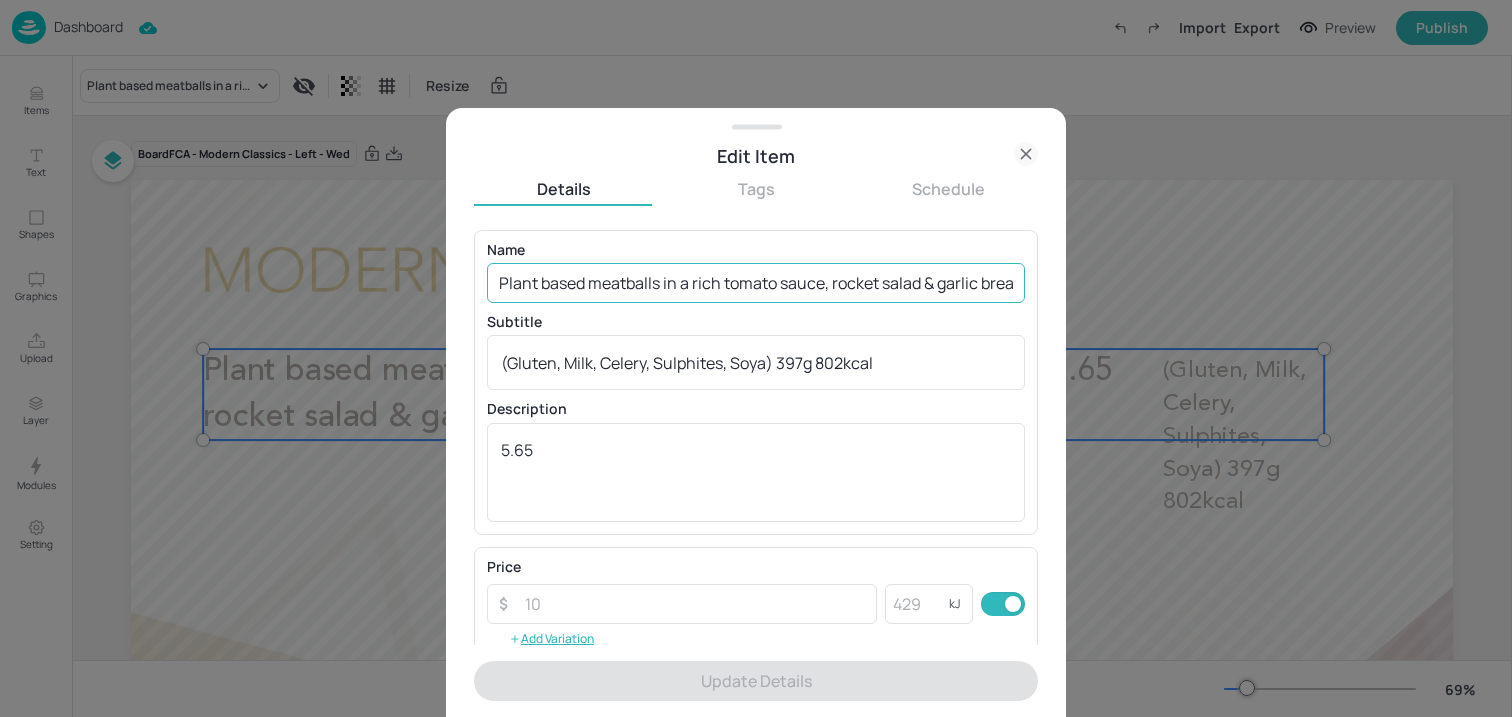 click on "Plant based meatballs in a rich tomato sauce, rocket salad & garlic bread" at bounding box center (756, 283) 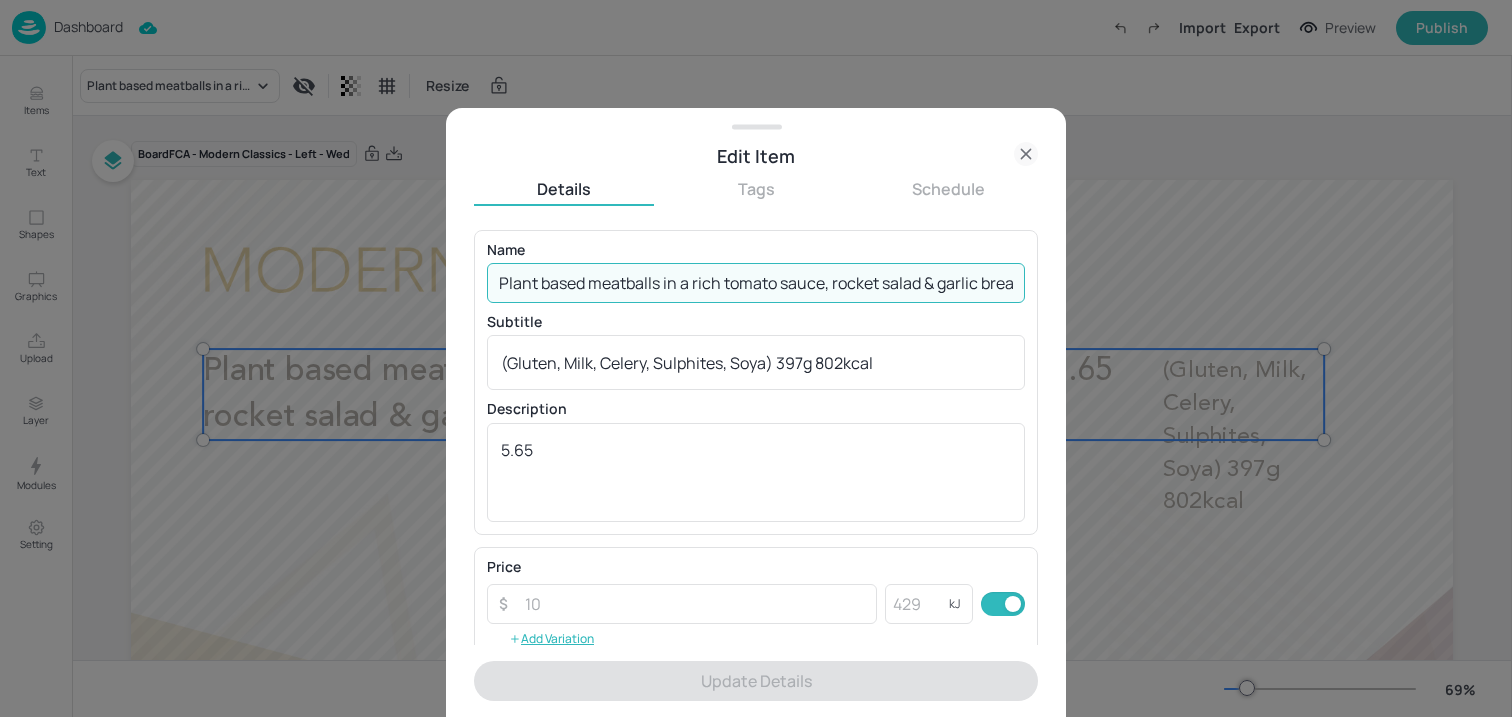 click on "Plant based meatballs in a rich tomato sauce, rocket salad & garlic bread" at bounding box center [756, 283] 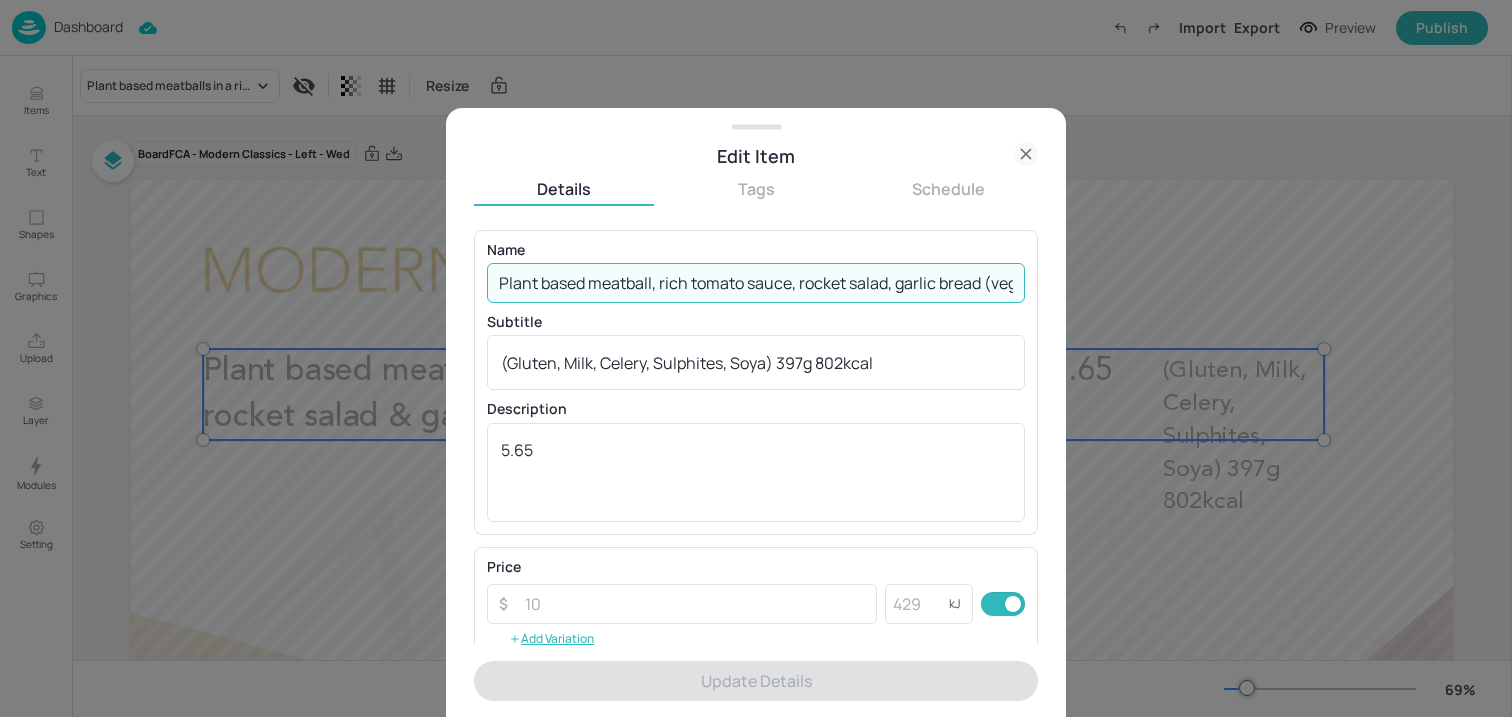 scroll, scrollTop: 0, scrollLeft: 278, axis: horizontal 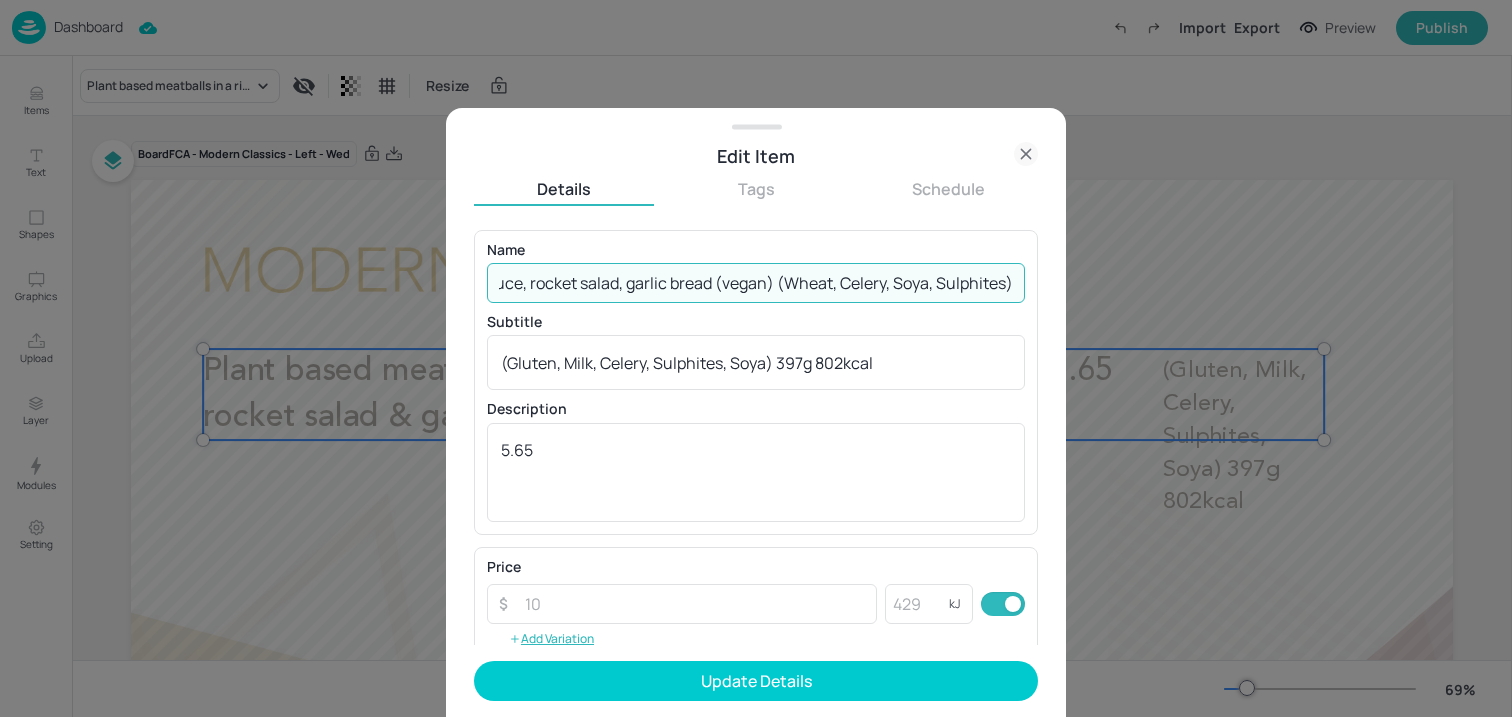 drag, startPoint x: 772, startPoint y: 284, endPoint x: 1058, endPoint y: 284, distance: 286 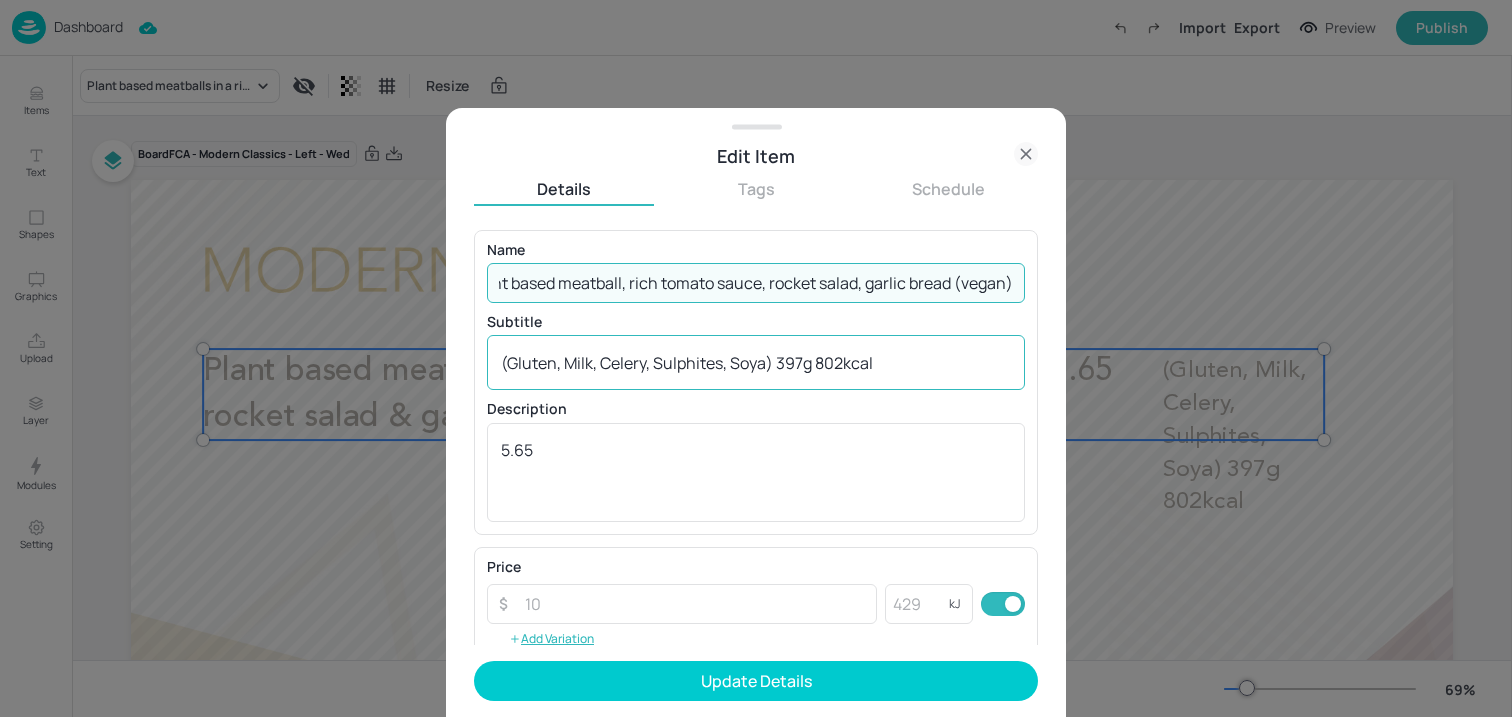 scroll, scrollTop: 0, scrollLeft: 41, axis: horizontal 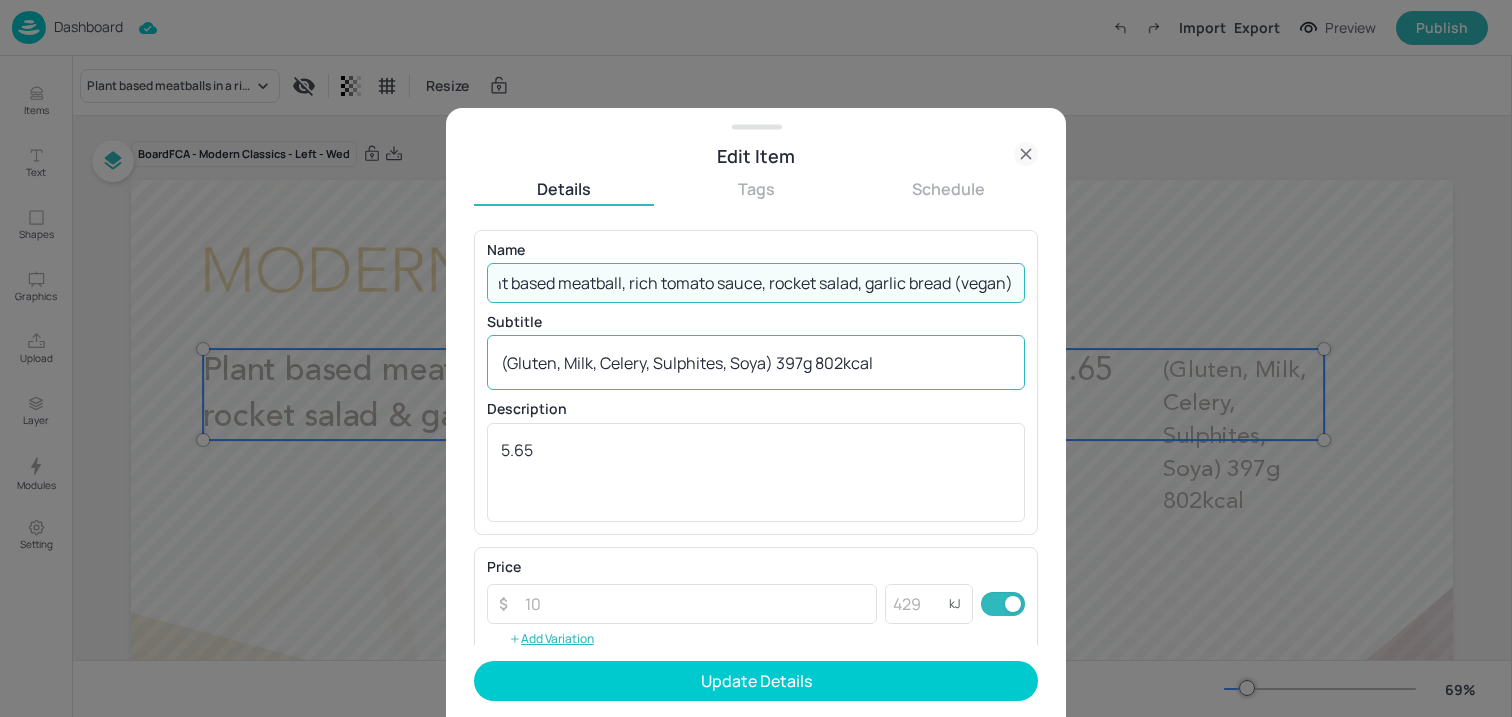 type on "Plant based meatball, rich tomato sauce, rocket salad, garlic bread (vegan)" 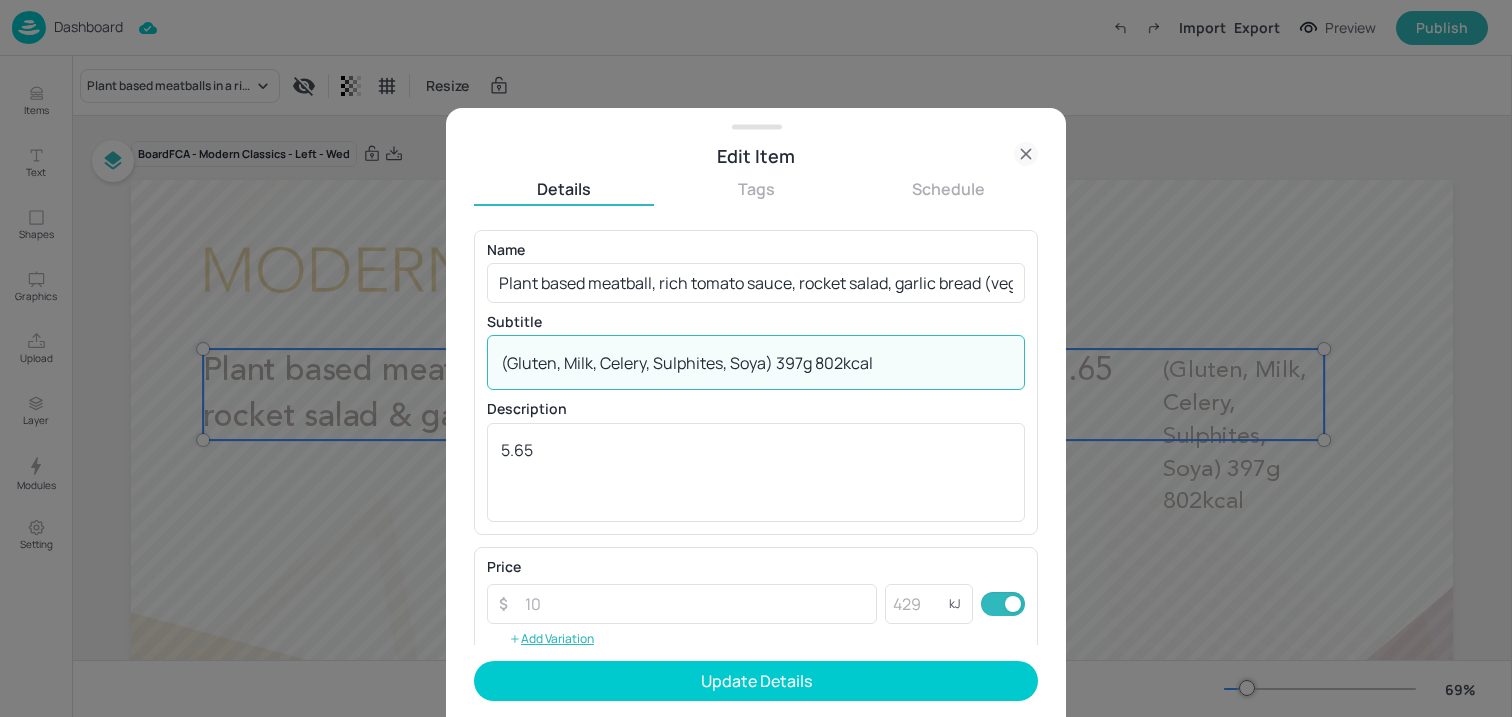 drag, startPoint x: 772, startPoint y: 370, endPoint x: 312, endPoint y: 370, distance: 460 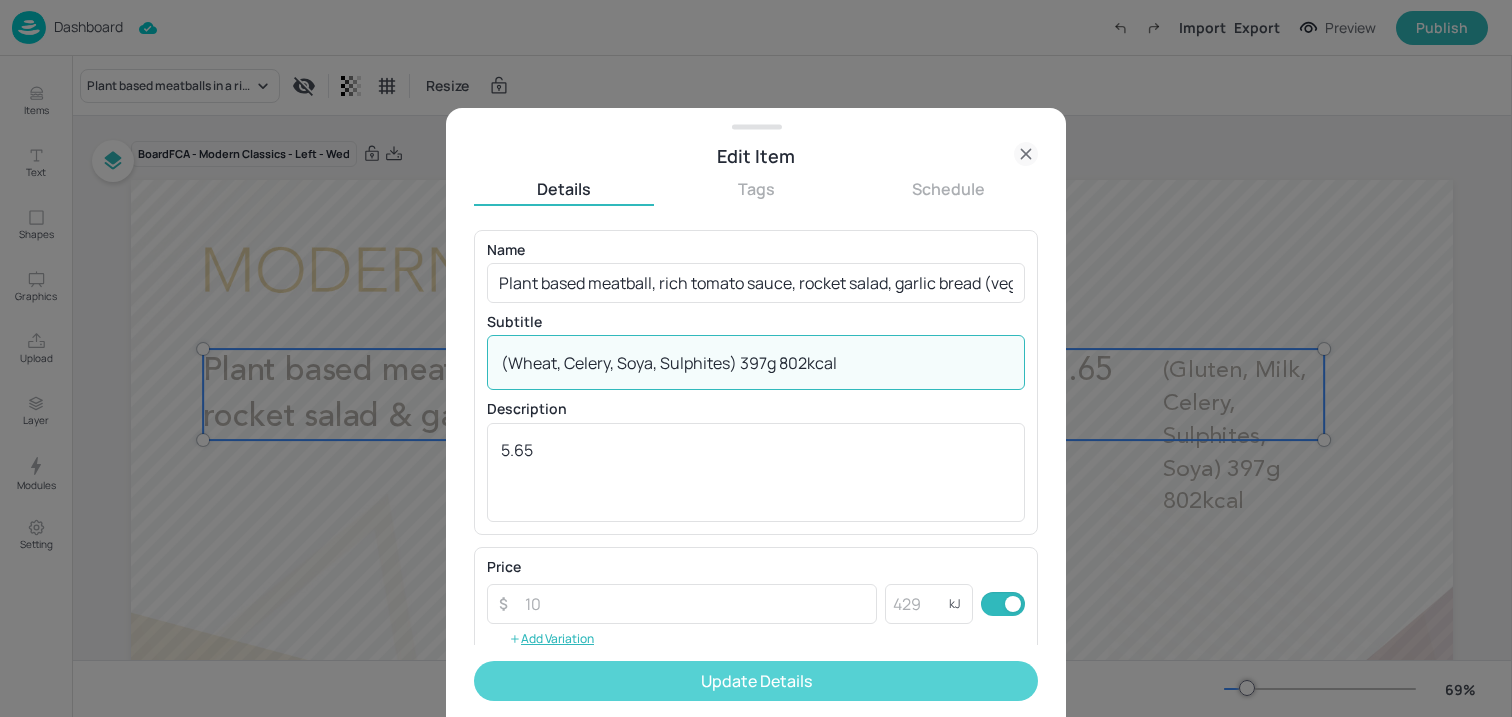 type on "(Wheat, Celery, Soya, Sulphites) 397g 802kcal" 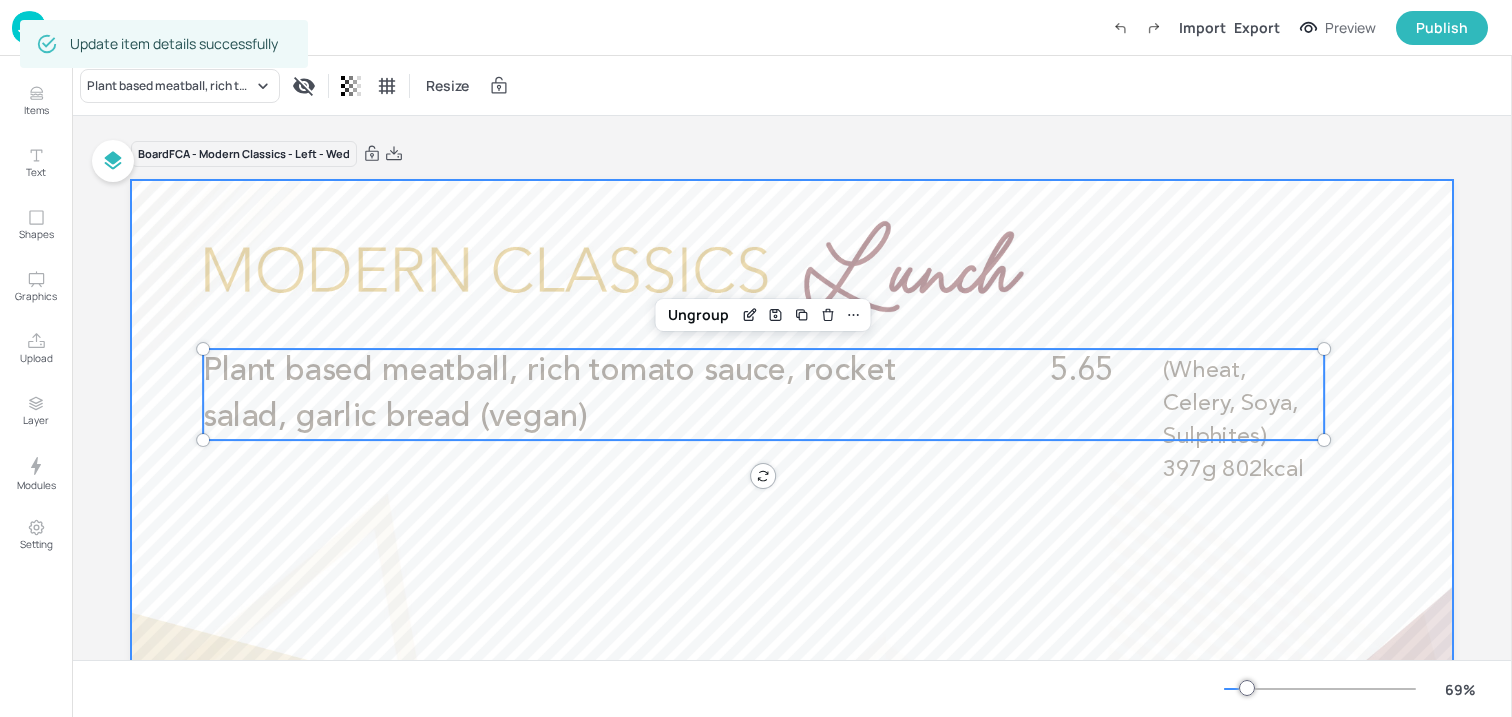 click at bounding box center [792, 552] 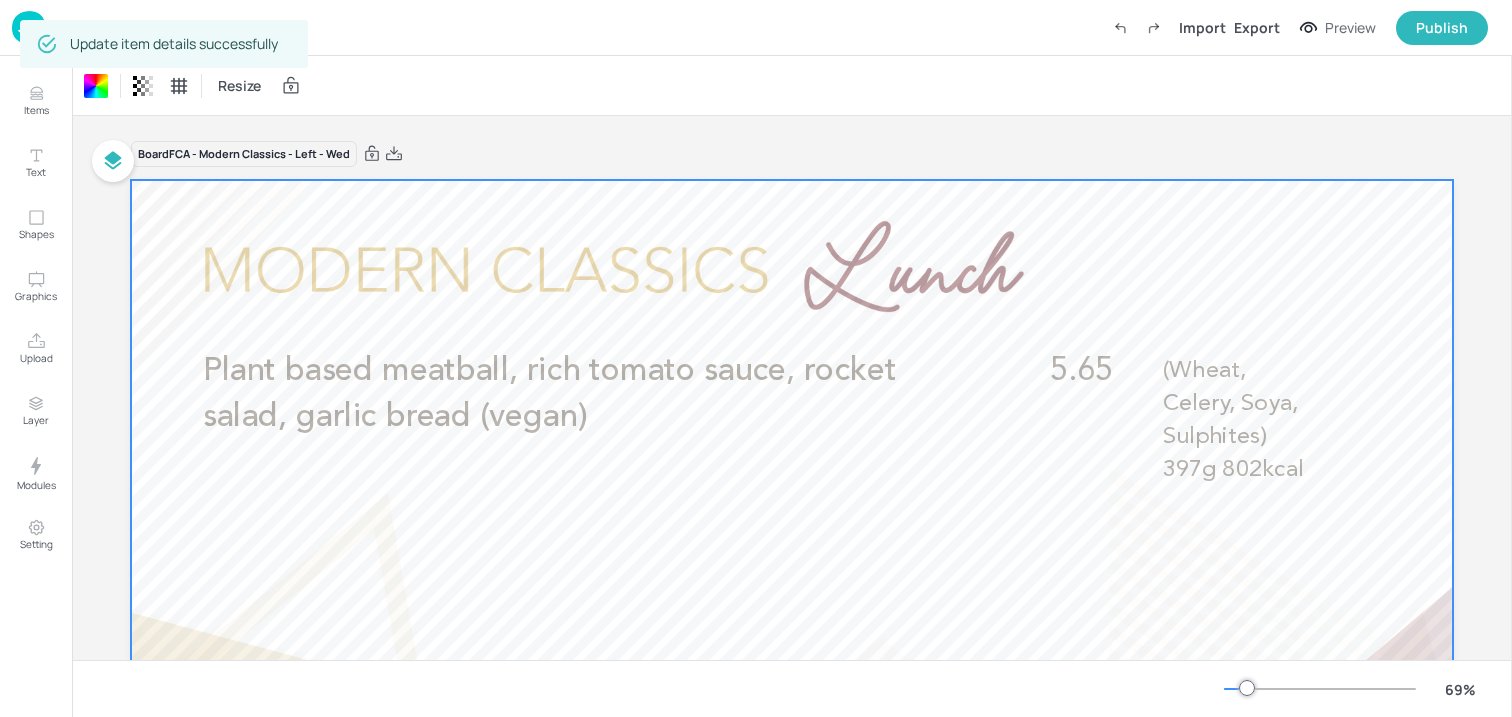 click at bounding box center (29, 27) 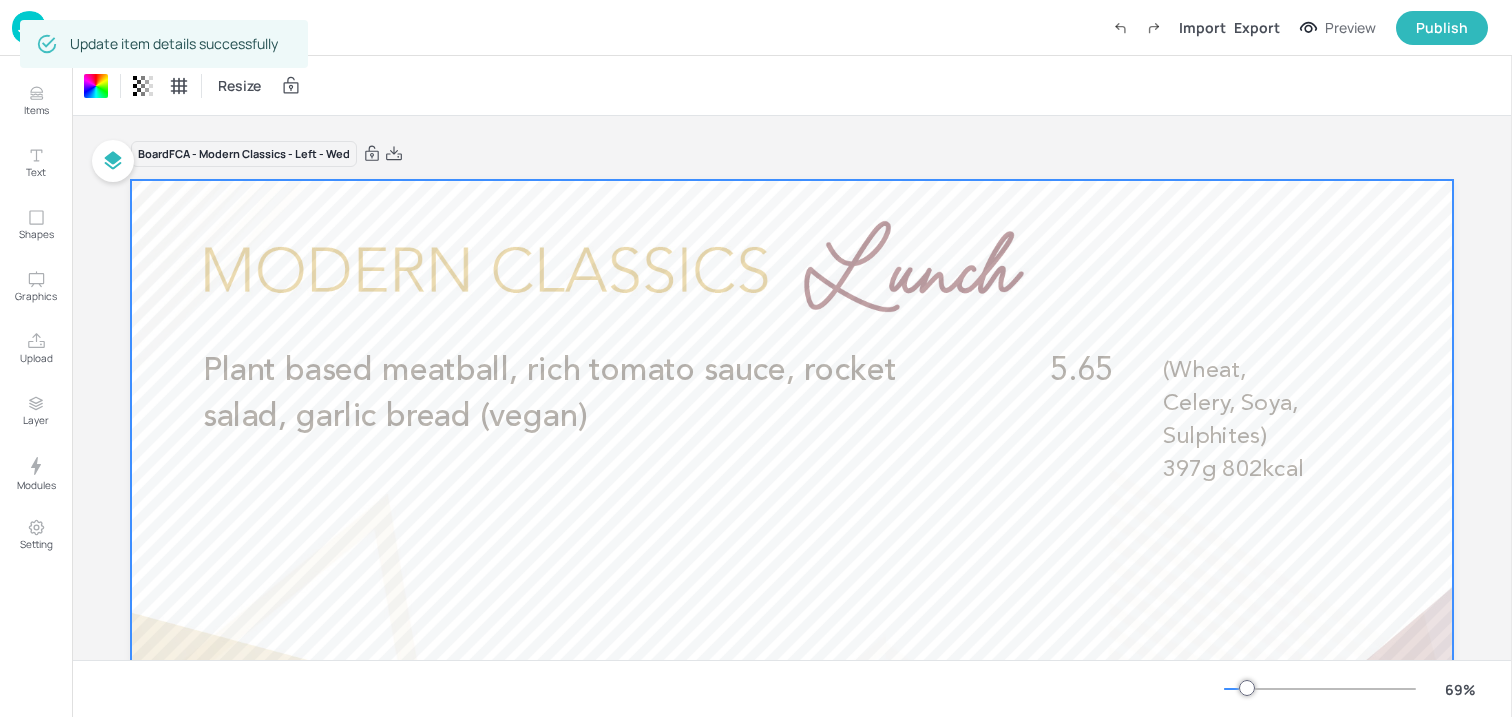 click at bounding box center [29, 27] 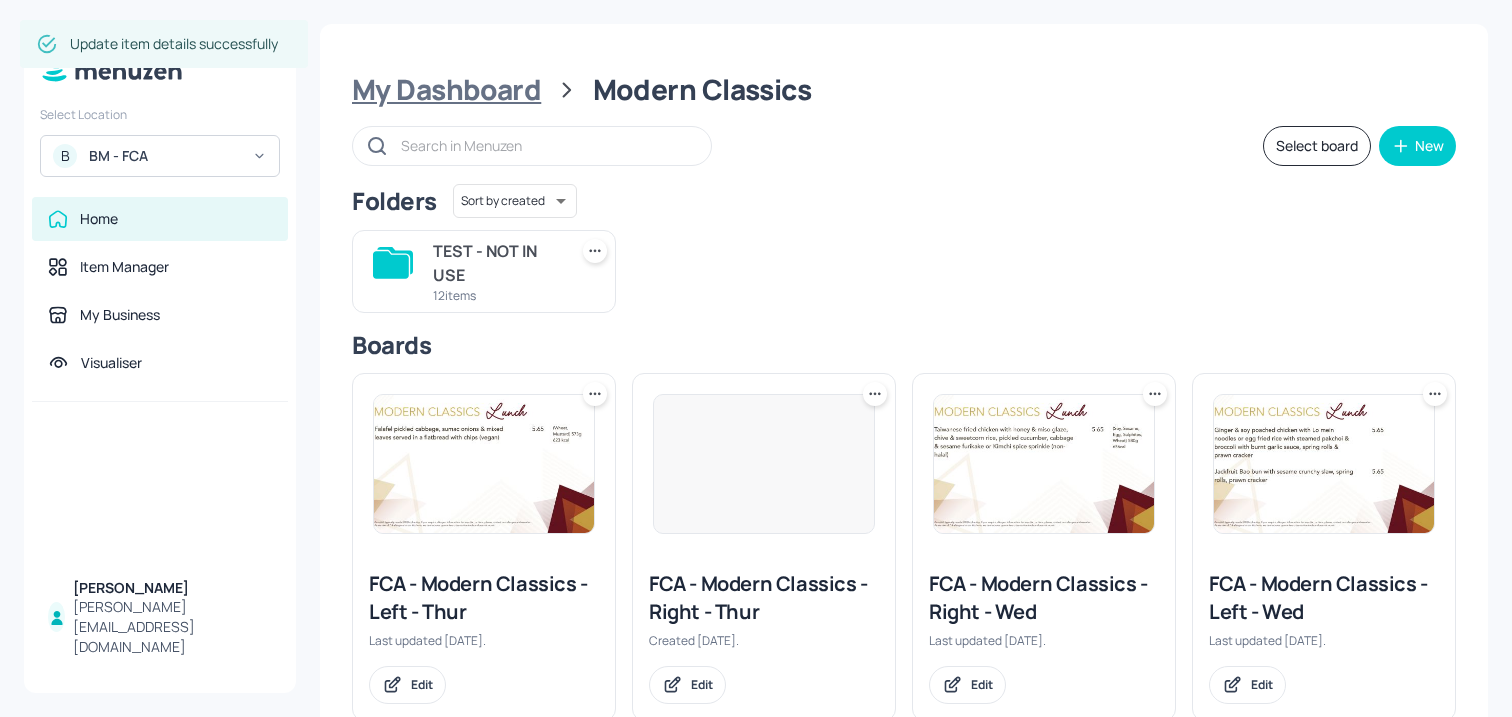 click on "My Dashboard" at bounding box center (446, 90) 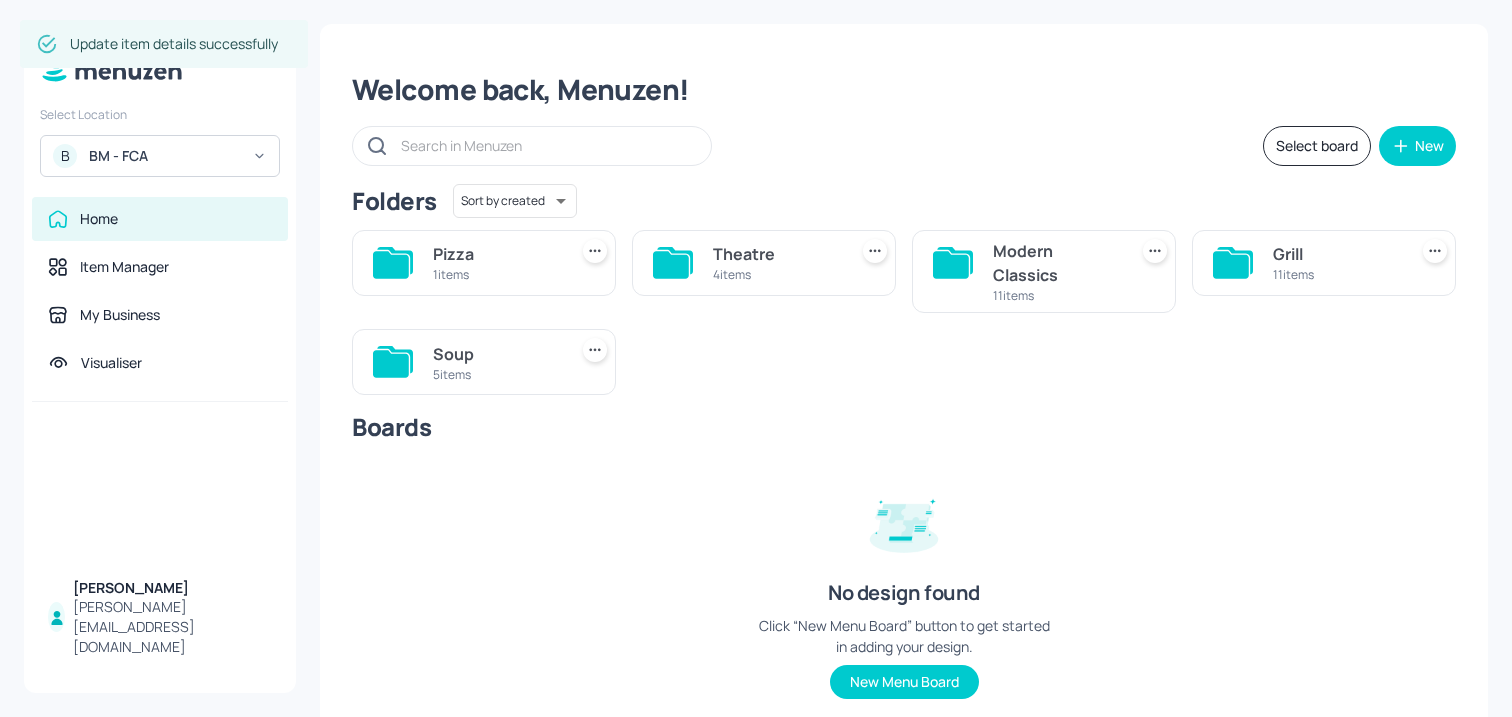 click on "11  items" at bounding box center [1336, 274] 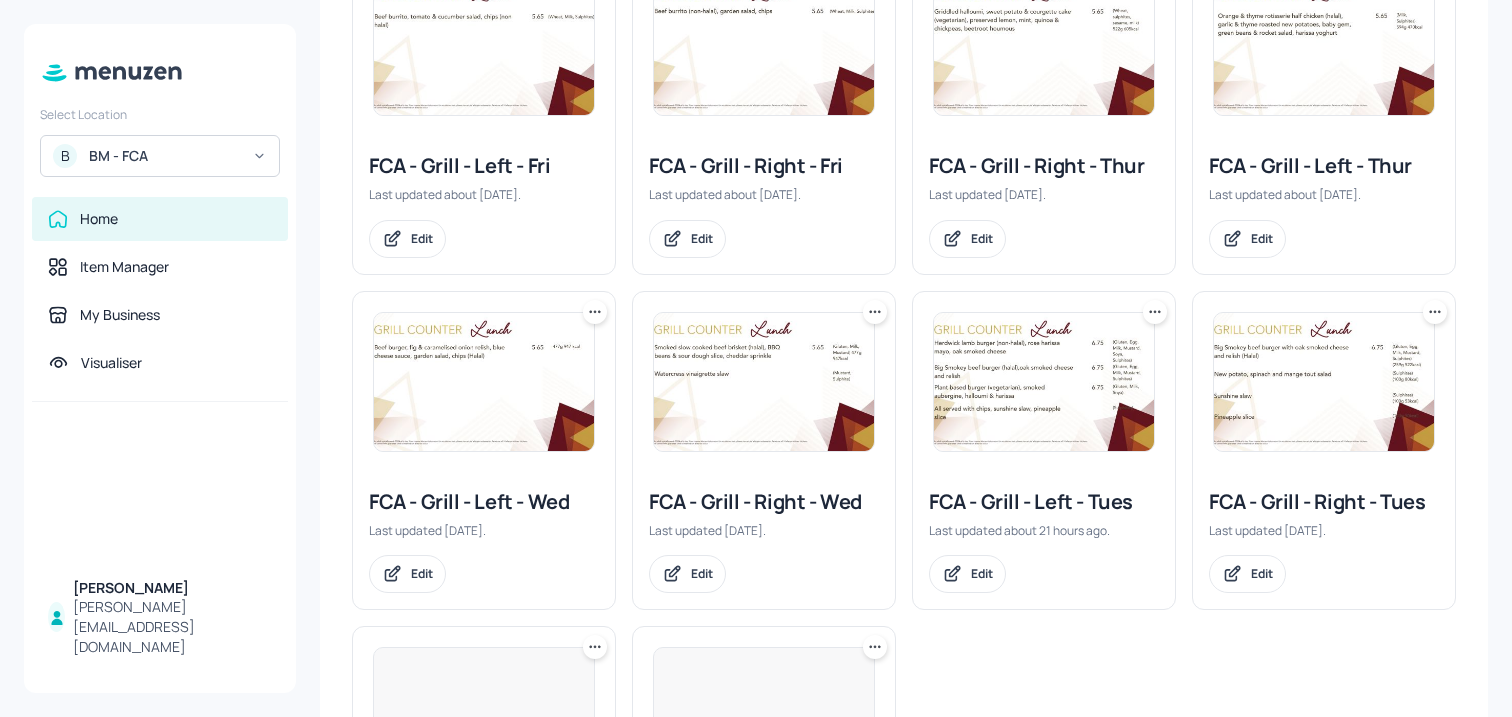 scroll, scrollTop: 555, scrollLeft: 0, axis: vertical 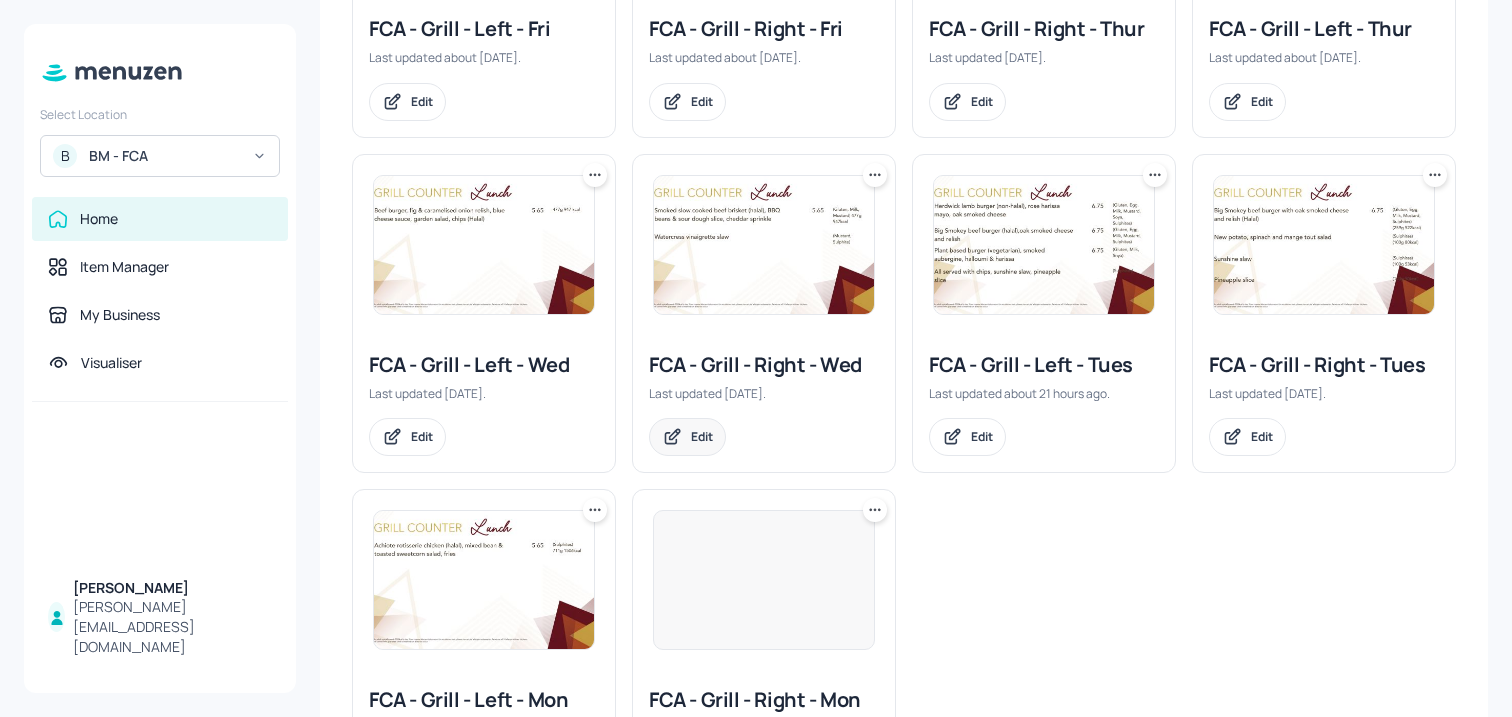 click on "Edit" at bounding box center (687, 437) 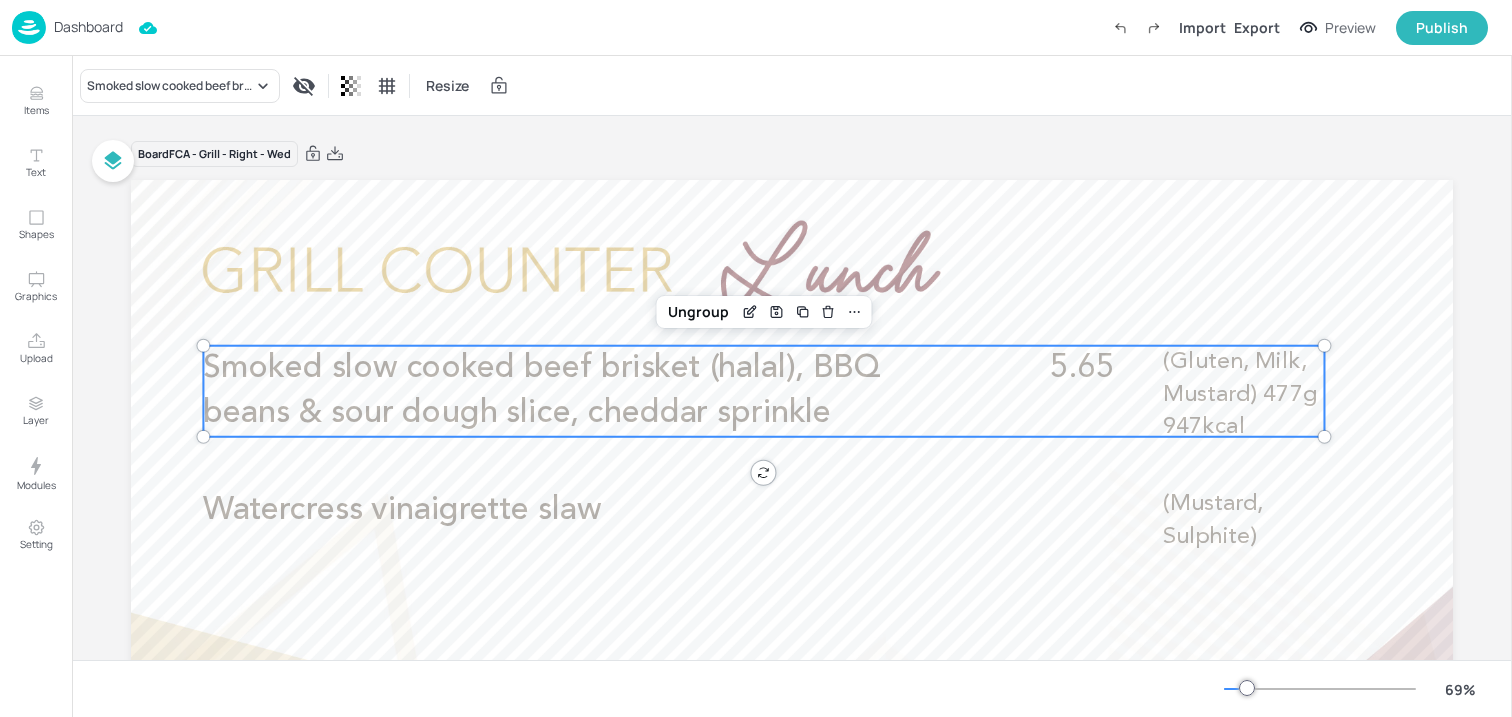 click on "Smoked slow cooked beef brisket (halal), BBQ beans & sour dough slice, cheddar sprinkle" at bounding box center [541, 391] 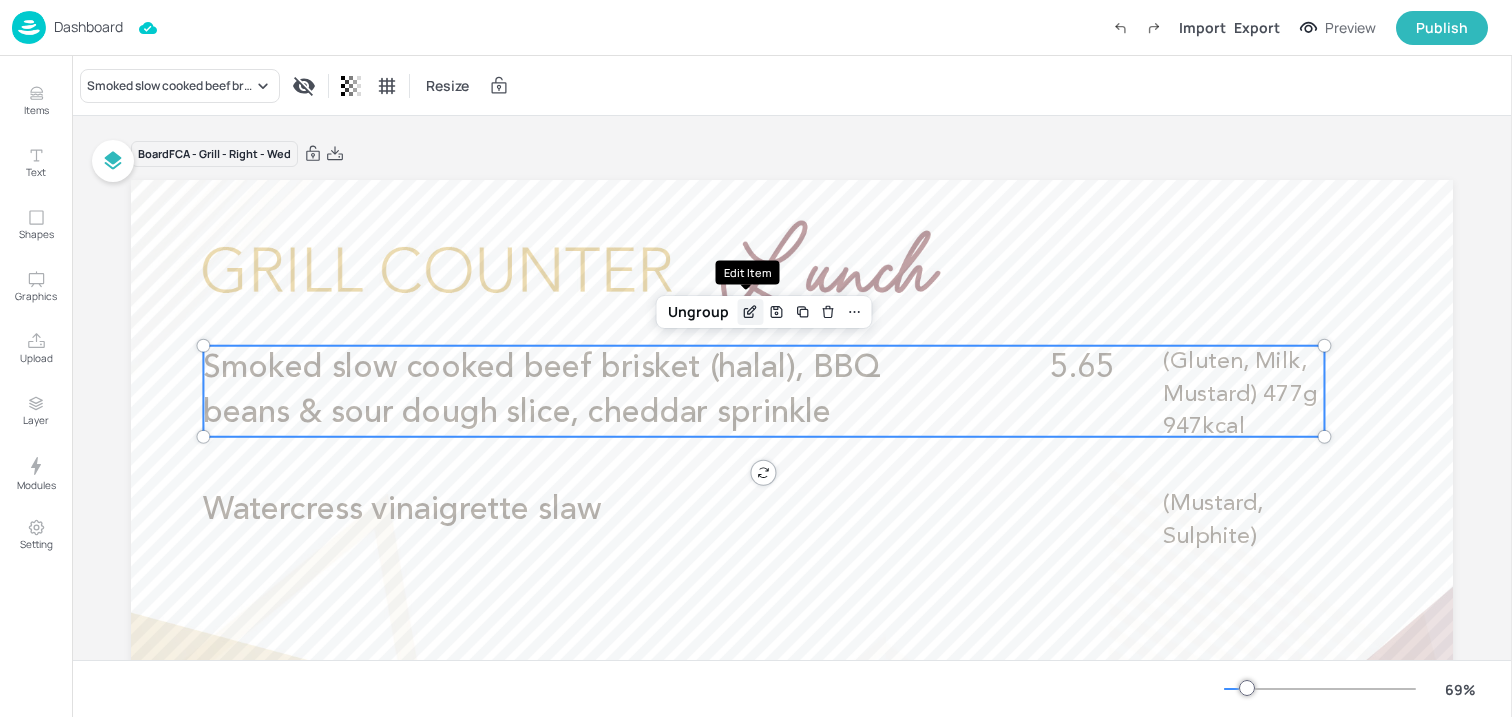 click 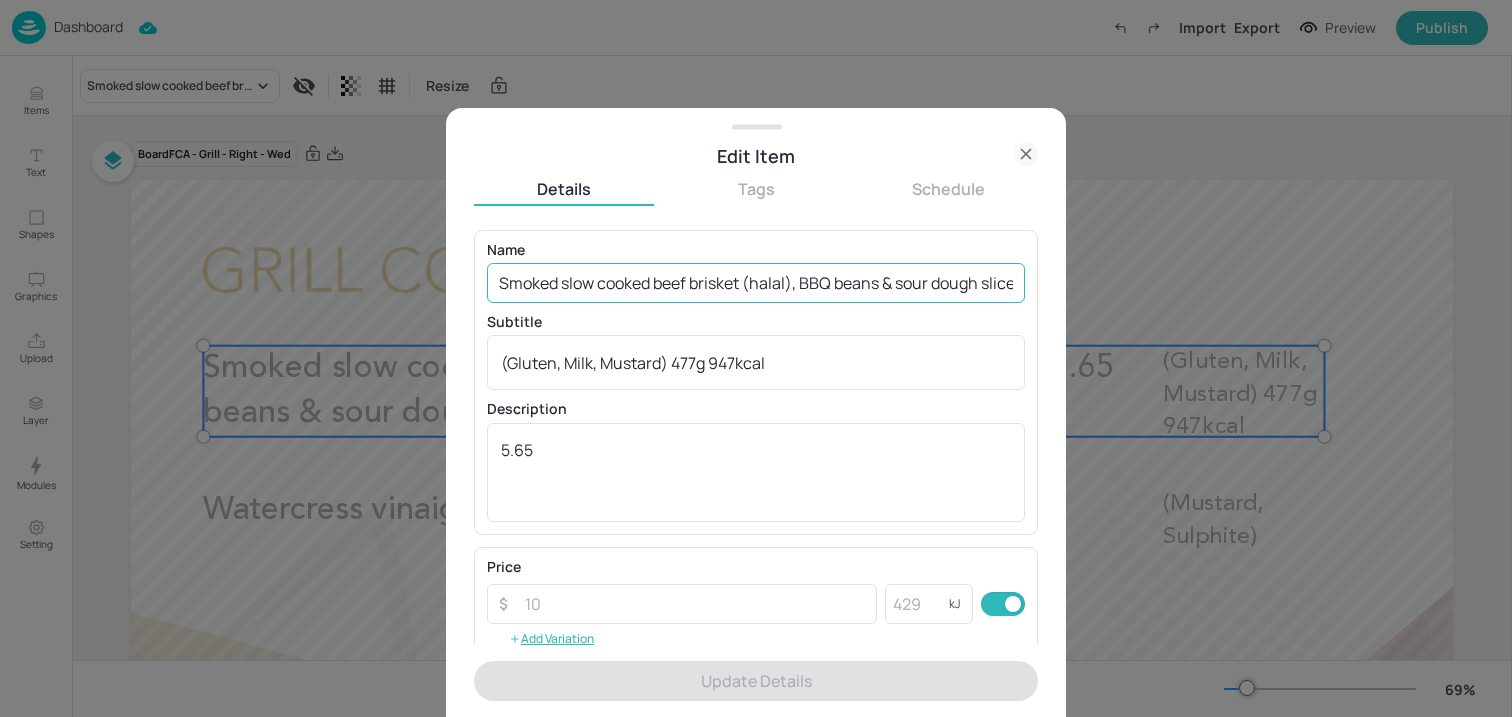 click on "Smoked slow cooked beef brisket (halal), BBQ beans & sour dough slice, cheddar sprinkle" at bounding box center [756, 283] 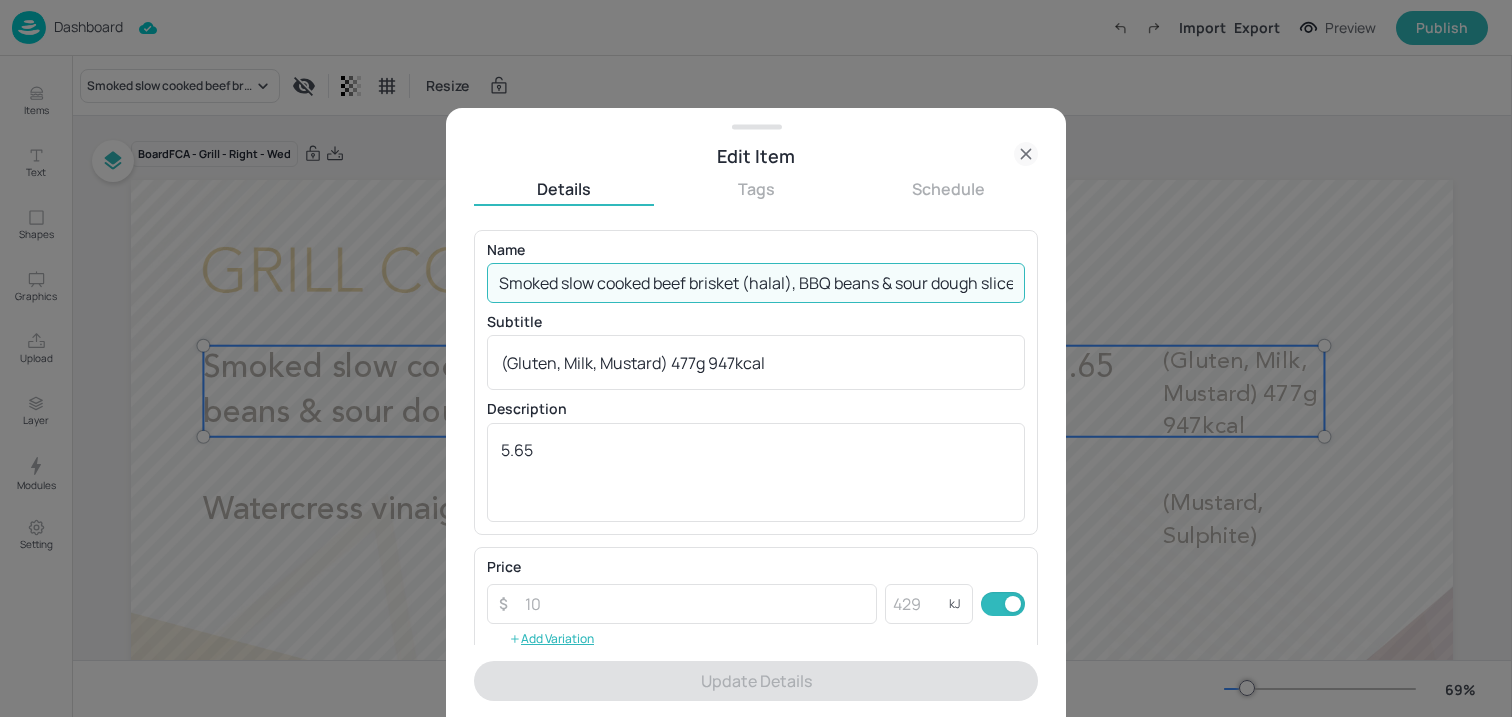 click on "Smoked slow cooked beef brisket (halal), BBQ beans & sour dough slice, cheddar sprinkle" at bounding box center (756, 283) 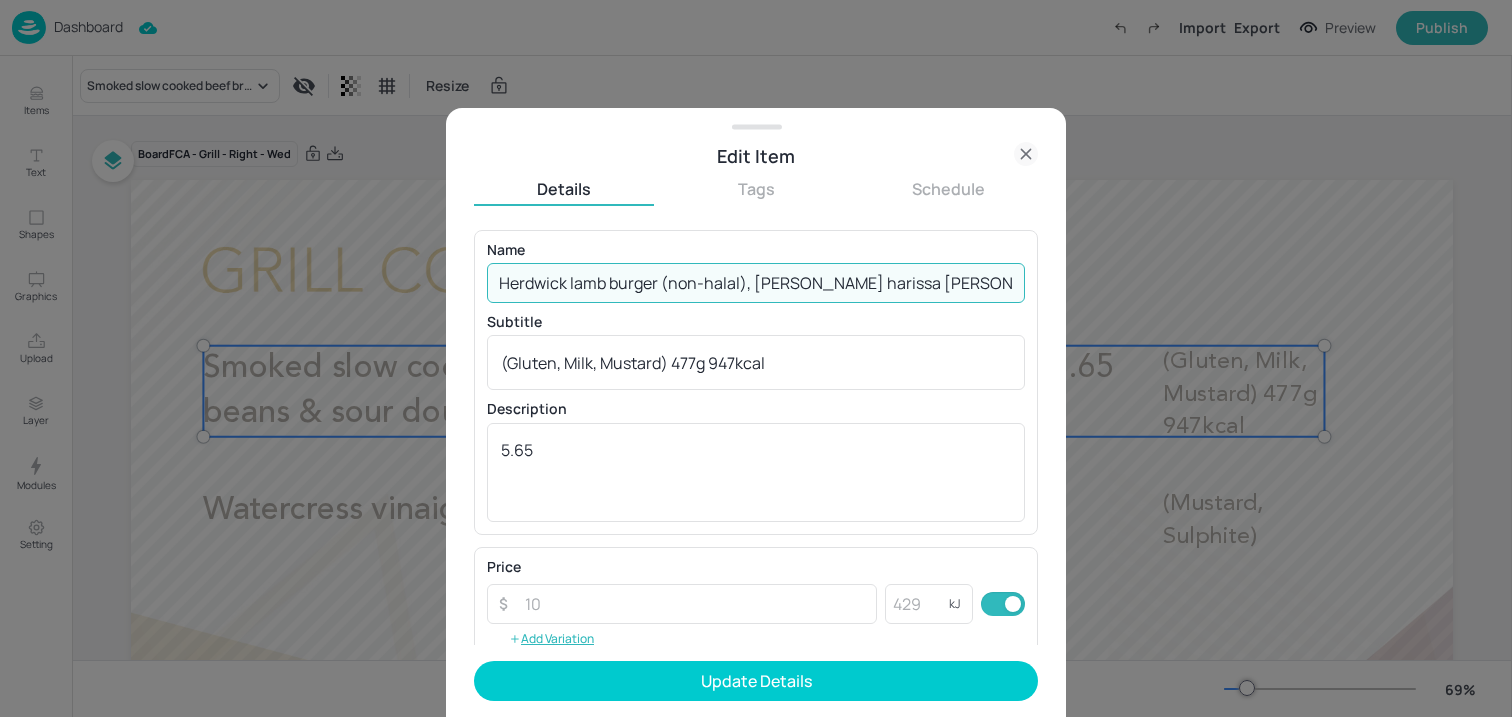 scroll, scrollTop: 0, scrollLeft: 326, axis: horizontal 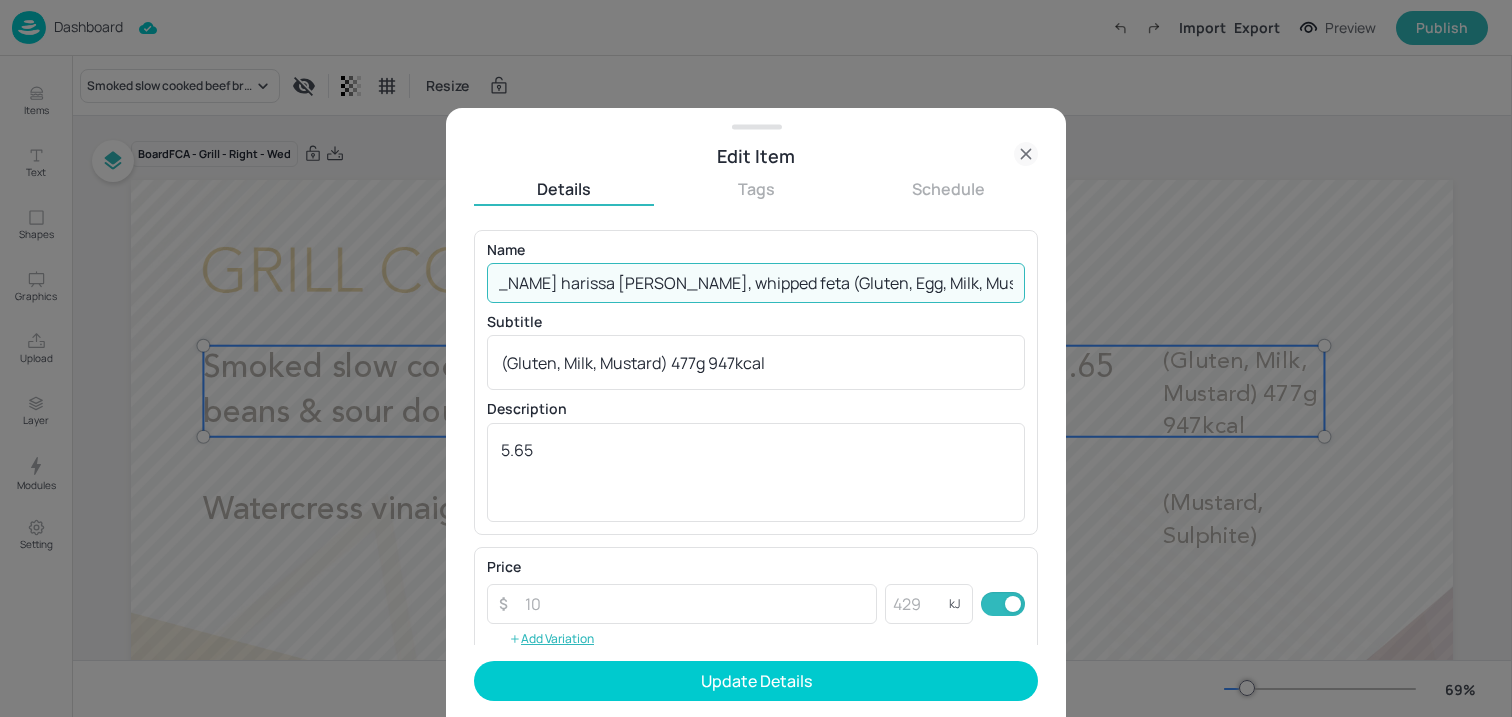 drag, startPoint x: 665, startPoint y: 285, endPoint x: 989, endPoint y: 288, distance: 324.0139 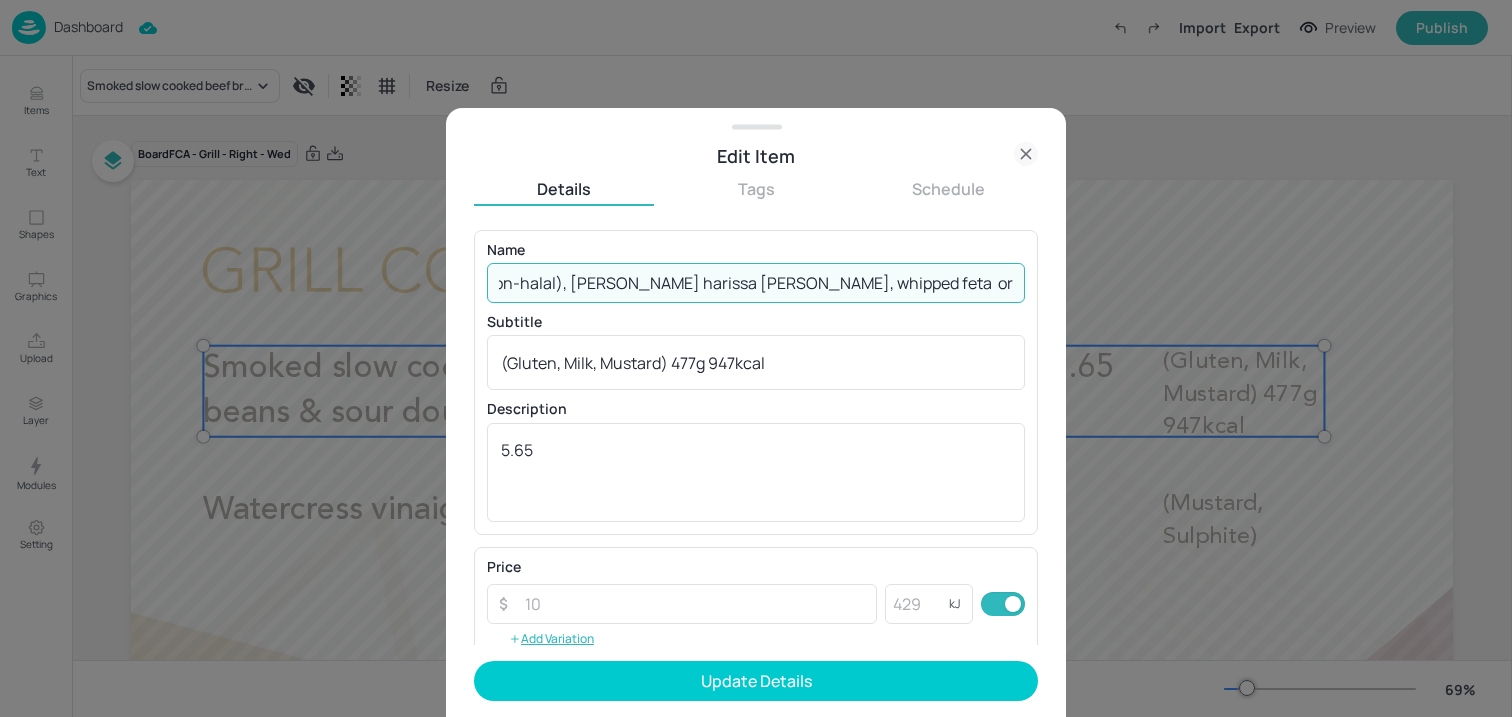 scroll, scrollTop: 0, scrollLeft: 3, axis: horizontal 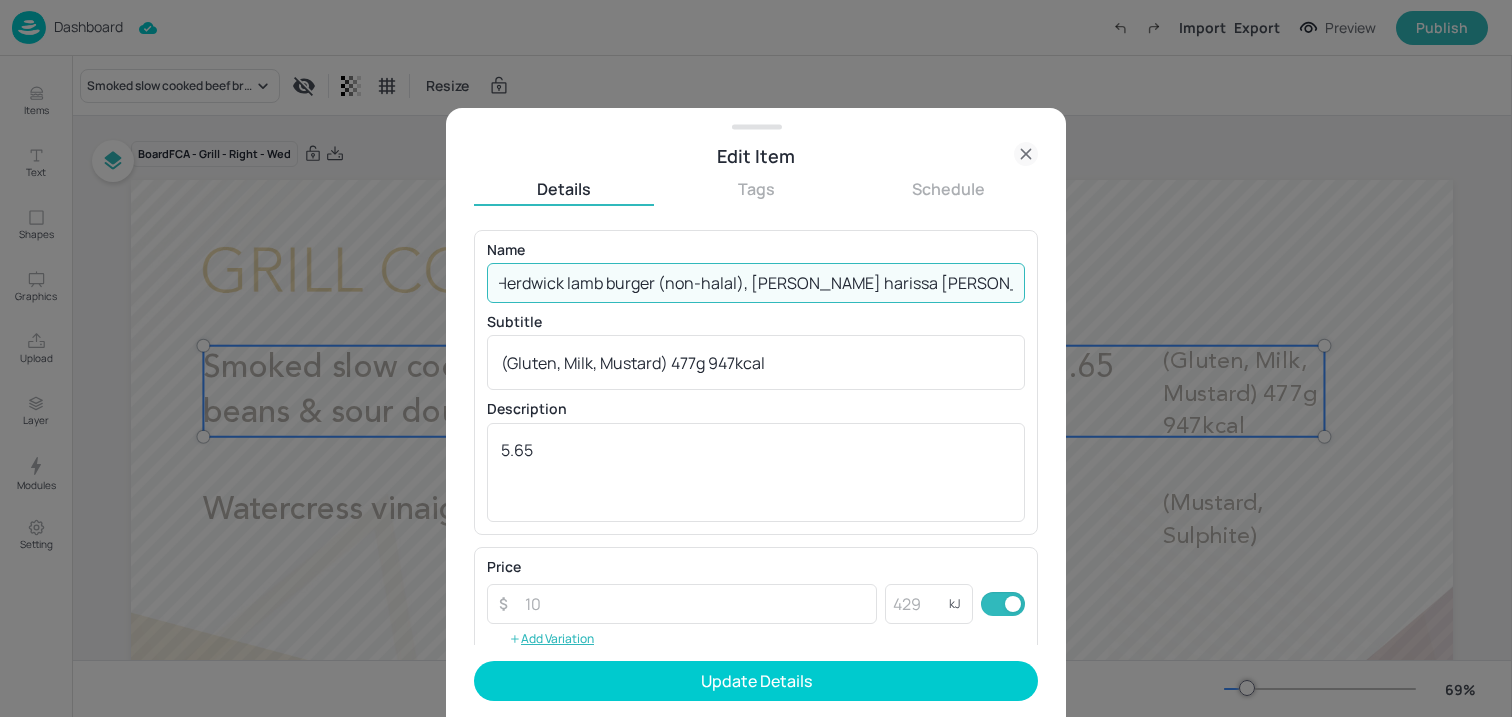 click on "Herdwick lamb burger (non-halal), [PERSON_NAME] harissa [PERSON_NAME], whipped feta  or" at bounding box center [756, 283] 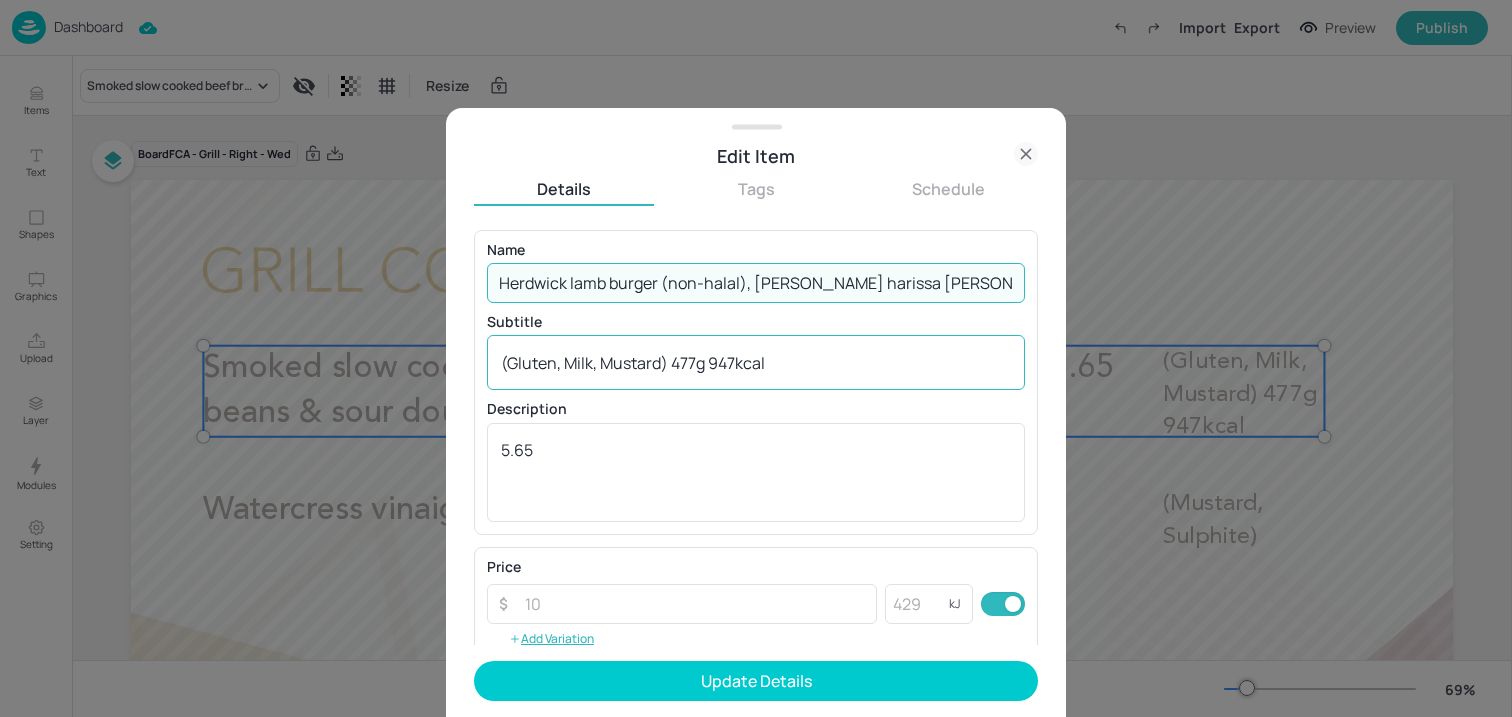 type on "Herdwick lamb burger (non-halal), [PERSON_NAME] harissa [PERSON_NAME], whipped feta" 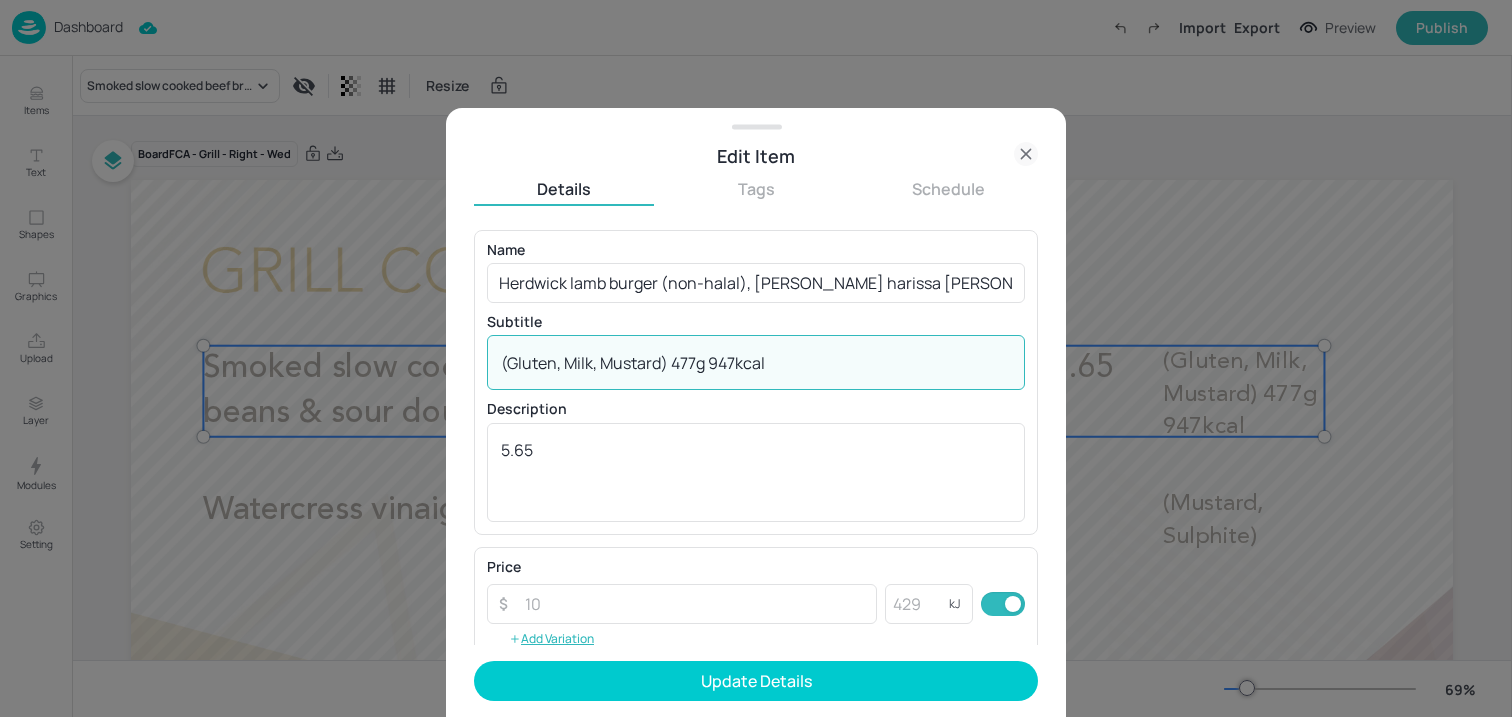 drag, startPoint x: 669, startPoint y: 365, endPoint x: 330, endPoint y: 363, distance: 339.0059 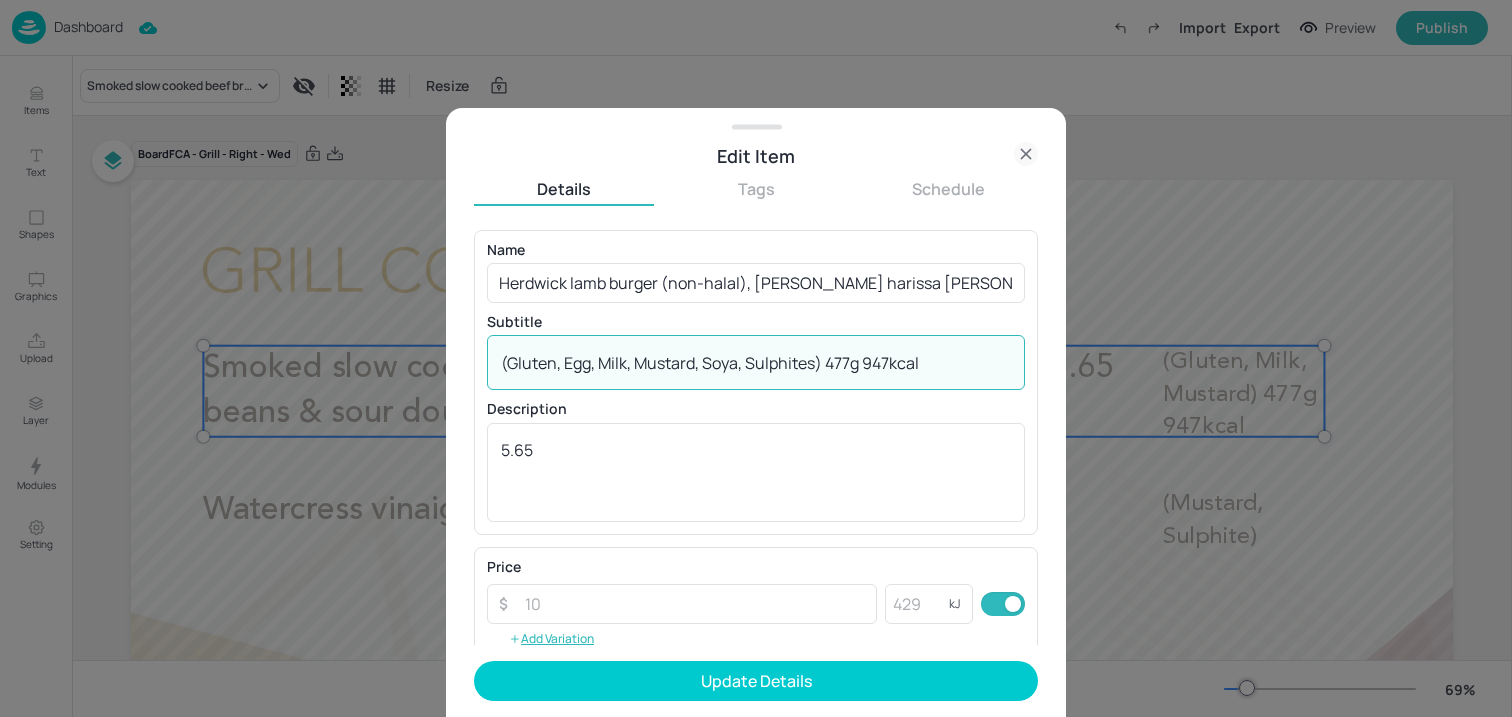 drag, startPoint x: 824, startPoint y: 370, endPoint x: 1015, endPoint y: 370, distance: 191 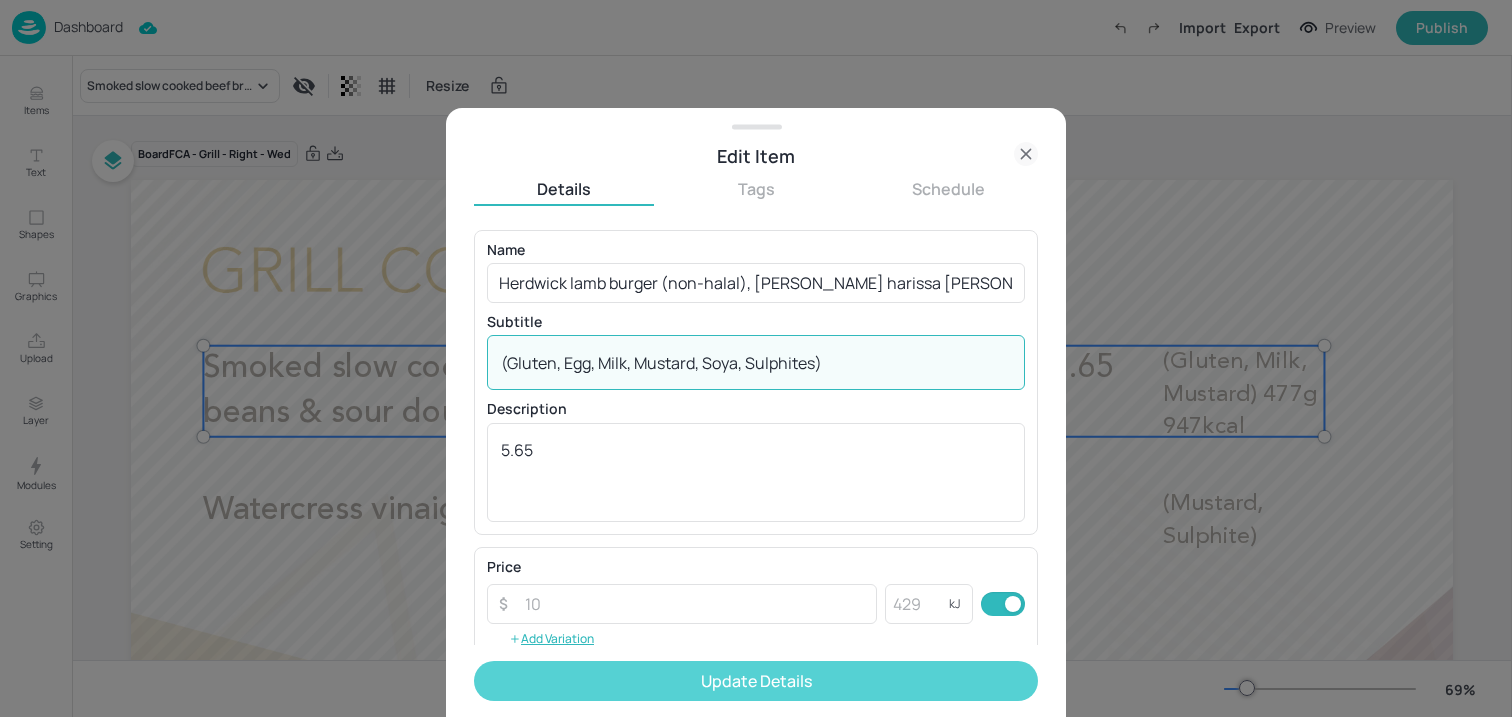 type on "(Gluten, Egg, Milk, Mustard, Soya, Sulphites)" 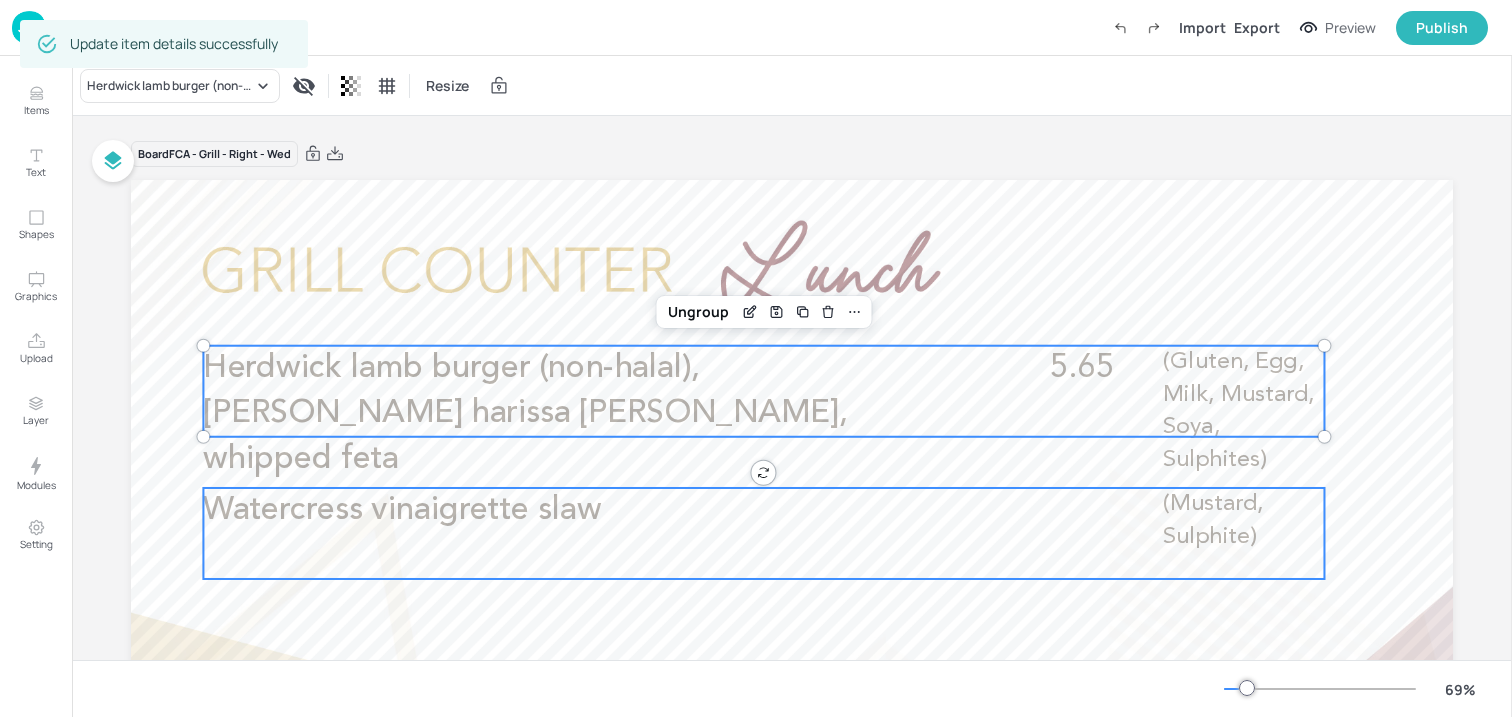 click on "Watercress vinaigrette slaw" at bounding box center (577, 510) 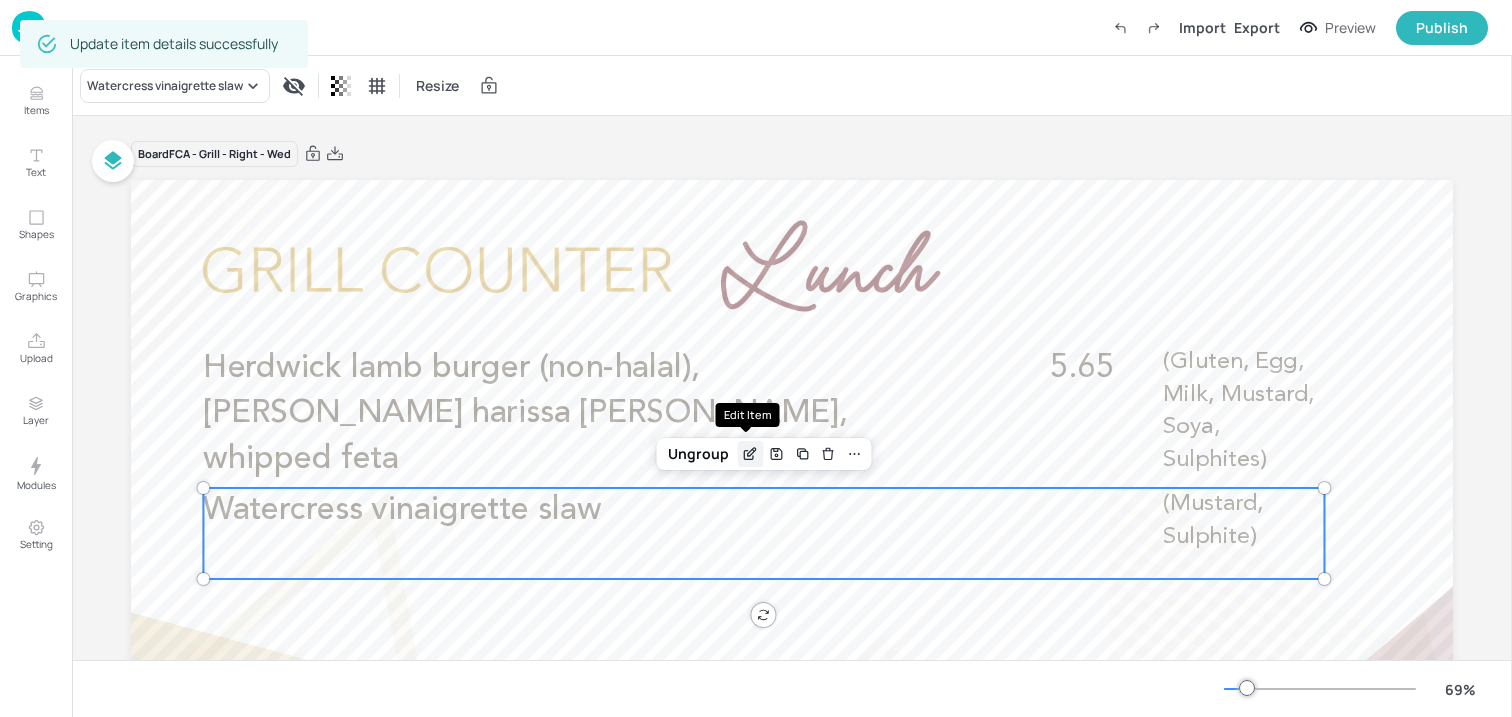 click at bounding box center [750, 454] 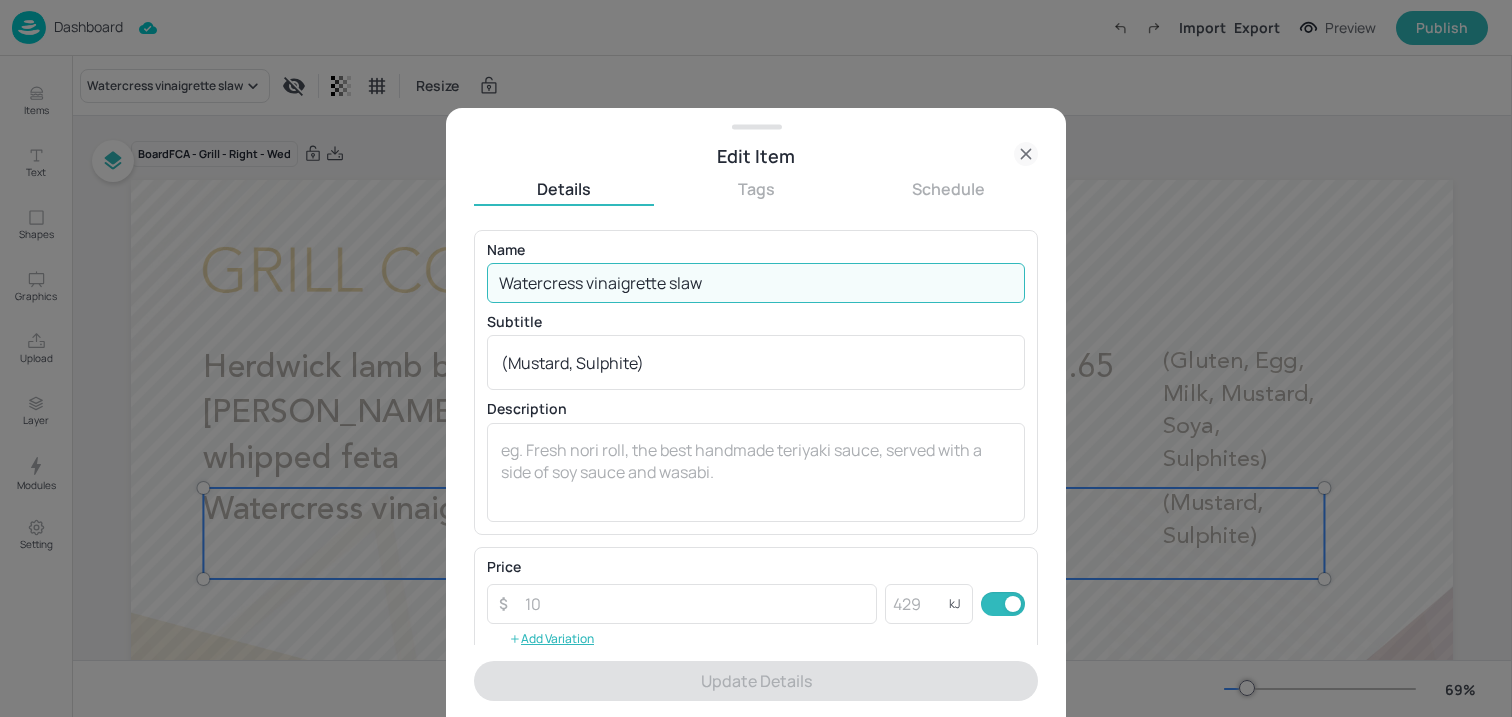 click on "Watercress vinaigrette slaw" at bounding box center [756, 283] 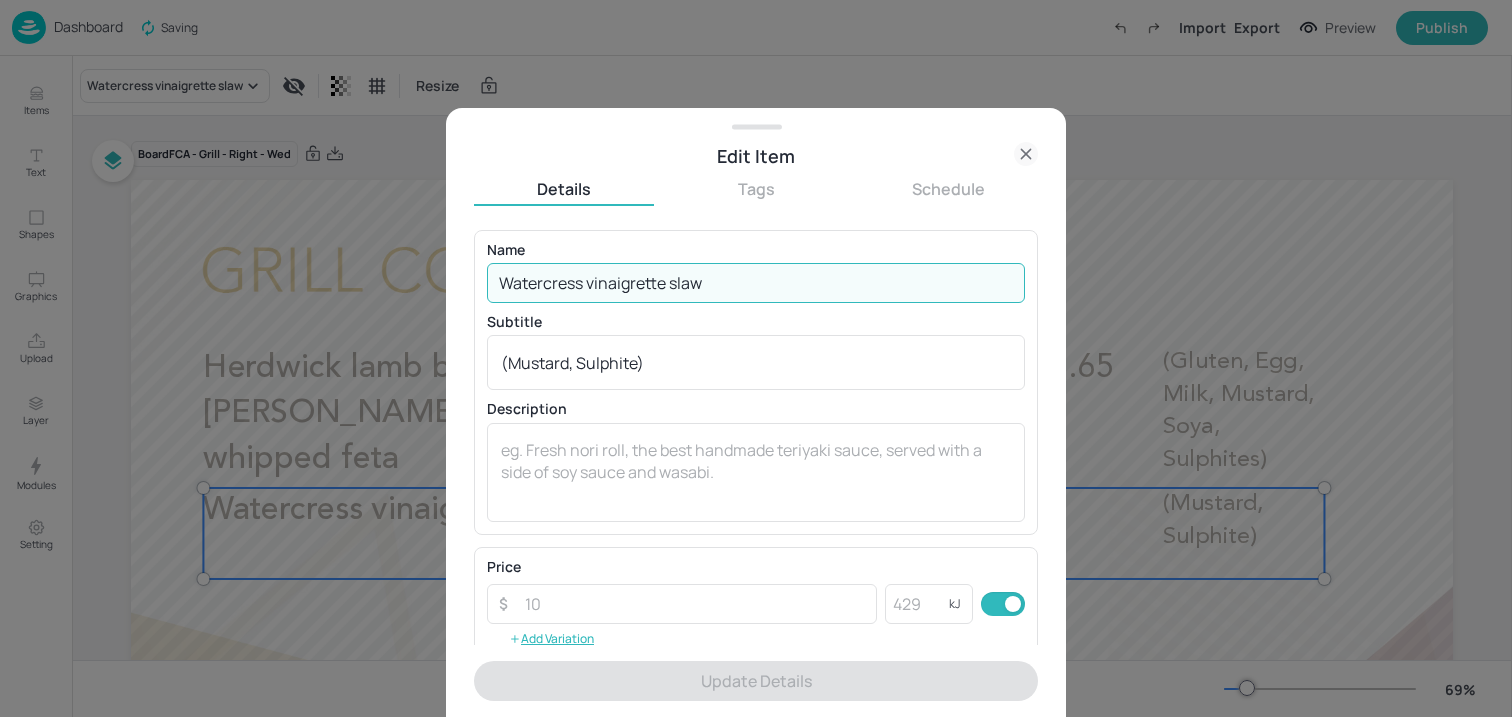 paste on "Big Smokey beef burger (halal),oak smoked cheese and relish (Gluten, Egg, Milk, Mustard, Sulphites) or" 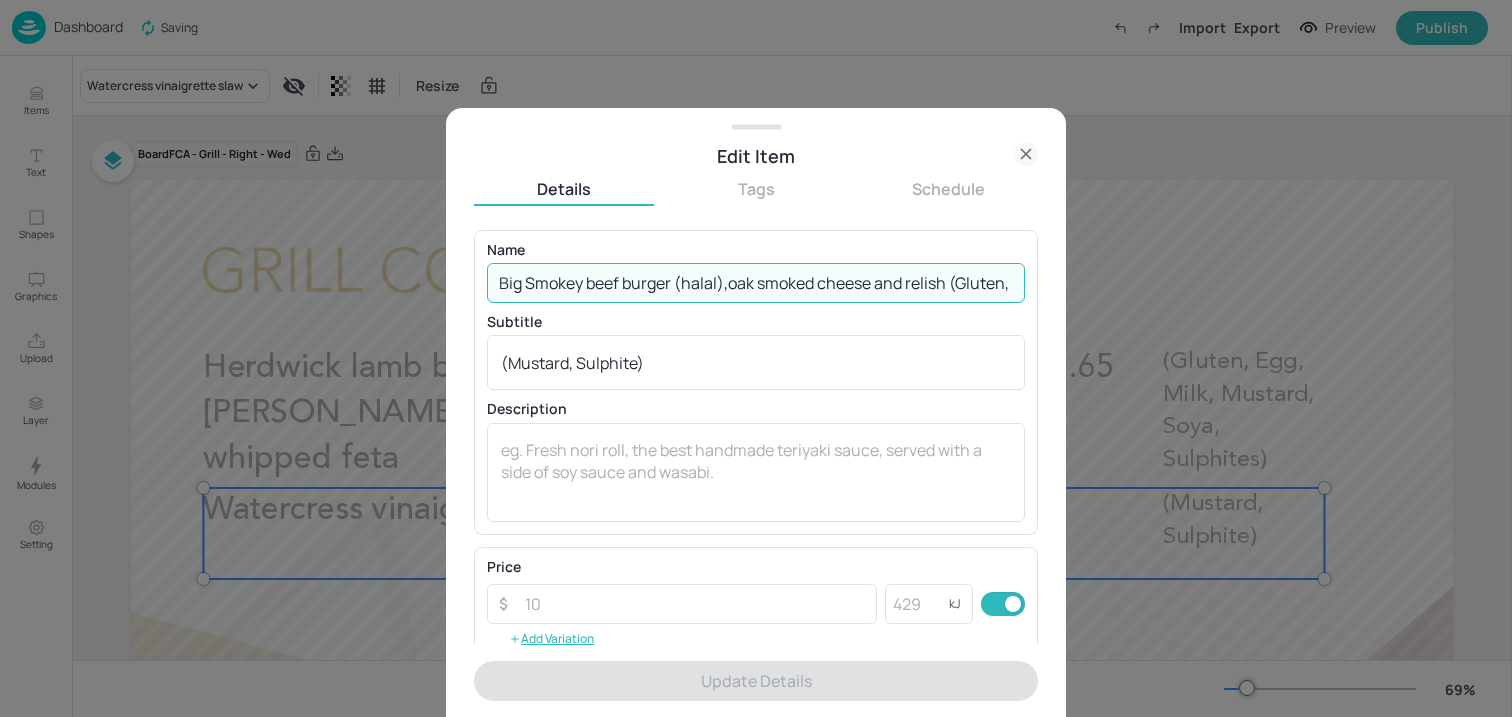 scroll, scrollTop: 0, scrollLeft: 242, axis: horizontal 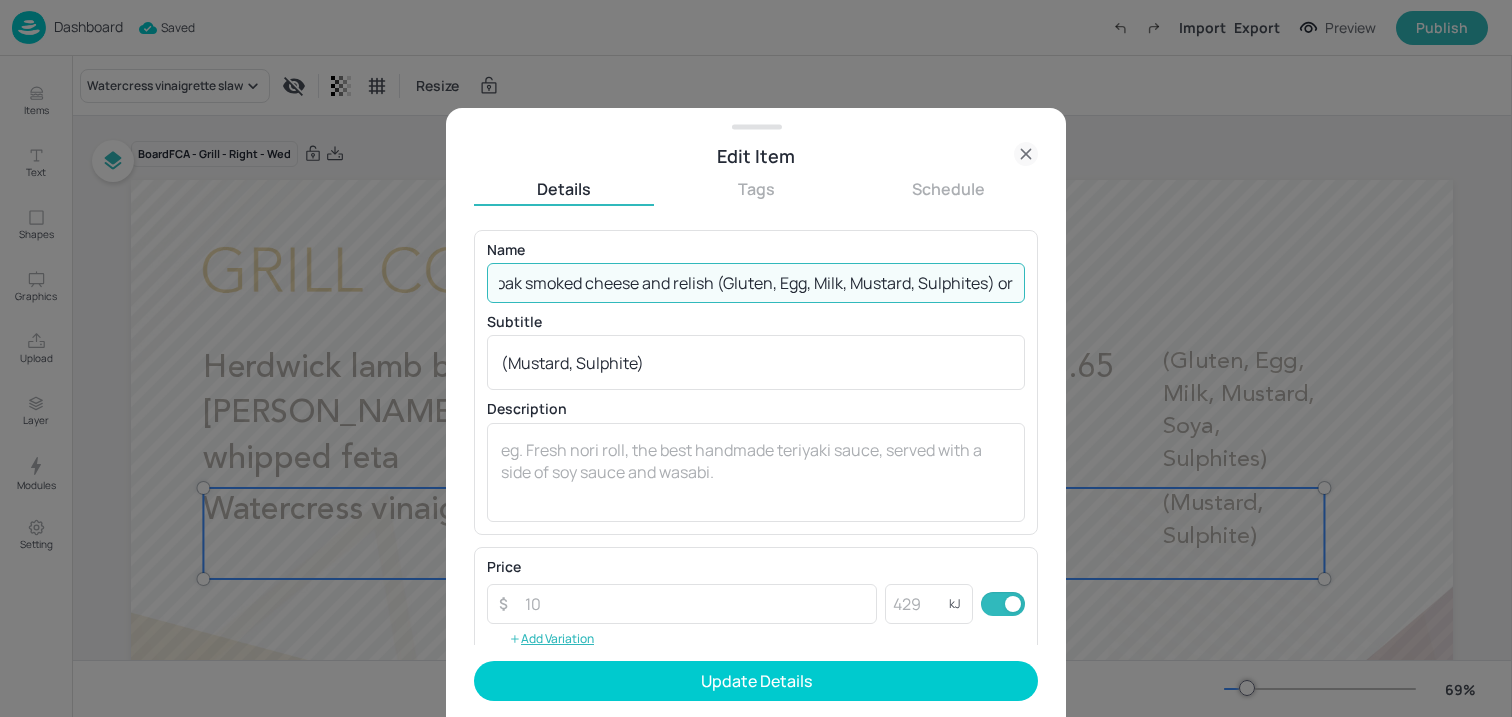 drag, startPoint x: 709, startPoint y: 284, endPoint x: 988, endPoint y: 285, distance: 279.0018 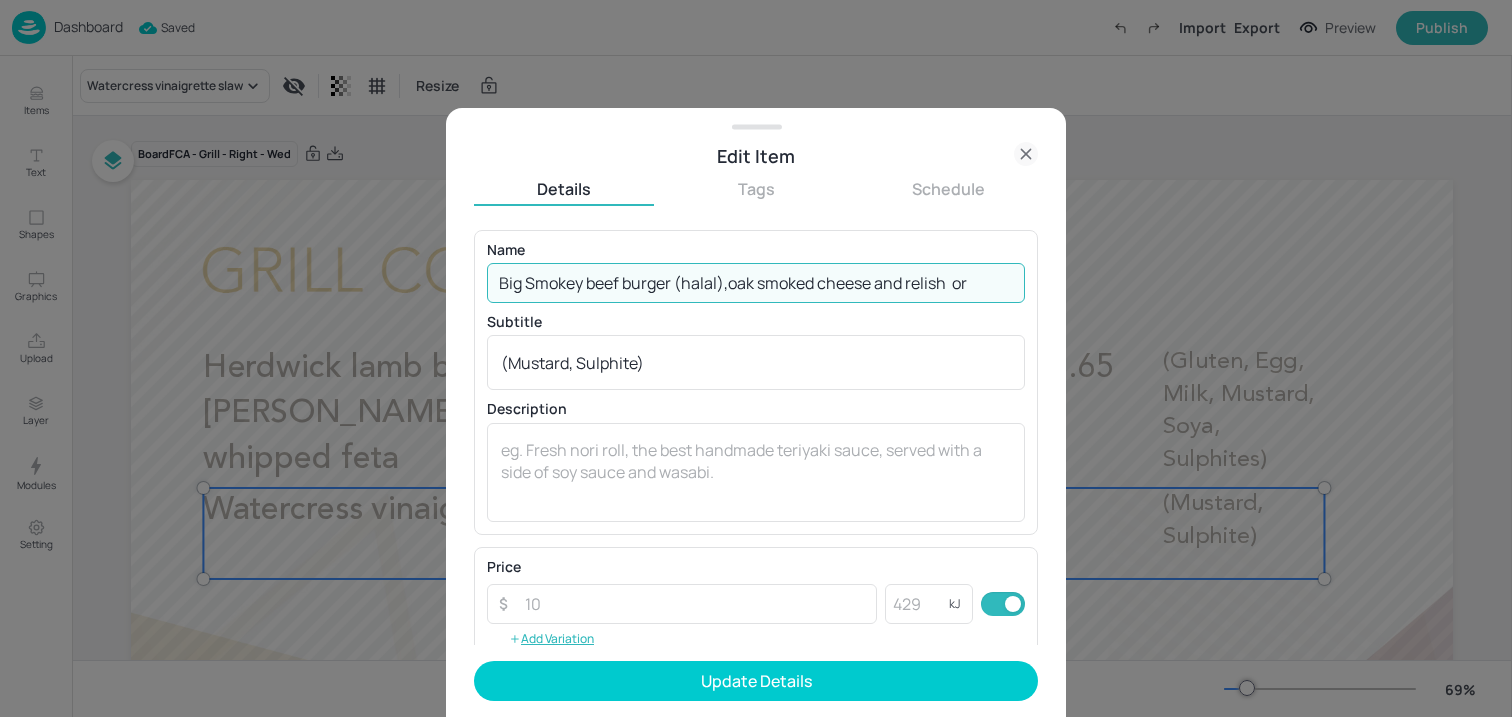 scroll, scrollTop: 0, scrollLeft: 0, axis: both 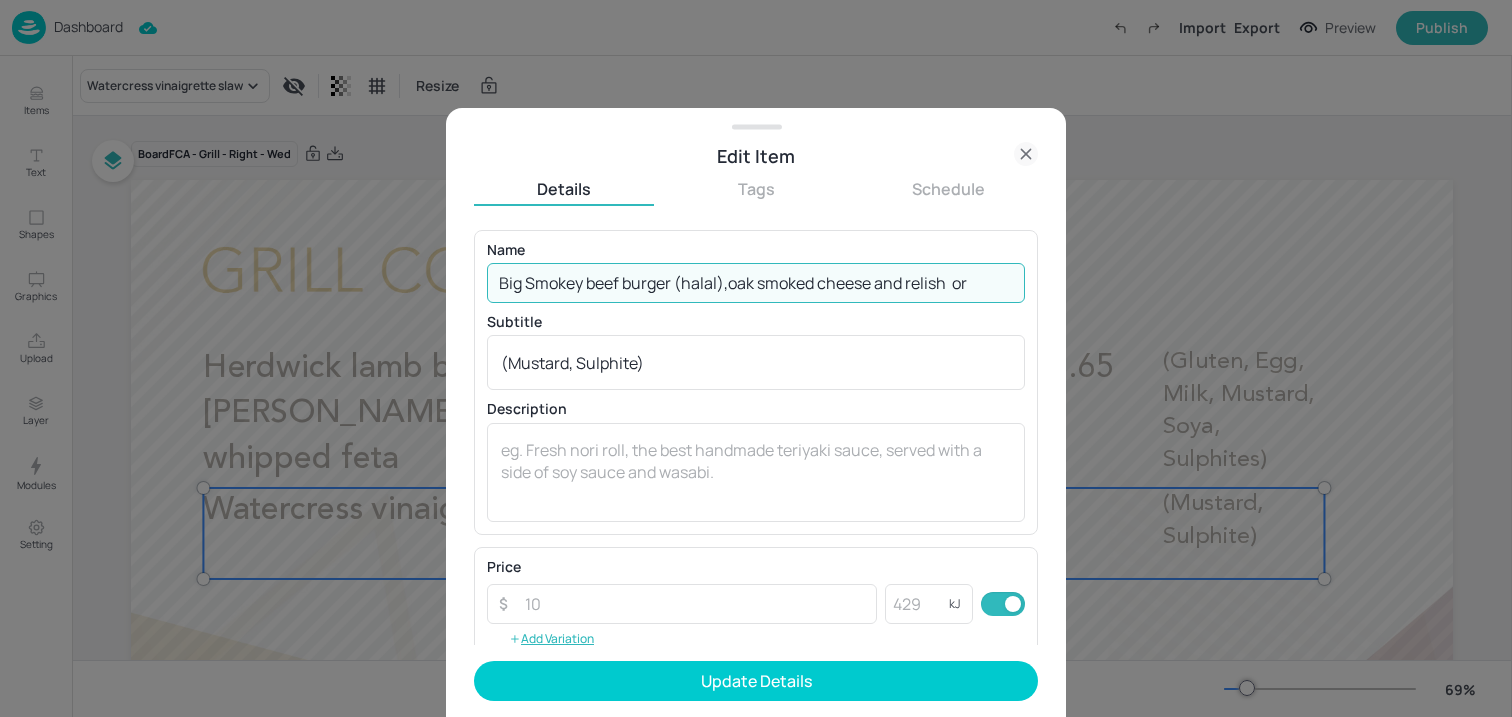 click on "Big Smokey beef burger (halal),oak smoked cheese and relish  or" at bounding box center (756, 283) 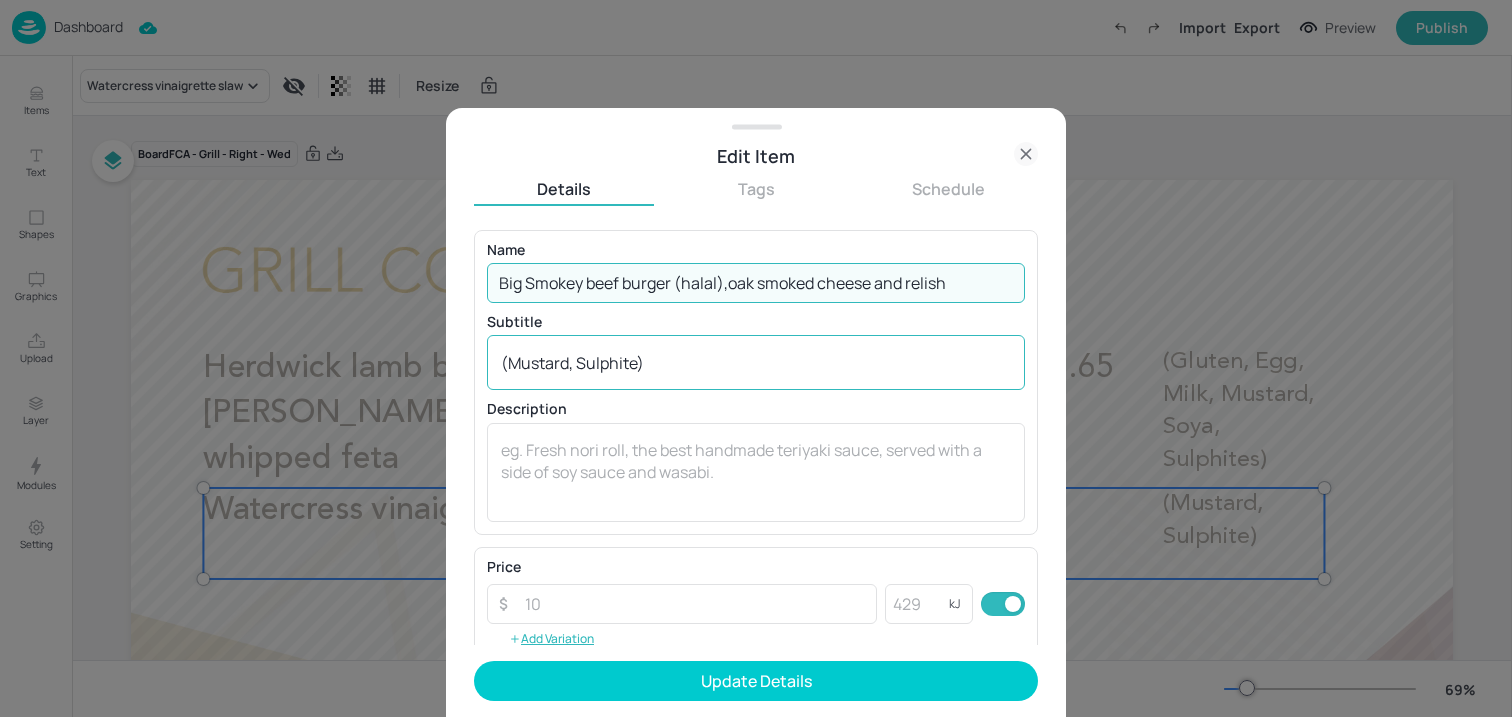 type on "Big Smokey beef burger (halal),oak smoked cheese and relish" 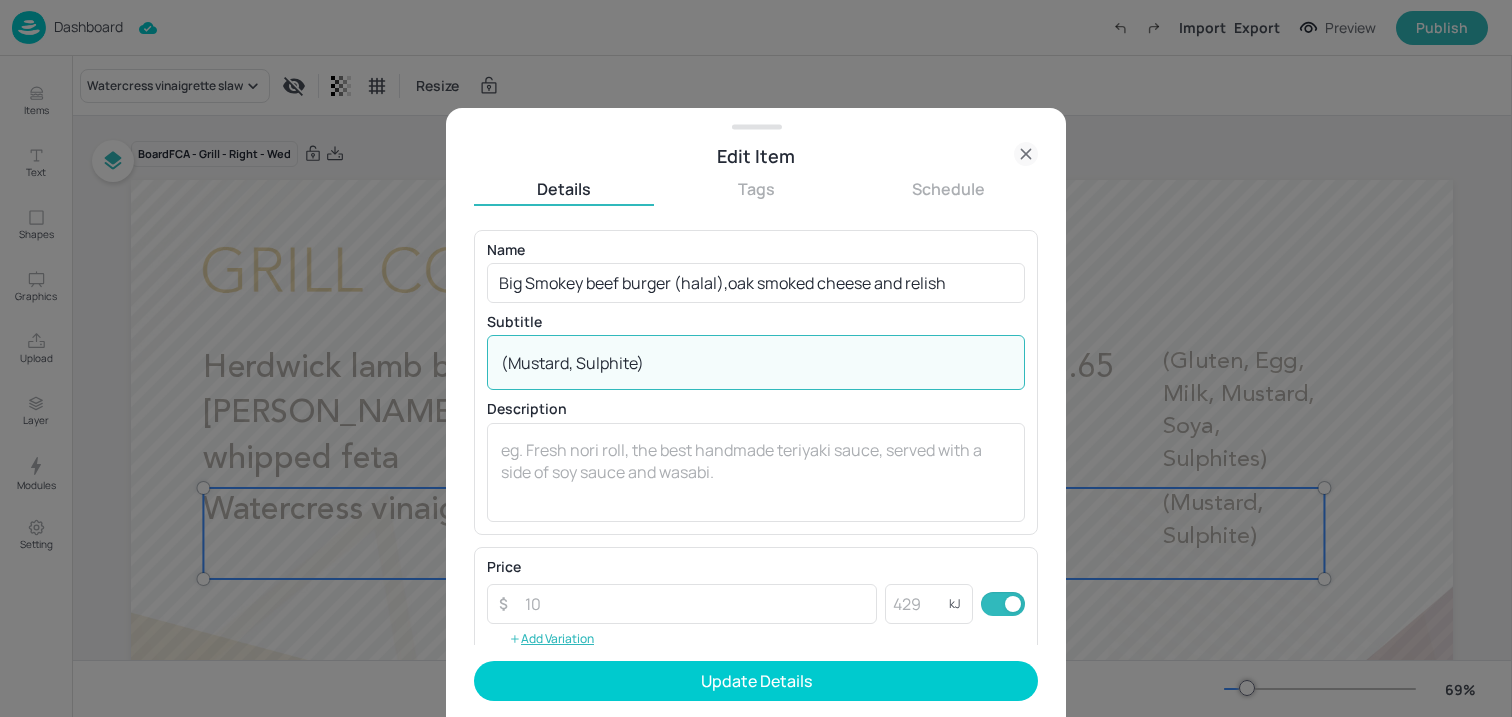 click on "(Mustard, Sulphite)" at bounding box center (756, 363) 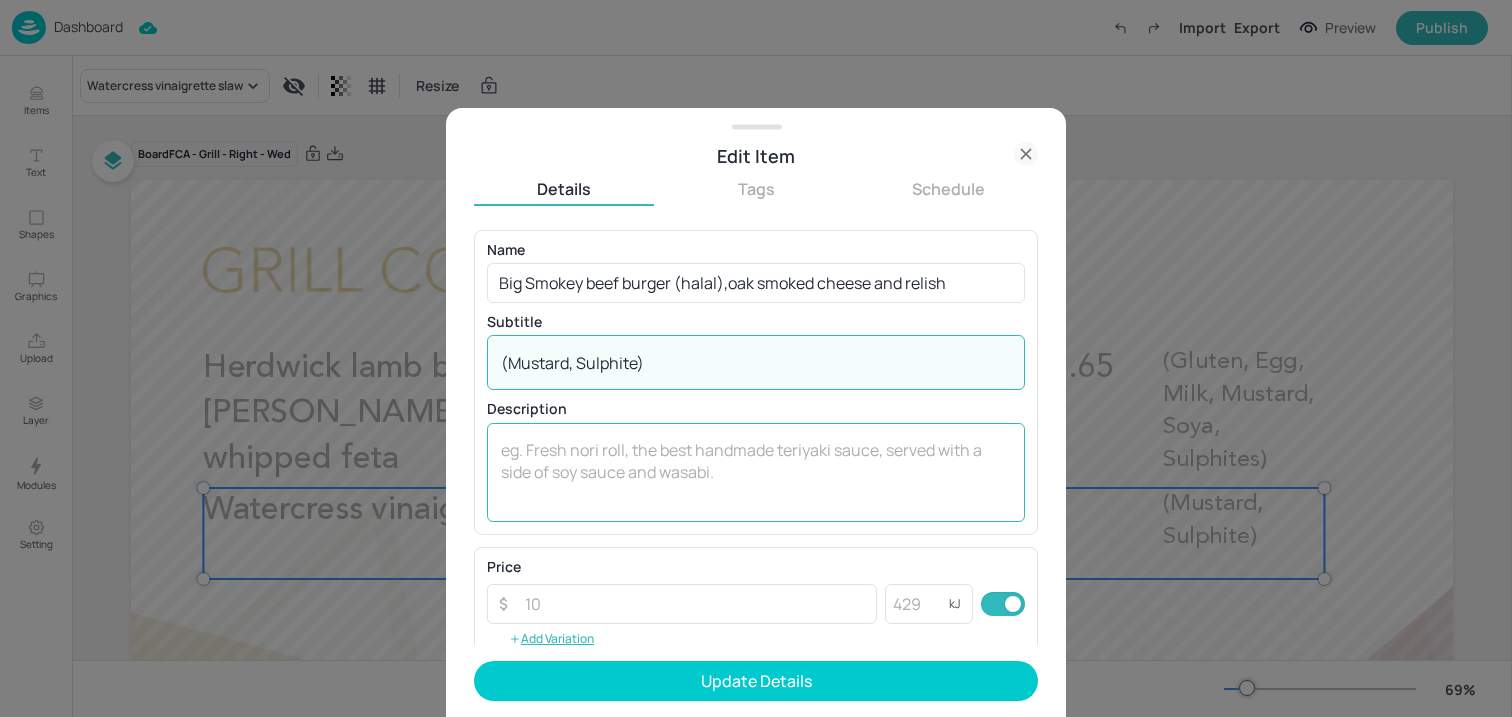 paste on "Gluten, Egg, Milk, Mustard, Sulphites" 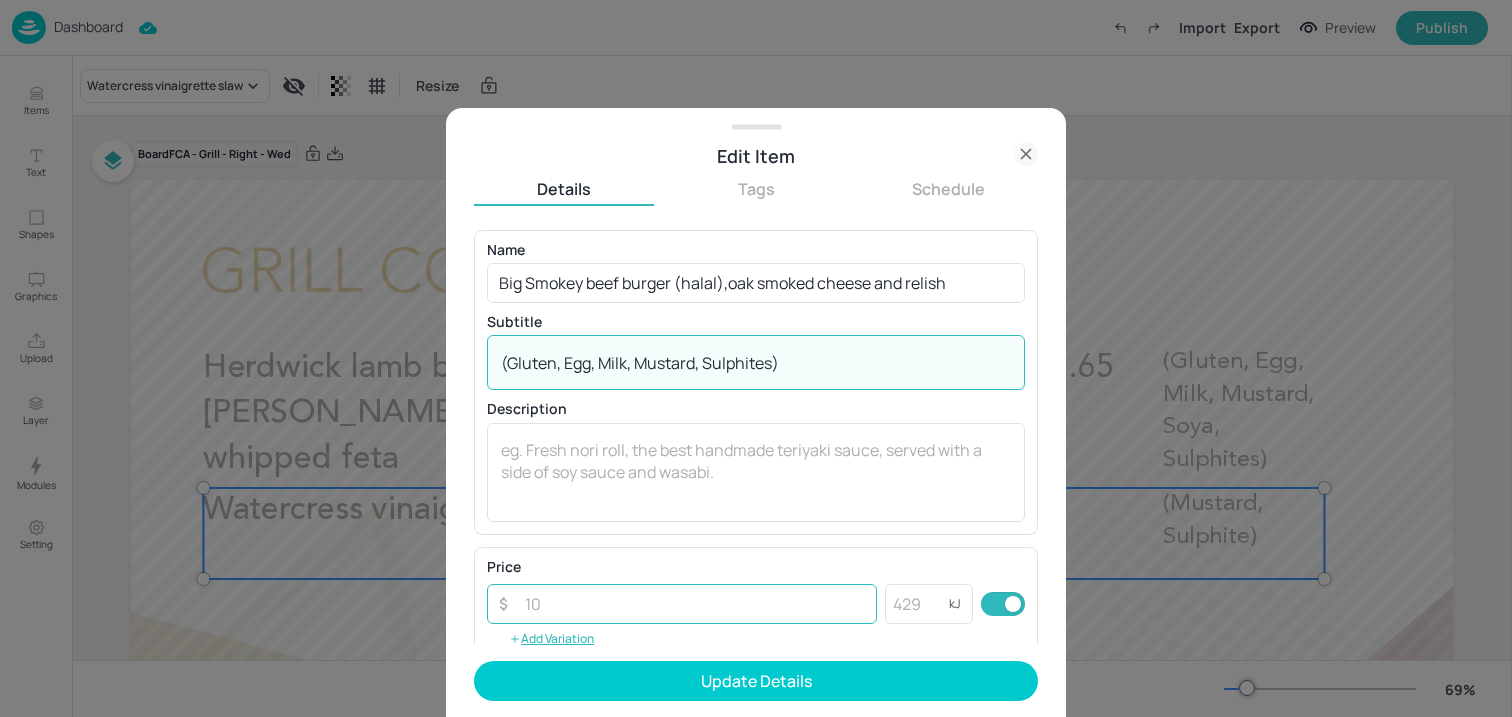 type on "(Gluten, Egg, Milk, Mustard, Sulphites)" 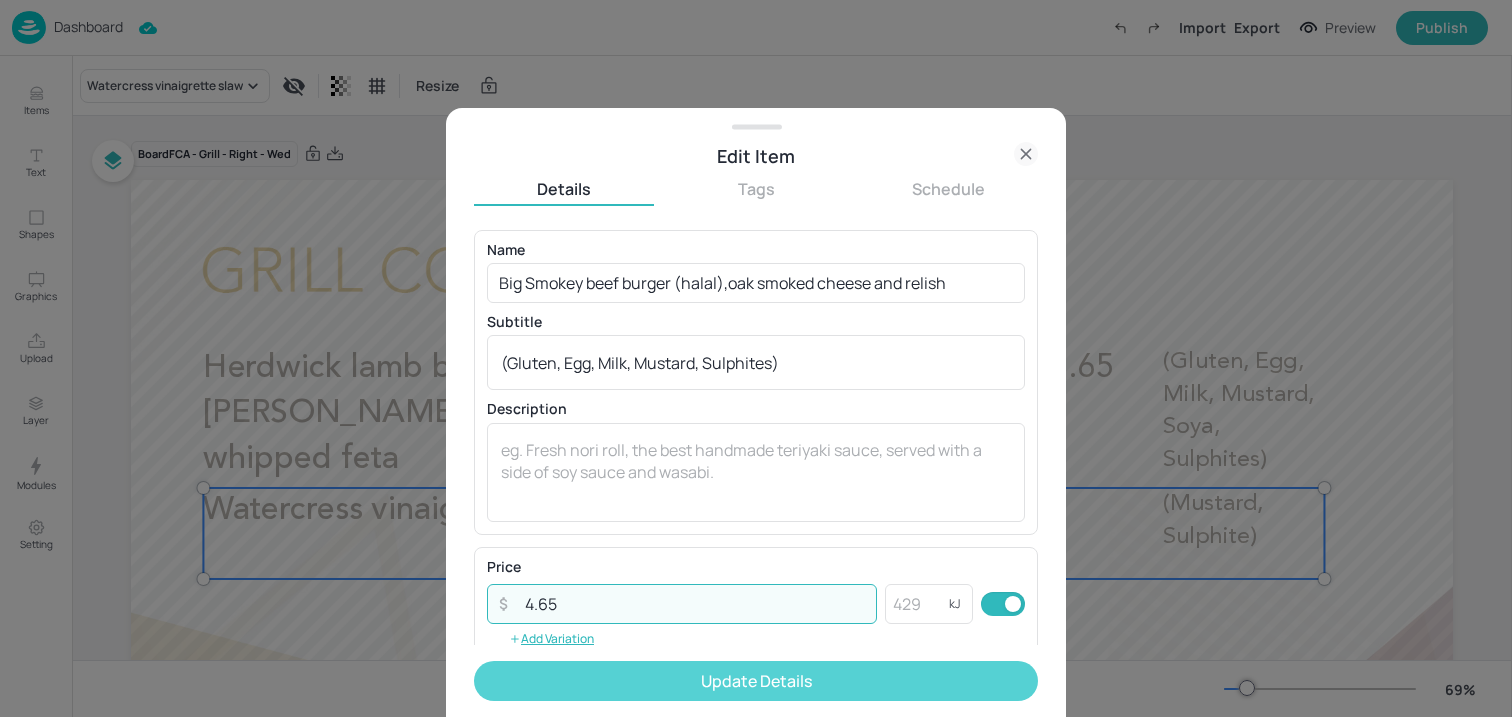 type on "4.65" 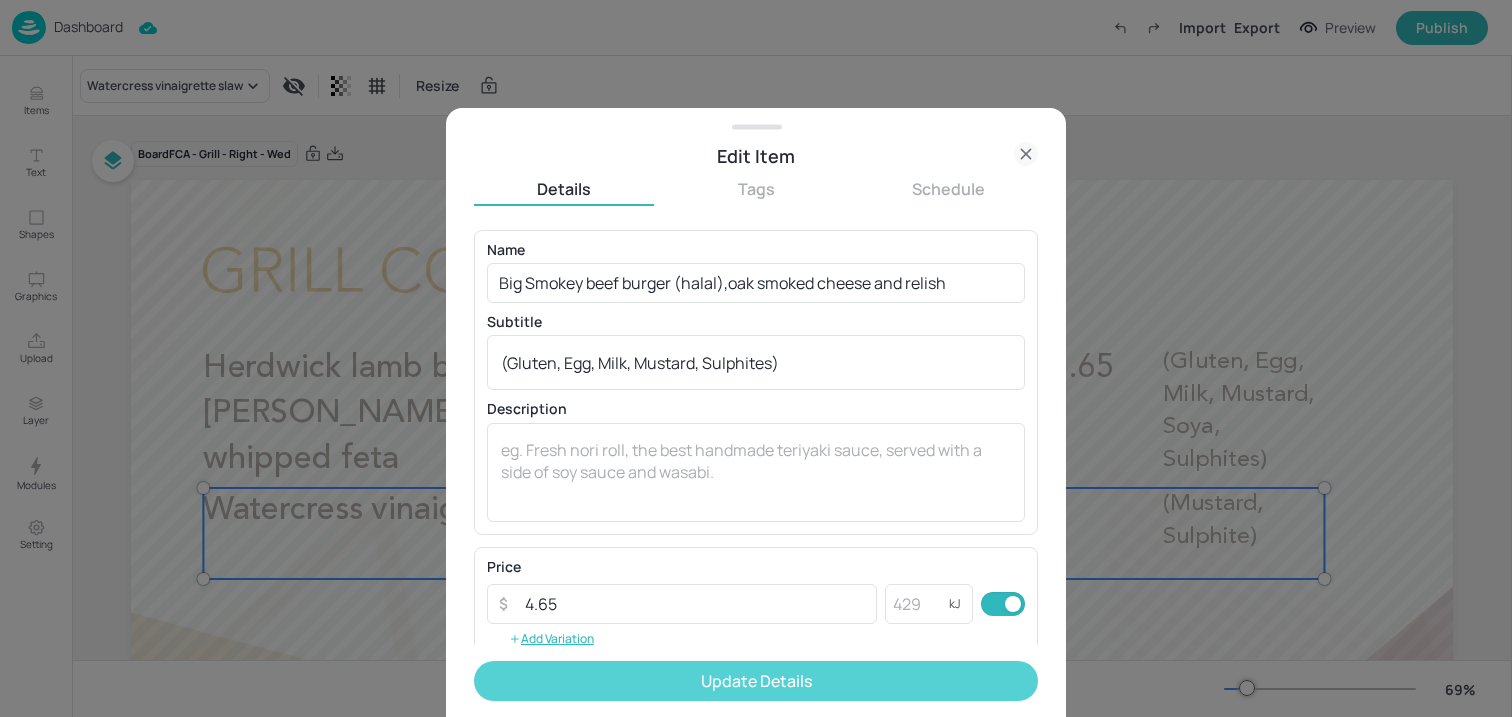click on "Update Details" at bounding box center [756, 681] 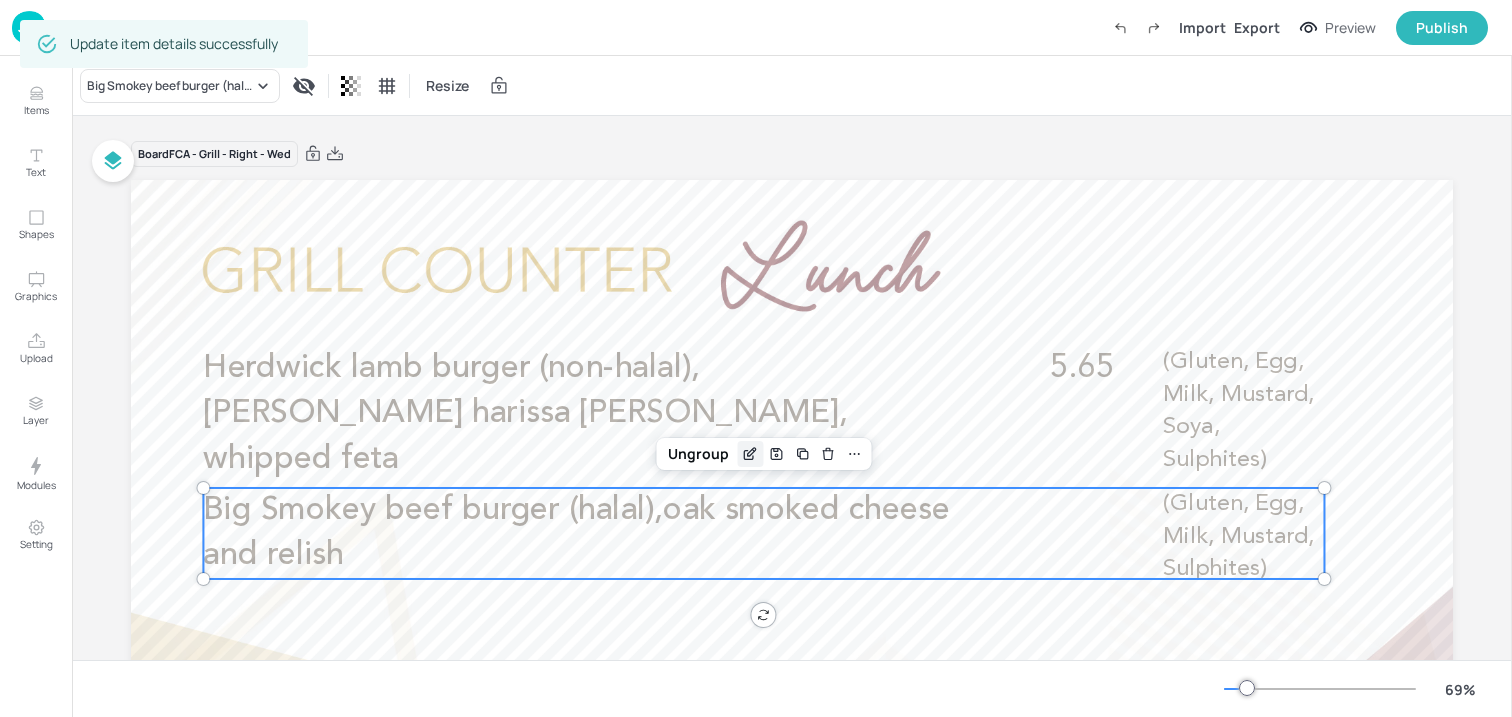 click 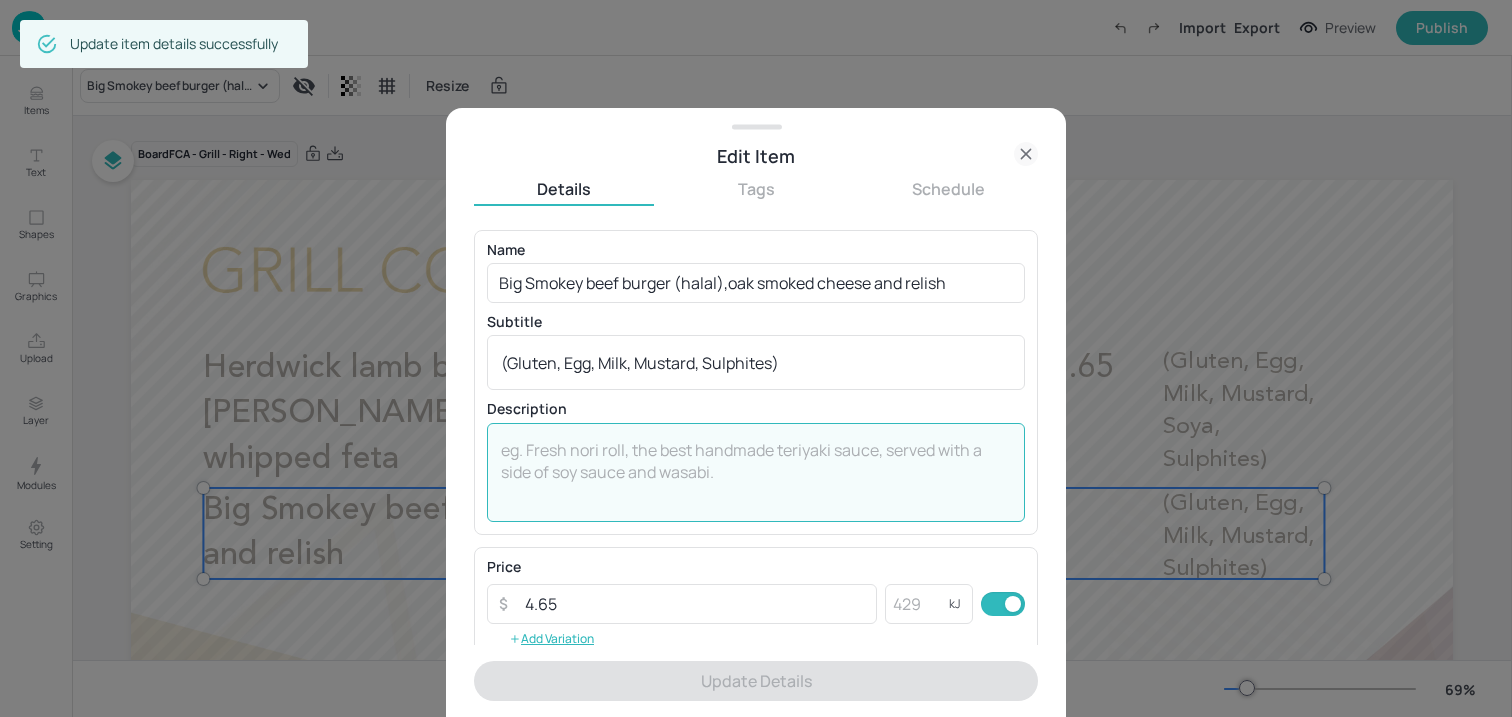 click at bounding box center (756, 472) 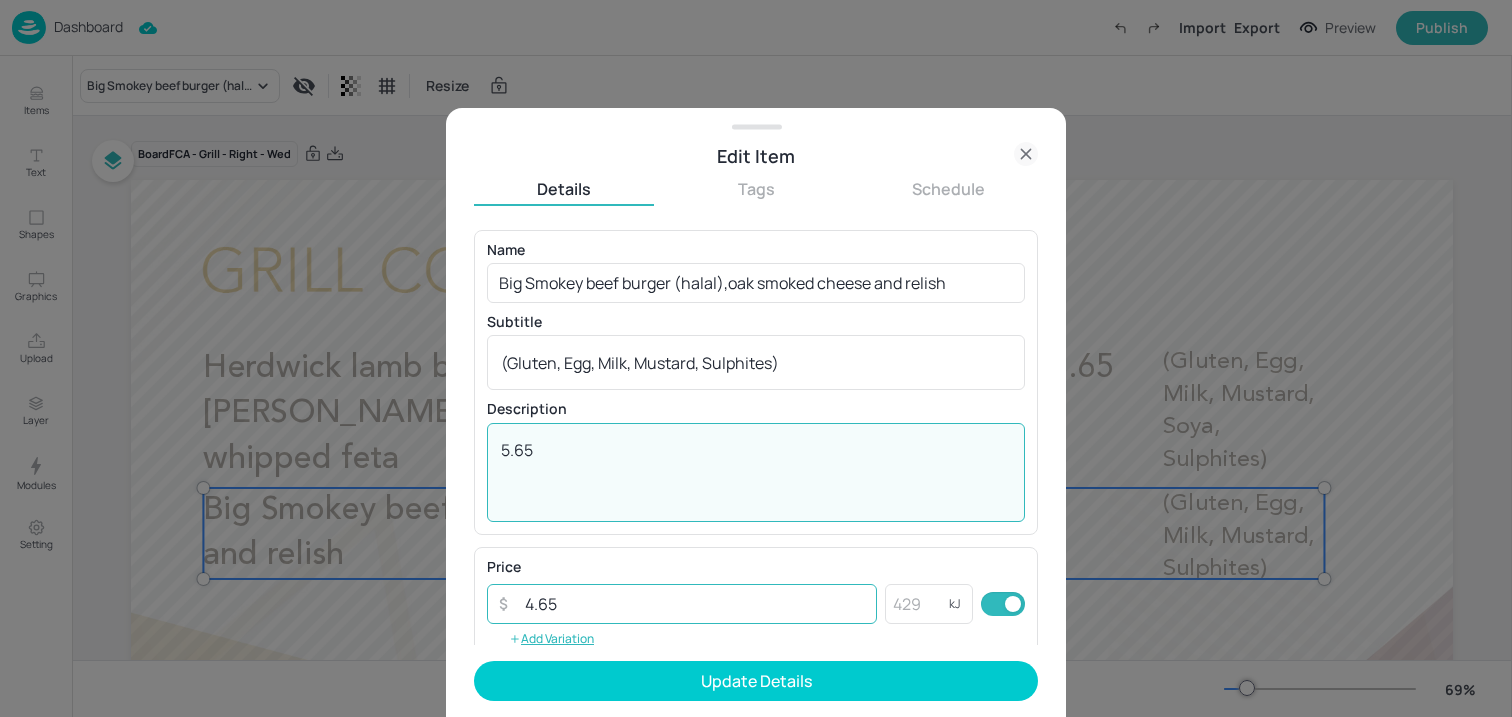 type on "5.65" 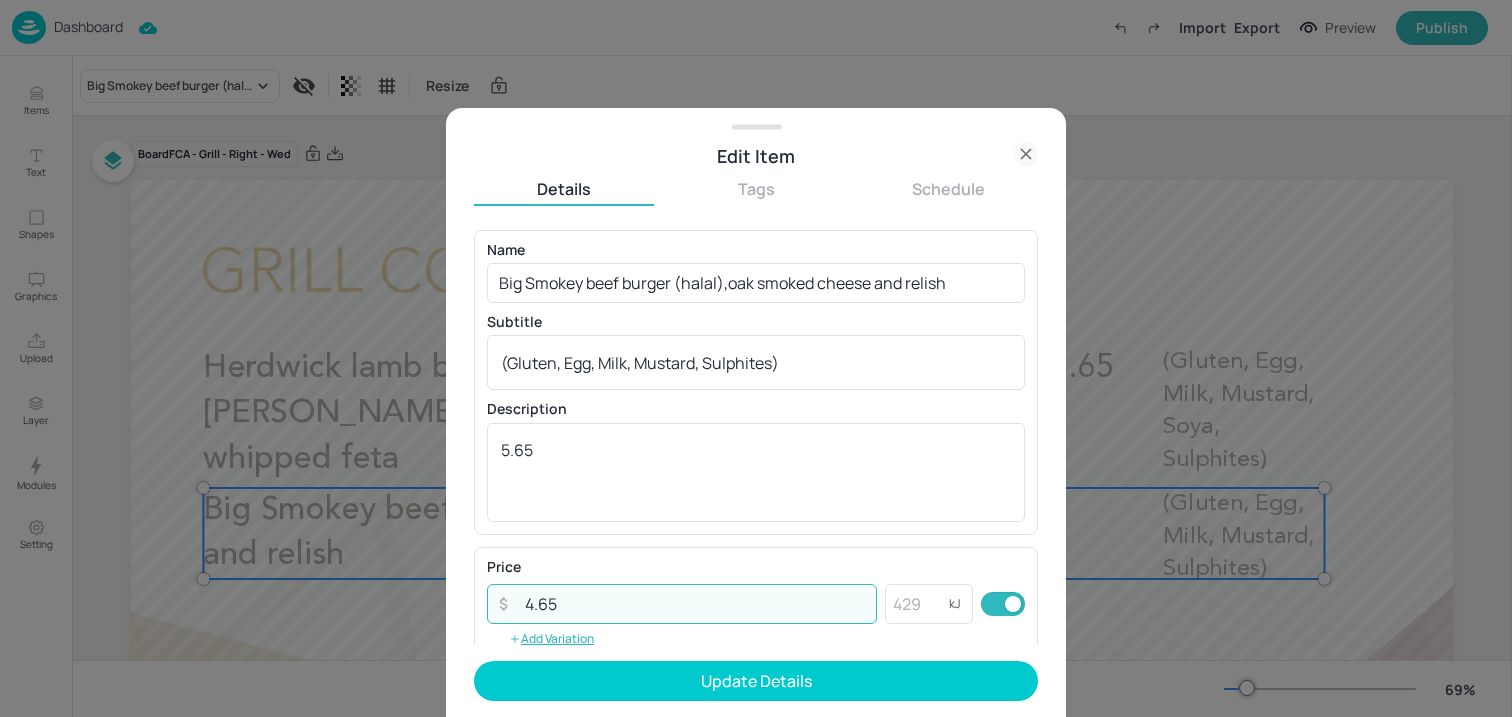 click on "4.65" at bounding box center (695, 604) 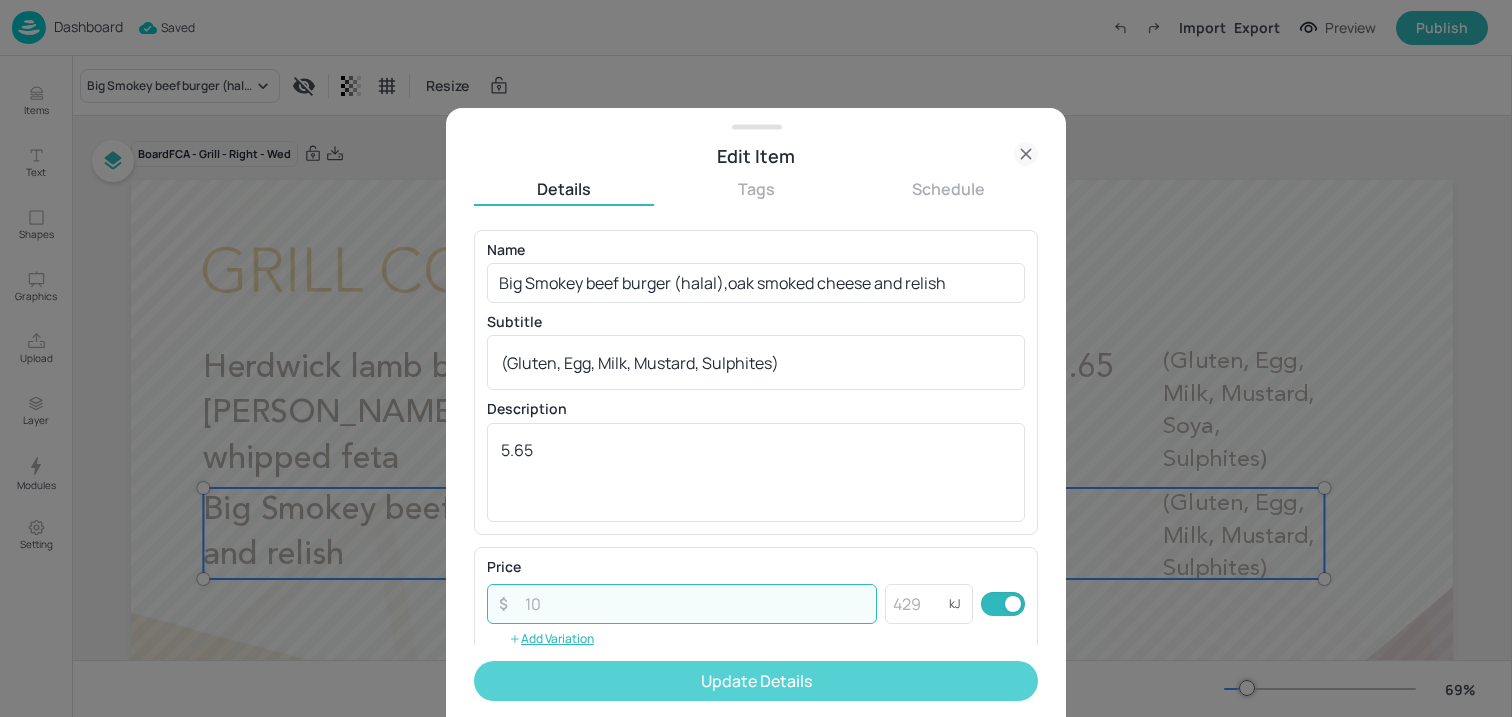type 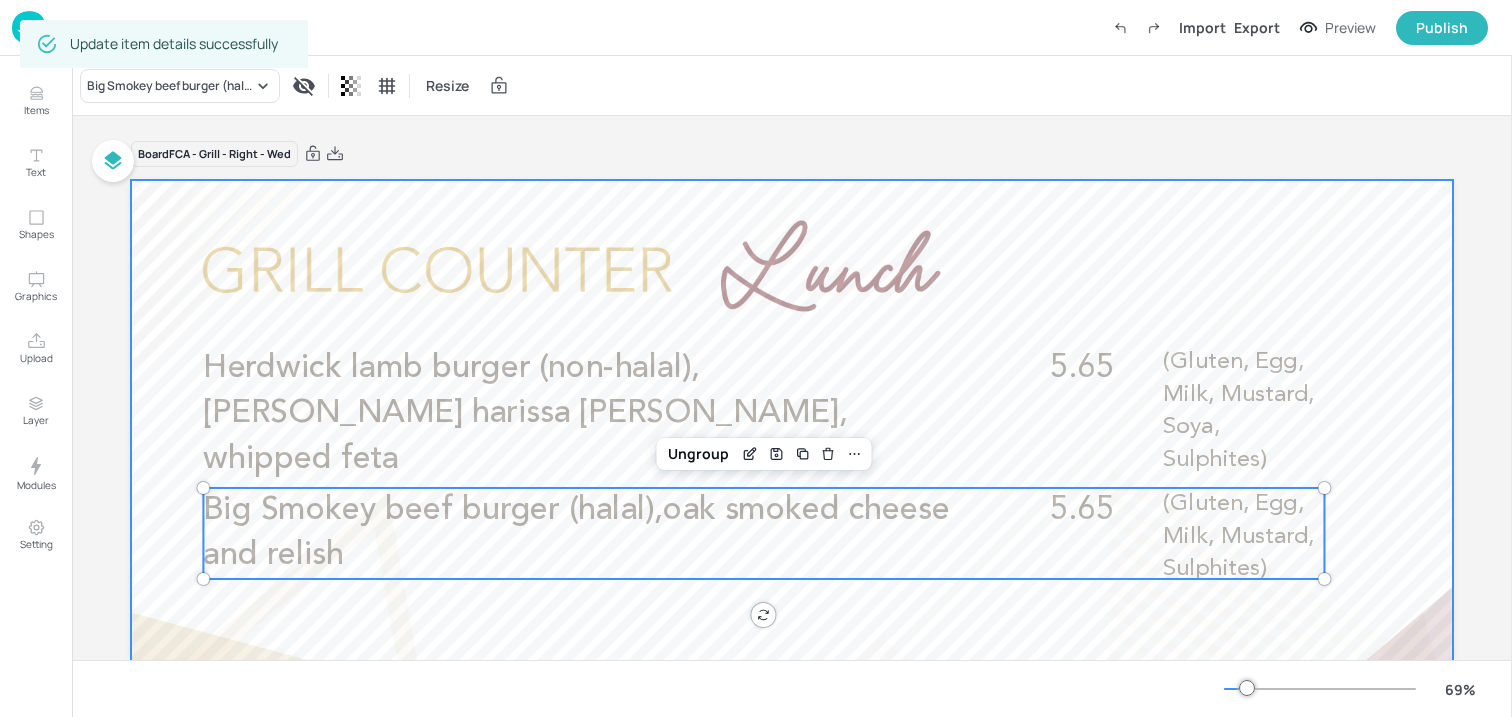 click at bounding box center [792, 552] 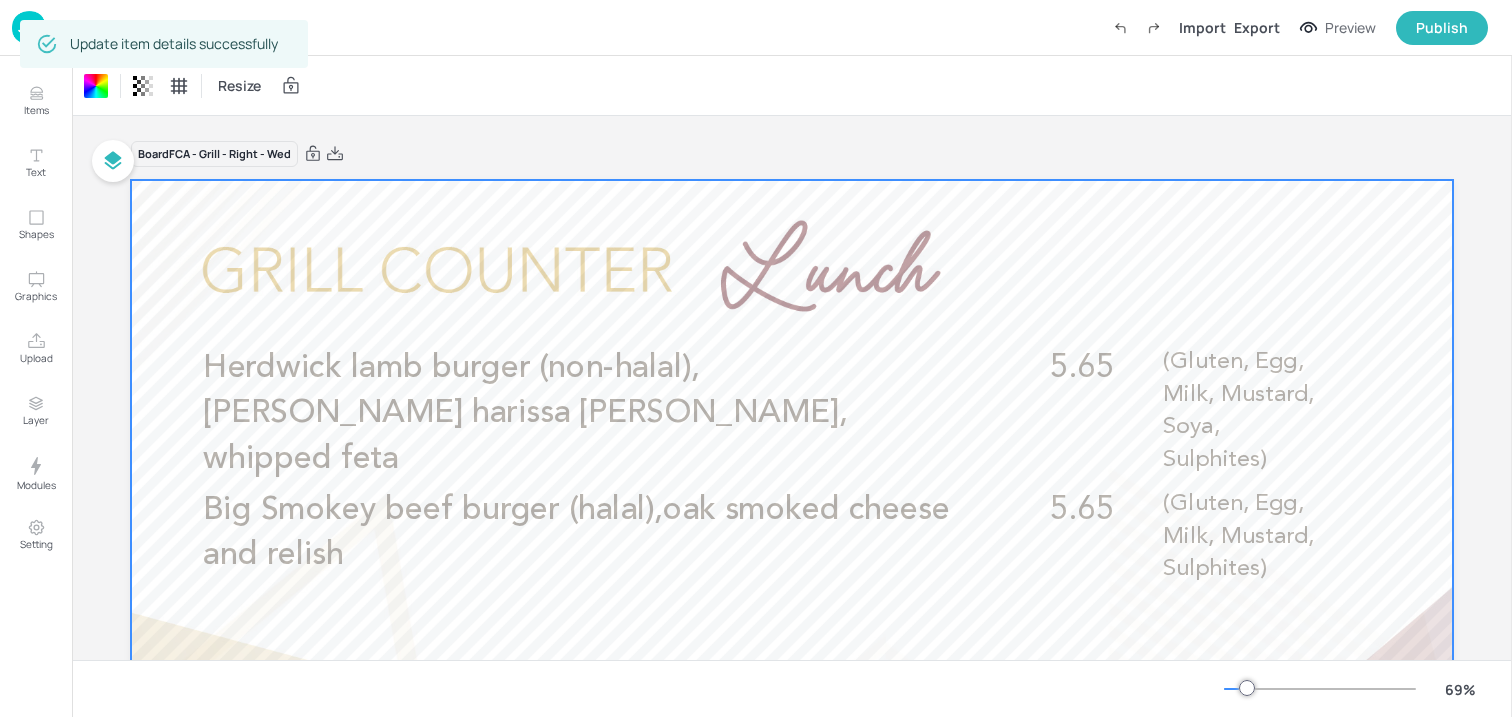 click at bounding box center (29, 27) 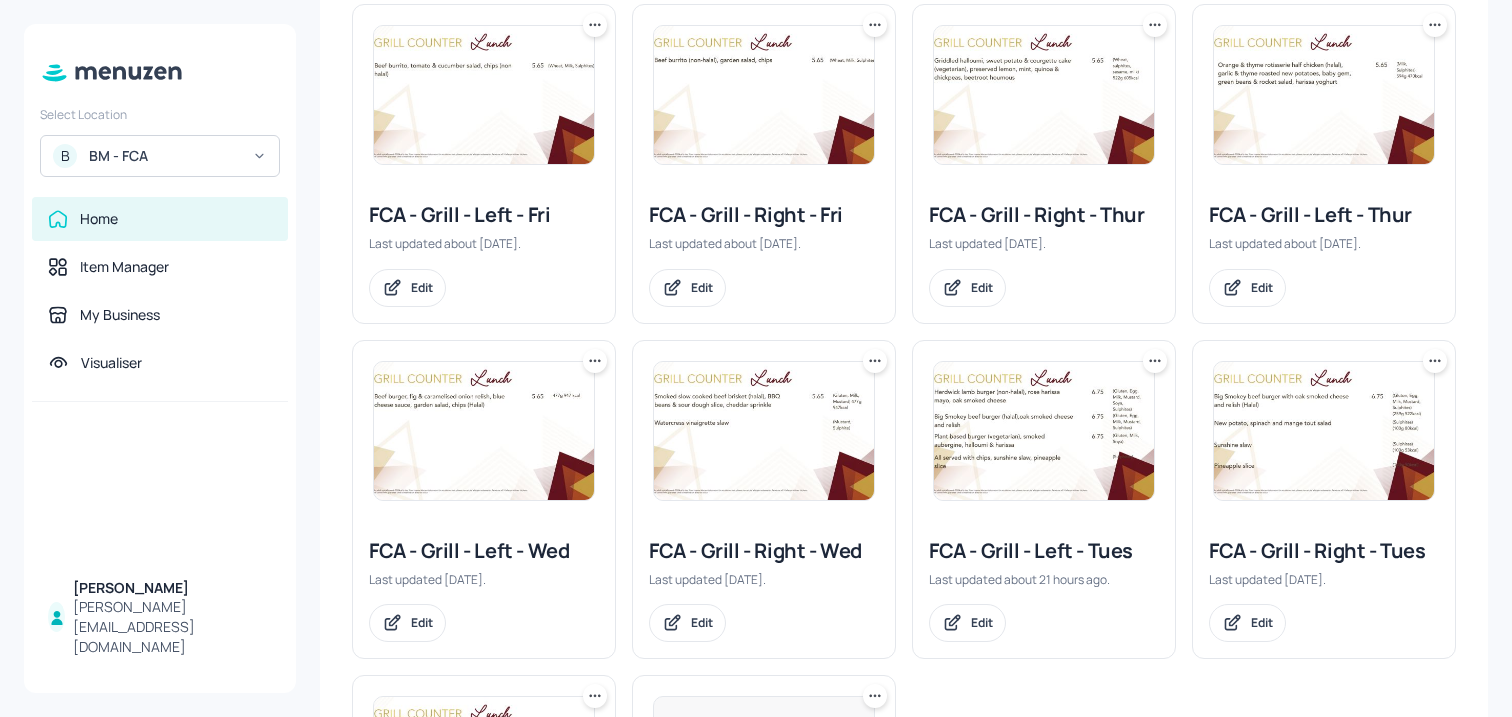 scroll, scrollTop: 445, scrollLeft: 0, axis: vertical 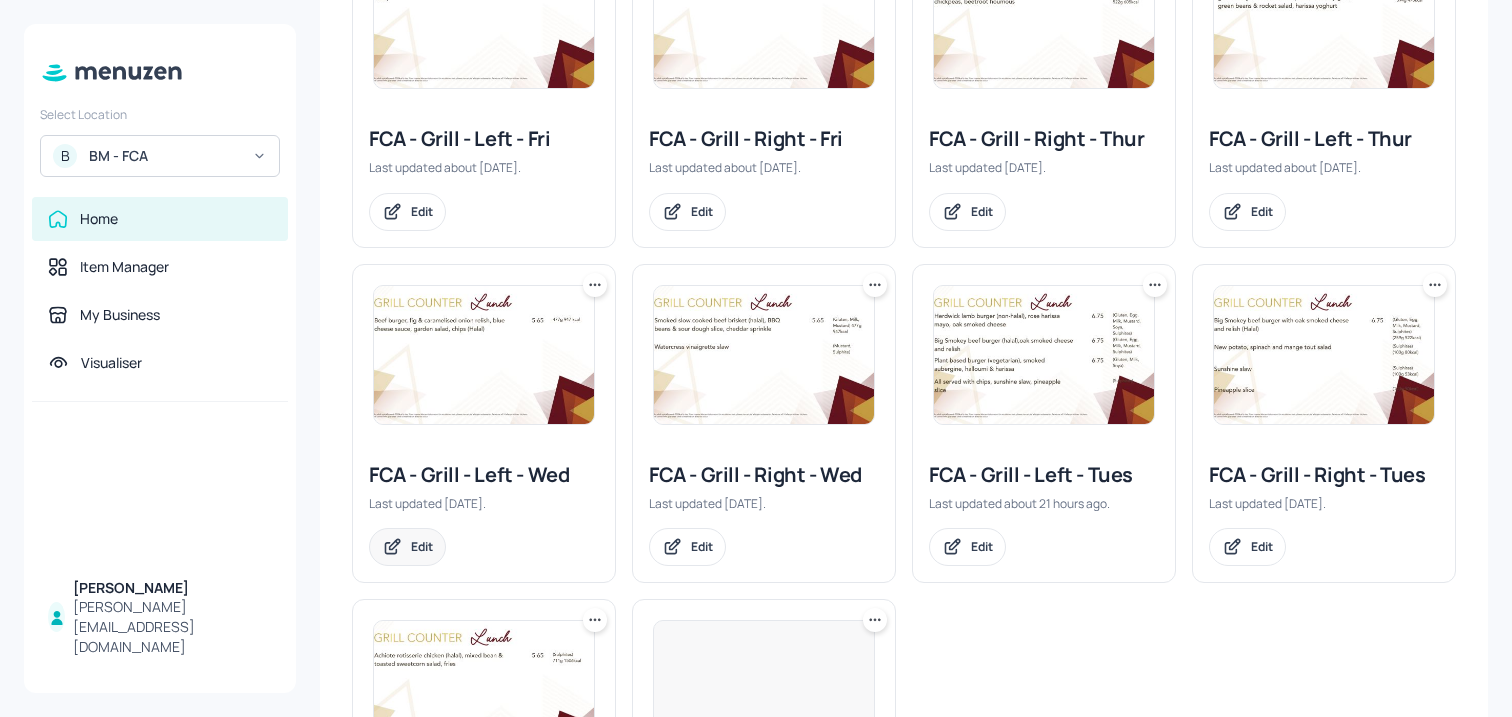 click on "Edit" at bounding box center [422, 546] 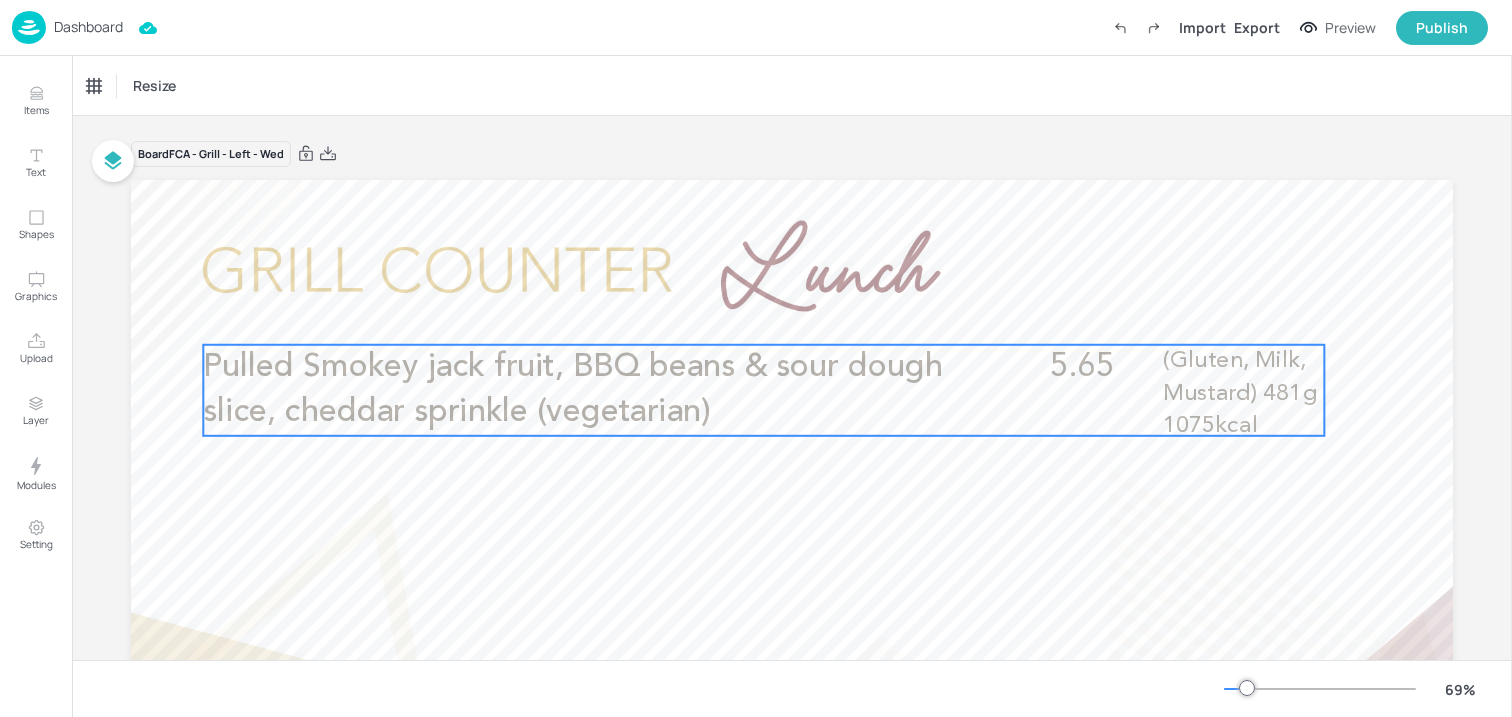 click on "Pulled Smokey jack fruit, BBQ beans & sour dough slice, cheddar sprinkle (vegetarian)" at bounding box center (572, 390) 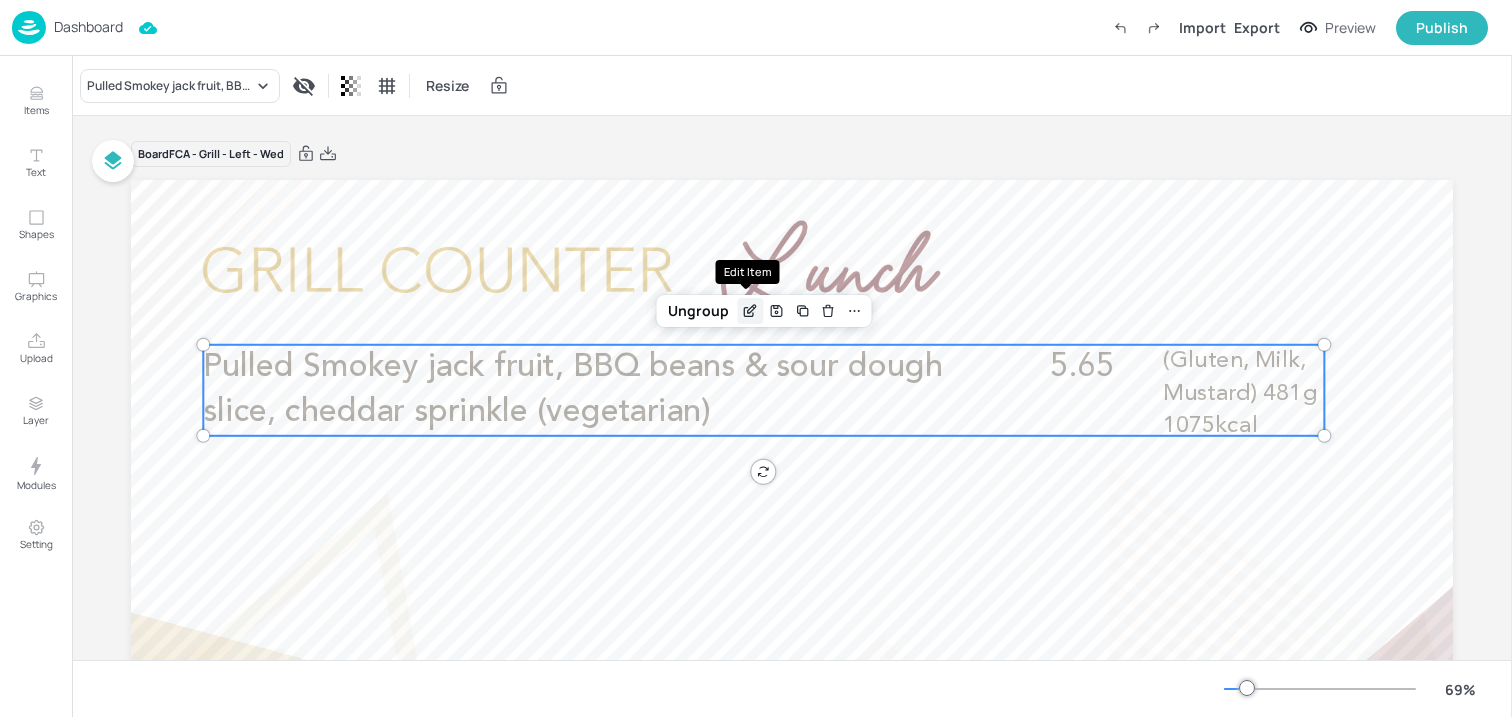 click 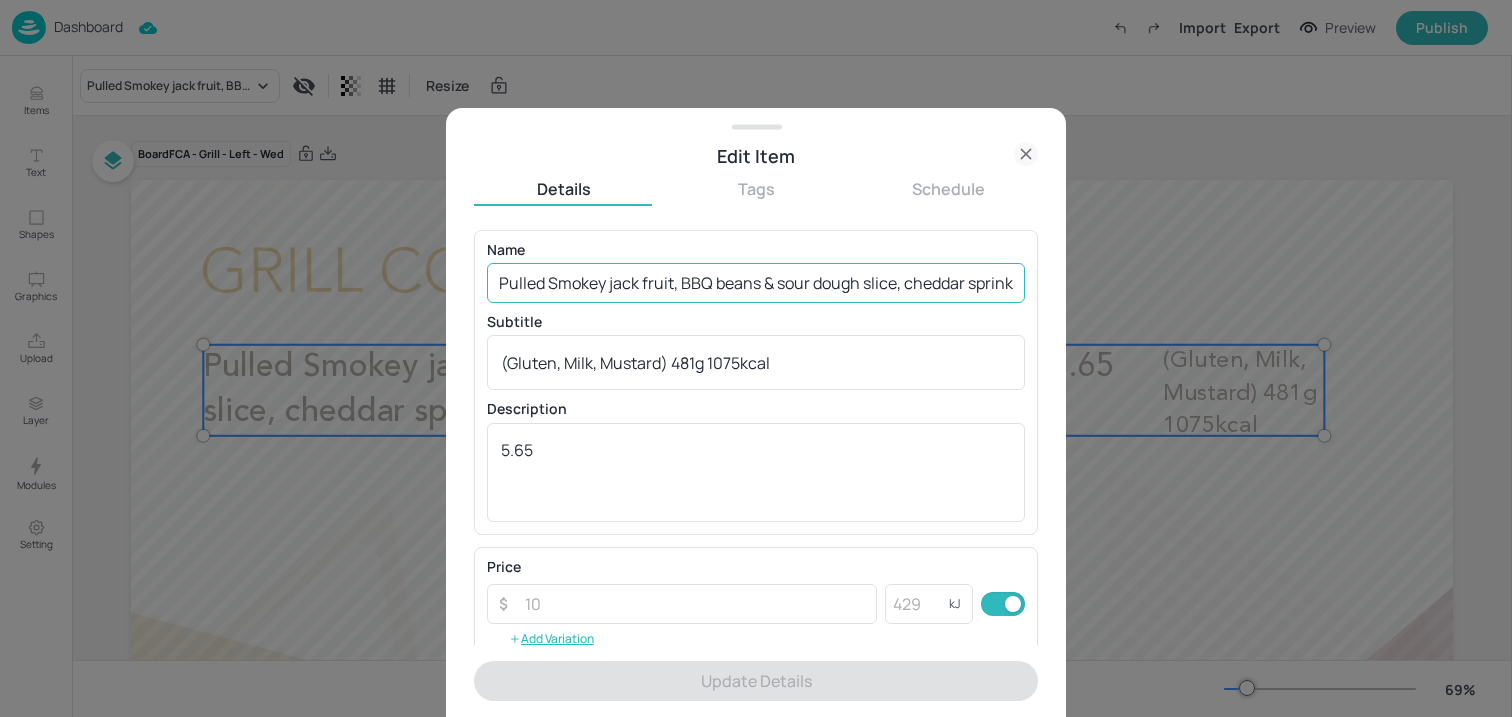click on "Pulled Smokey jack fruit, BBQ beans & sour dough slice, cheddar sprinkle (vegetarian)" at bounding box center [756, 283] 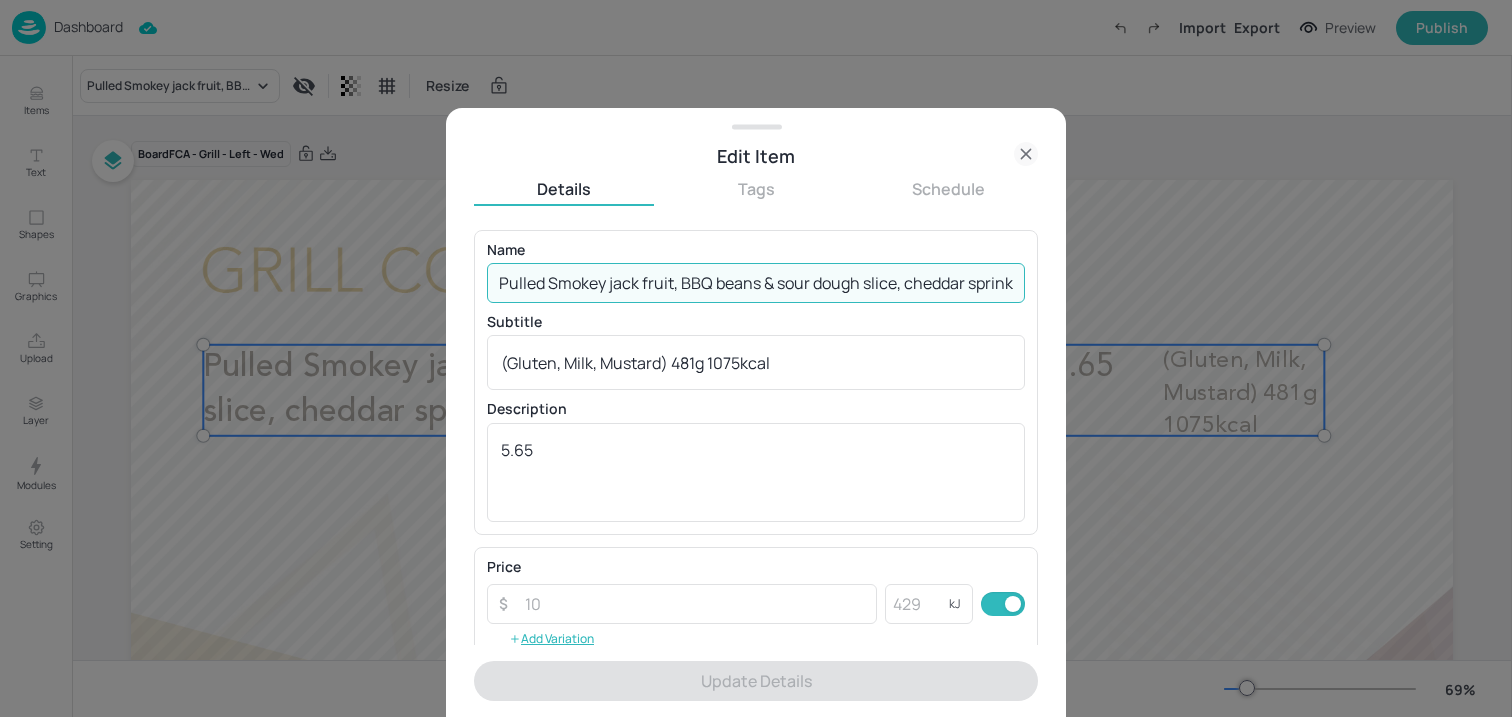 click on "Pulled Smokey jack fruit, BBQ beans & sour dough slice, cheddar sprinkle (vegetarian)" at bounding box center (756, 283) 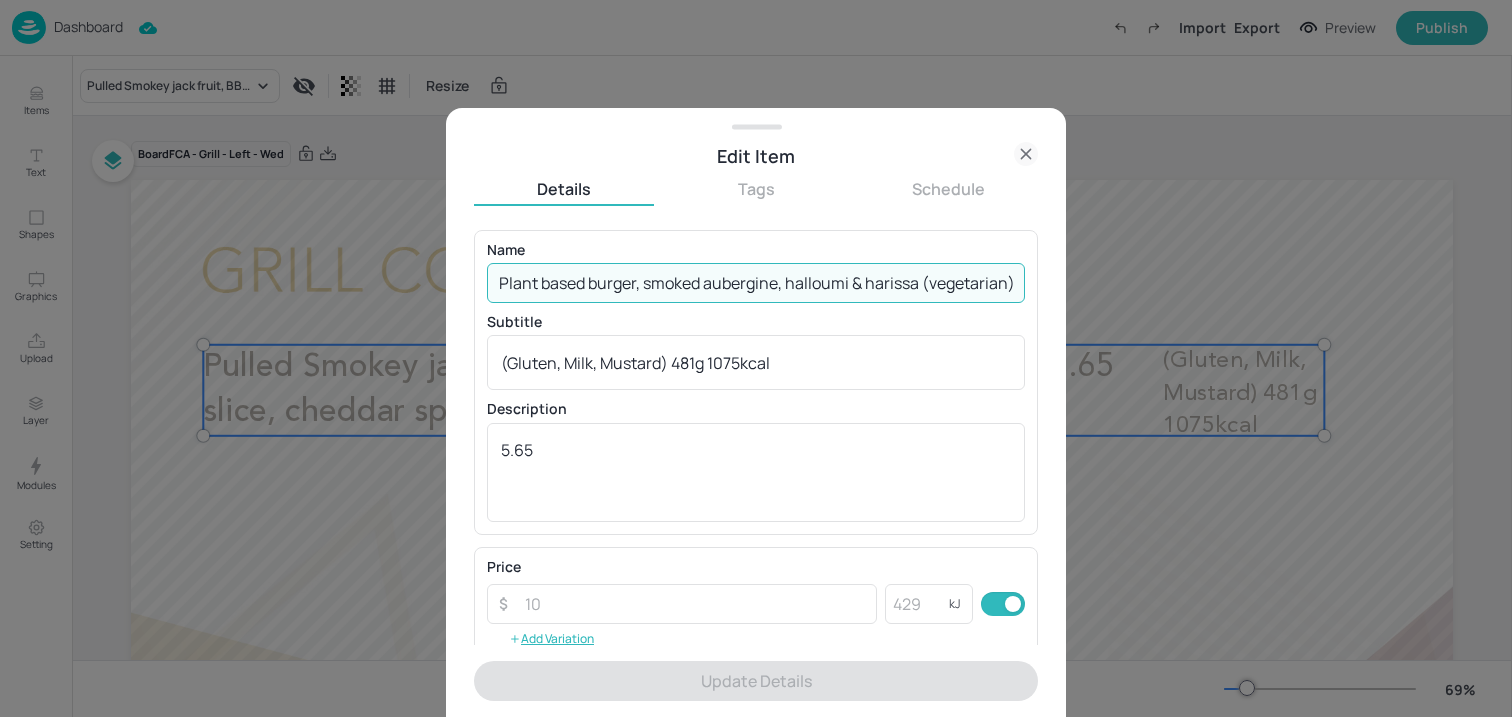scroll, scrollTop: 0, scrollLeft: 153, axis: horizontal 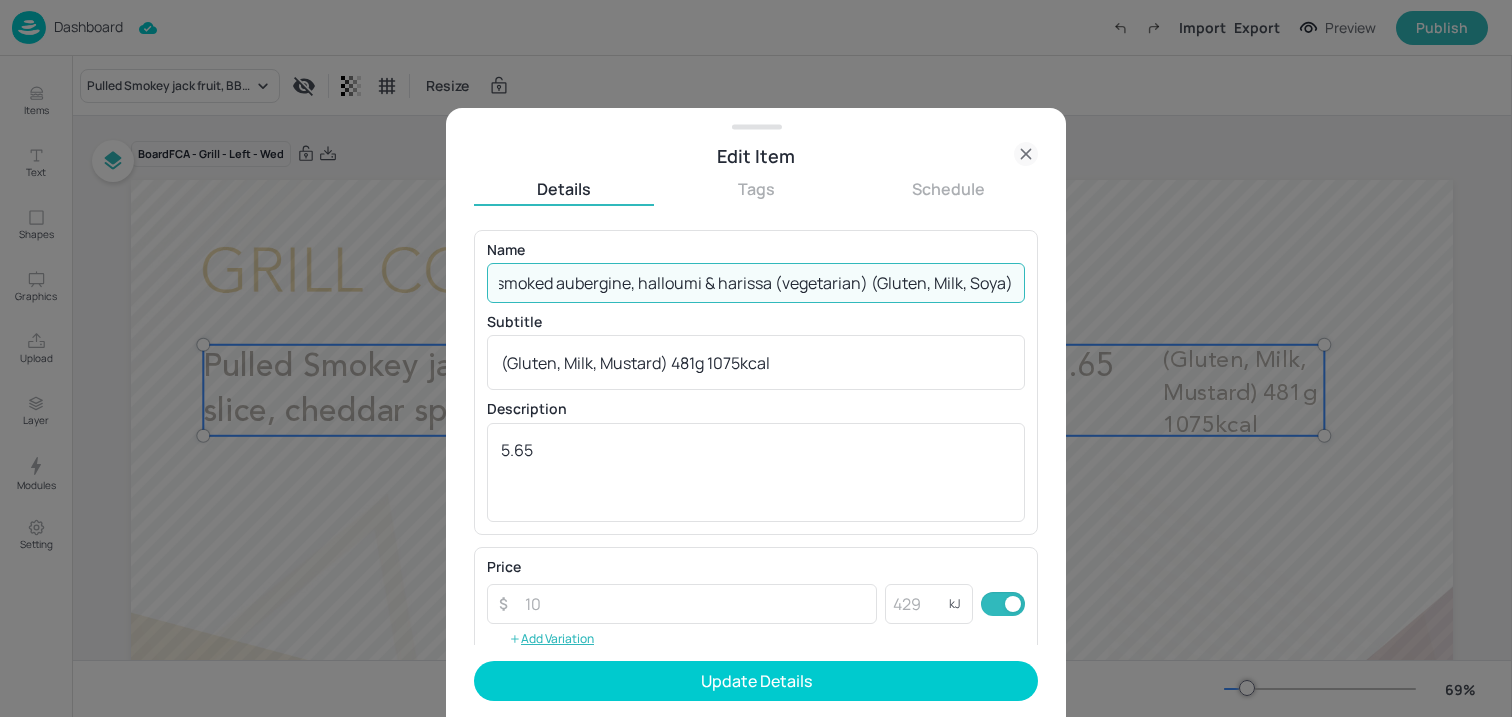 drag, startPoint x: 866, startPoint y: 285, endPoint x: 1070, endPoint y: 286, distance: 204.00246 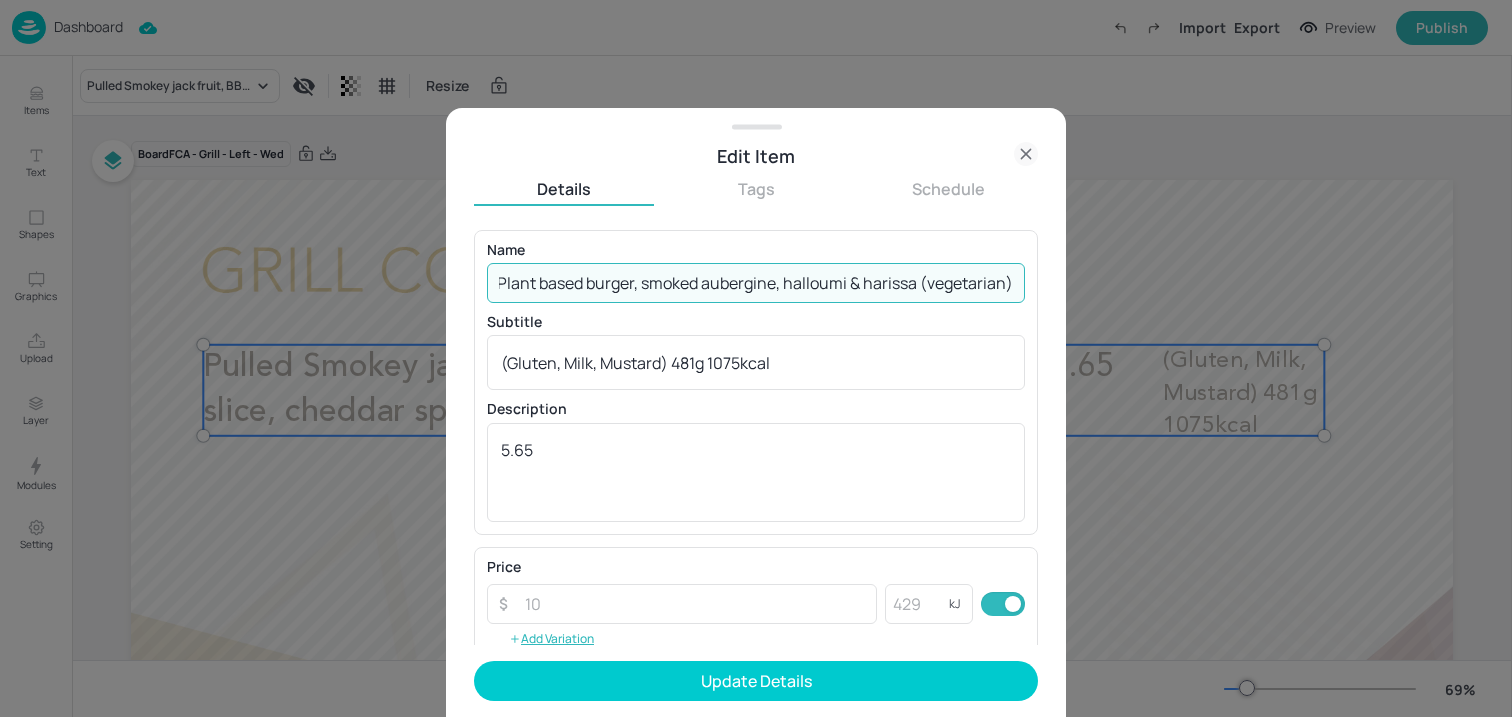 scroll, scrollTop: 0, scrollLeft: 12, axis: horizontal 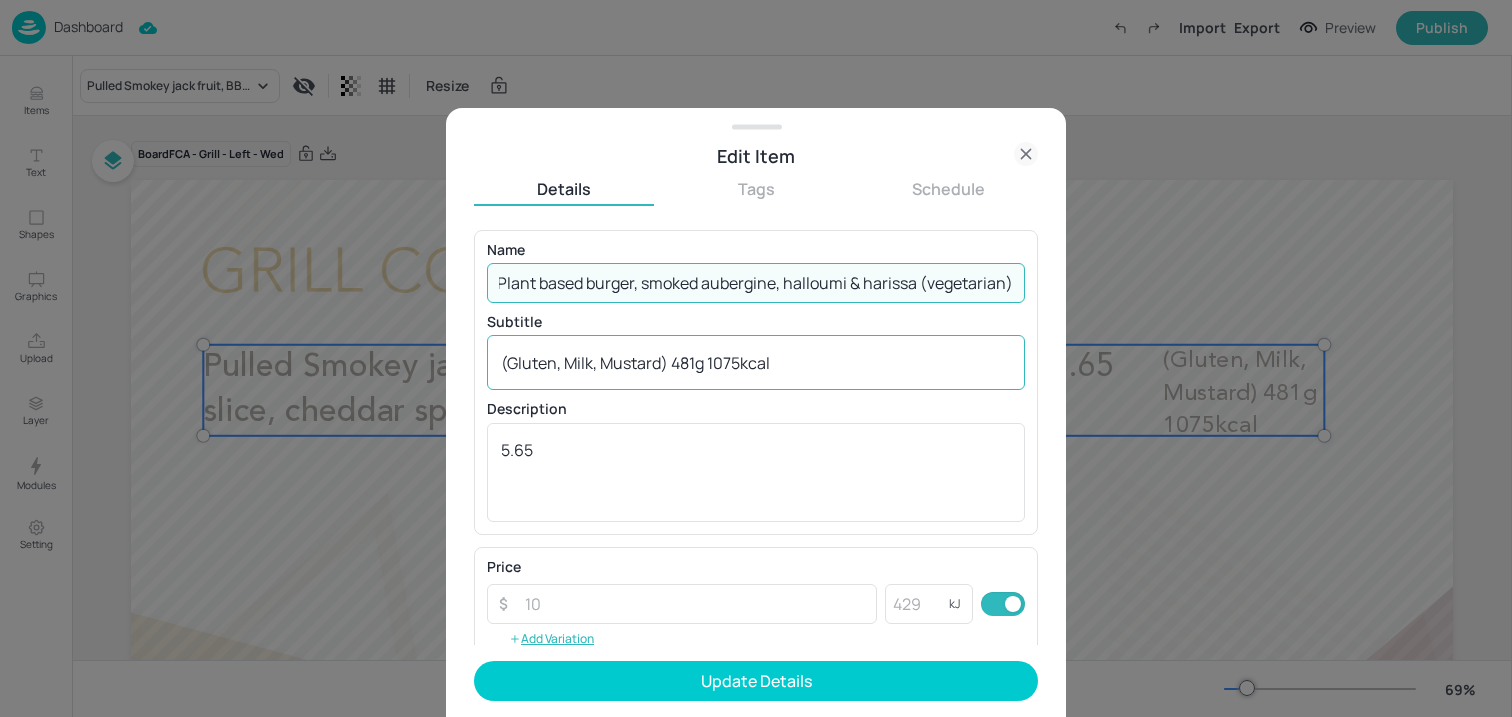 type on "Plant based burger, smoked aubergine, halloumi & harissa (vegetarian)" 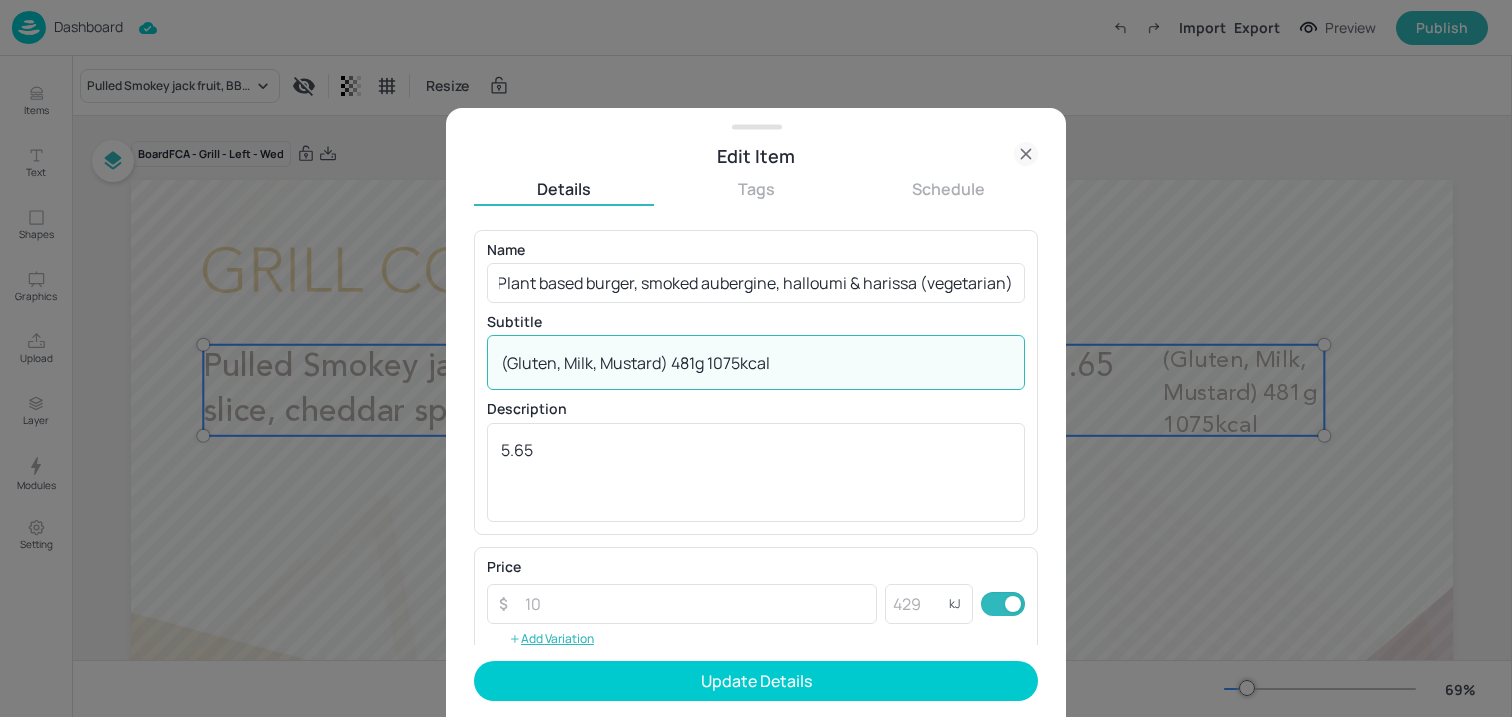 scroll, scrollTop: 0, scrollLeft: 0, axis: both 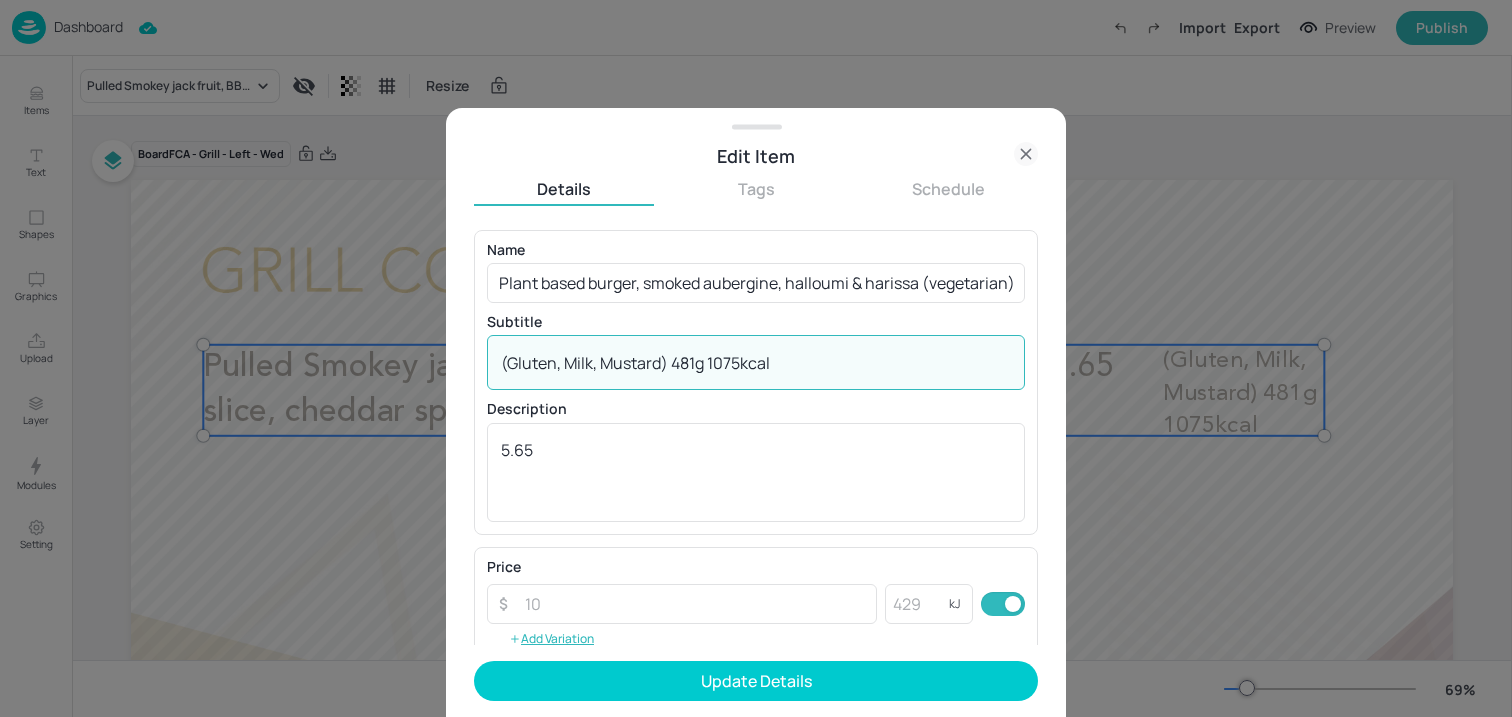 click on "(Gluten, Milk, Mustard) 481g 1075kcal" at bounding box center (756, 363) 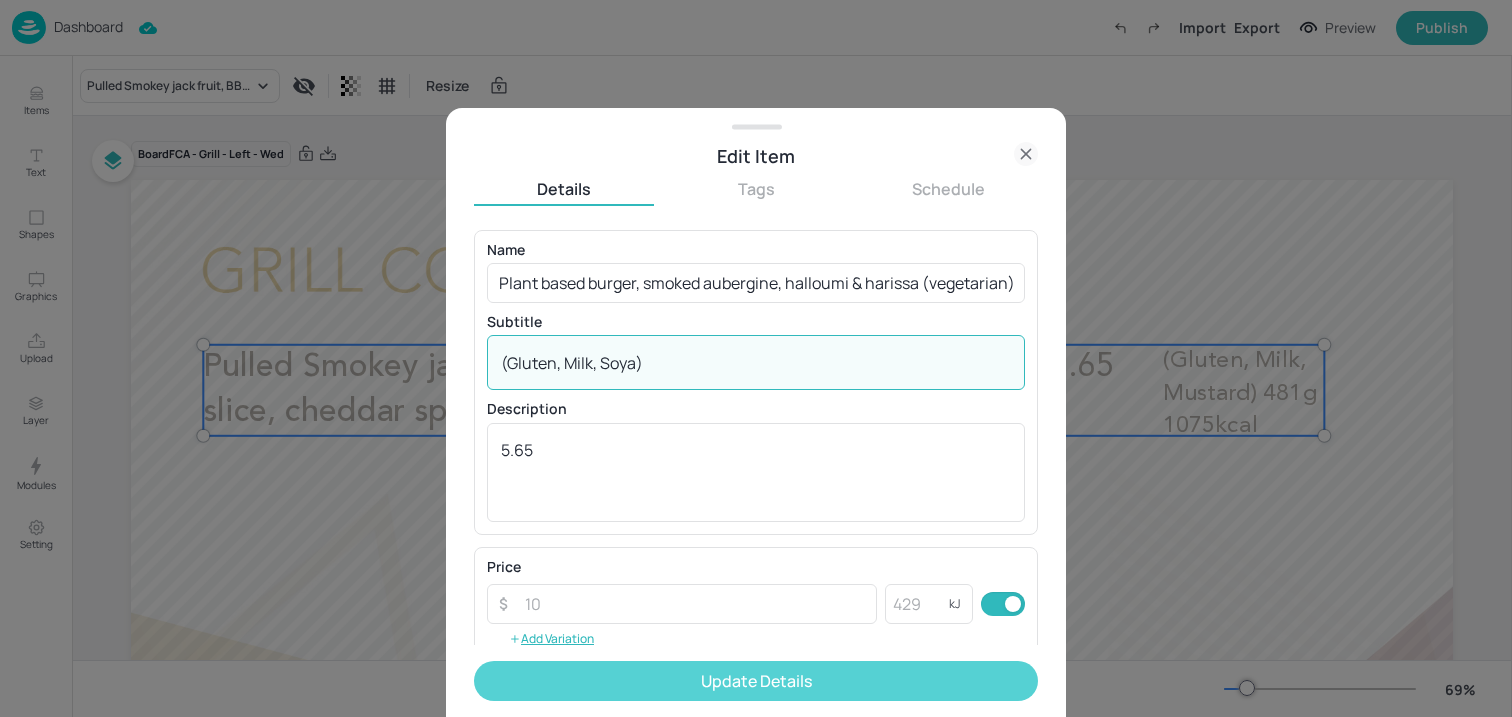 type on "(Gluten, Milk, Soya)" 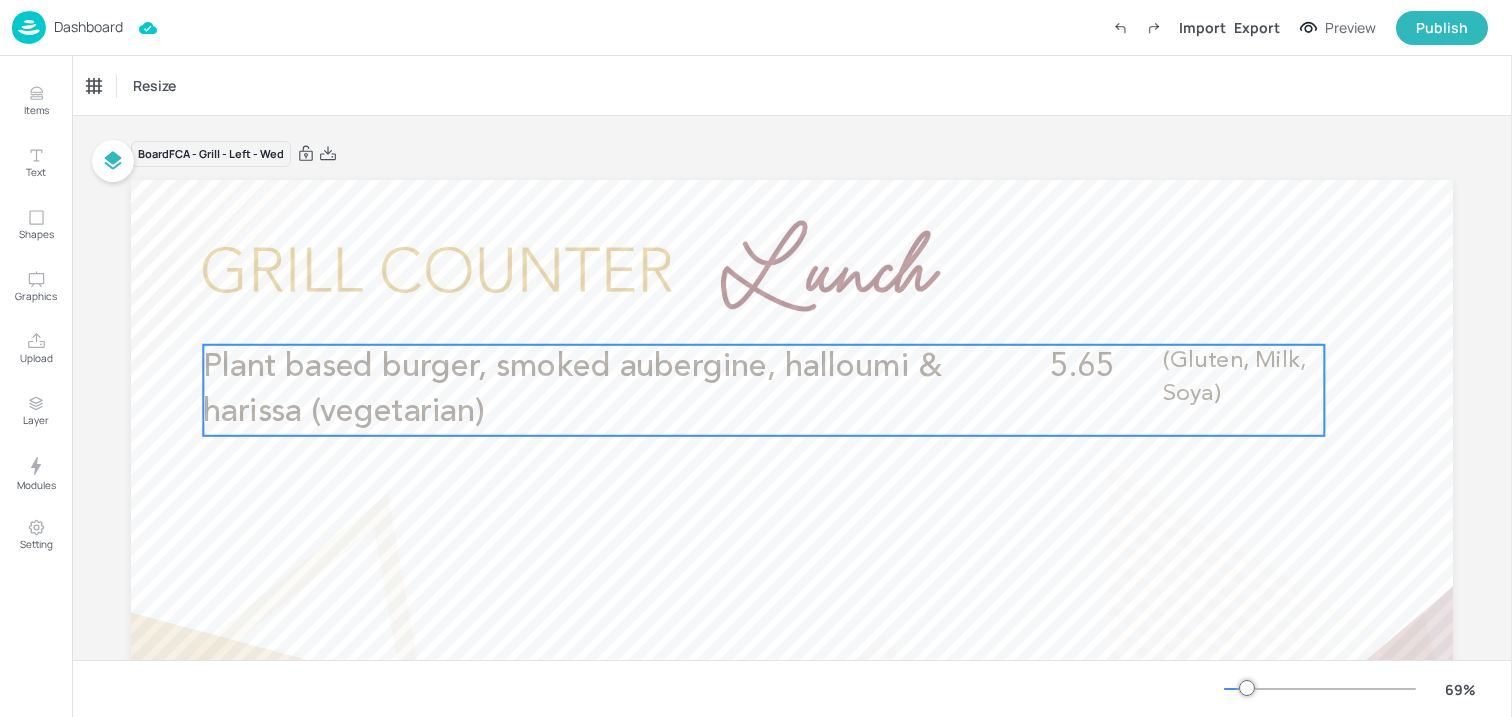 click on "Plant based burger, smoked aubergine, halloumi & harissa (vegetarian)" at bounding box center (572, 390) 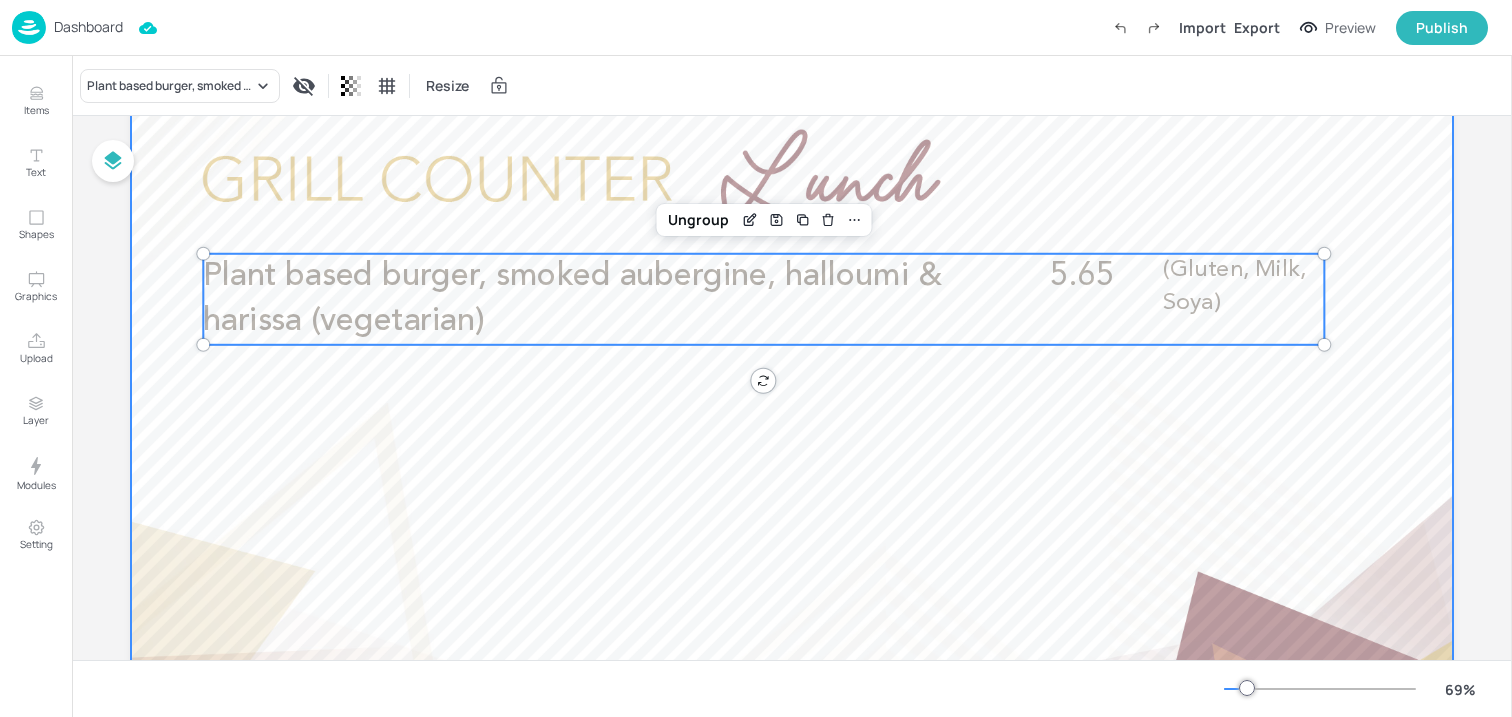 scroll, scrollTop: 44, scrollLeft: 0, axis: vertical 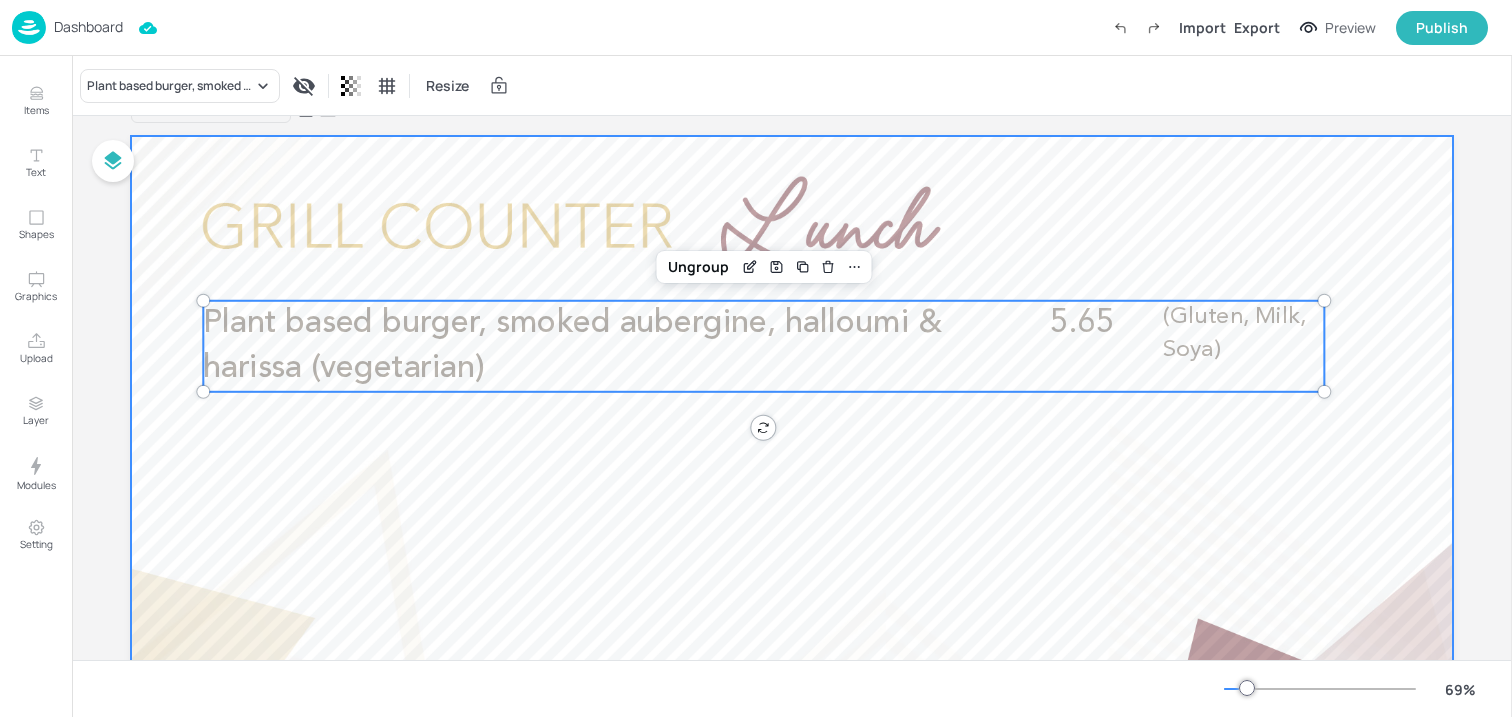 click at bounding box center [792, 508] 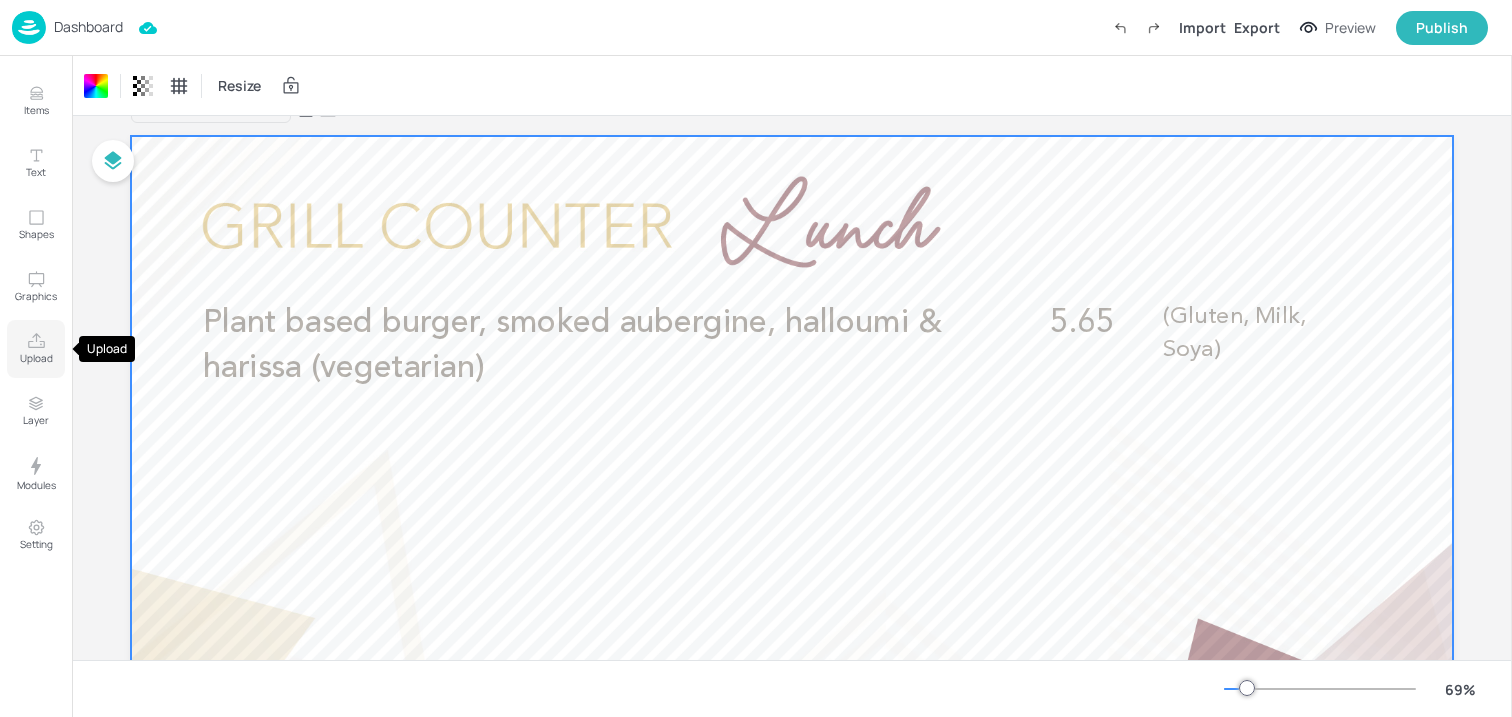 click 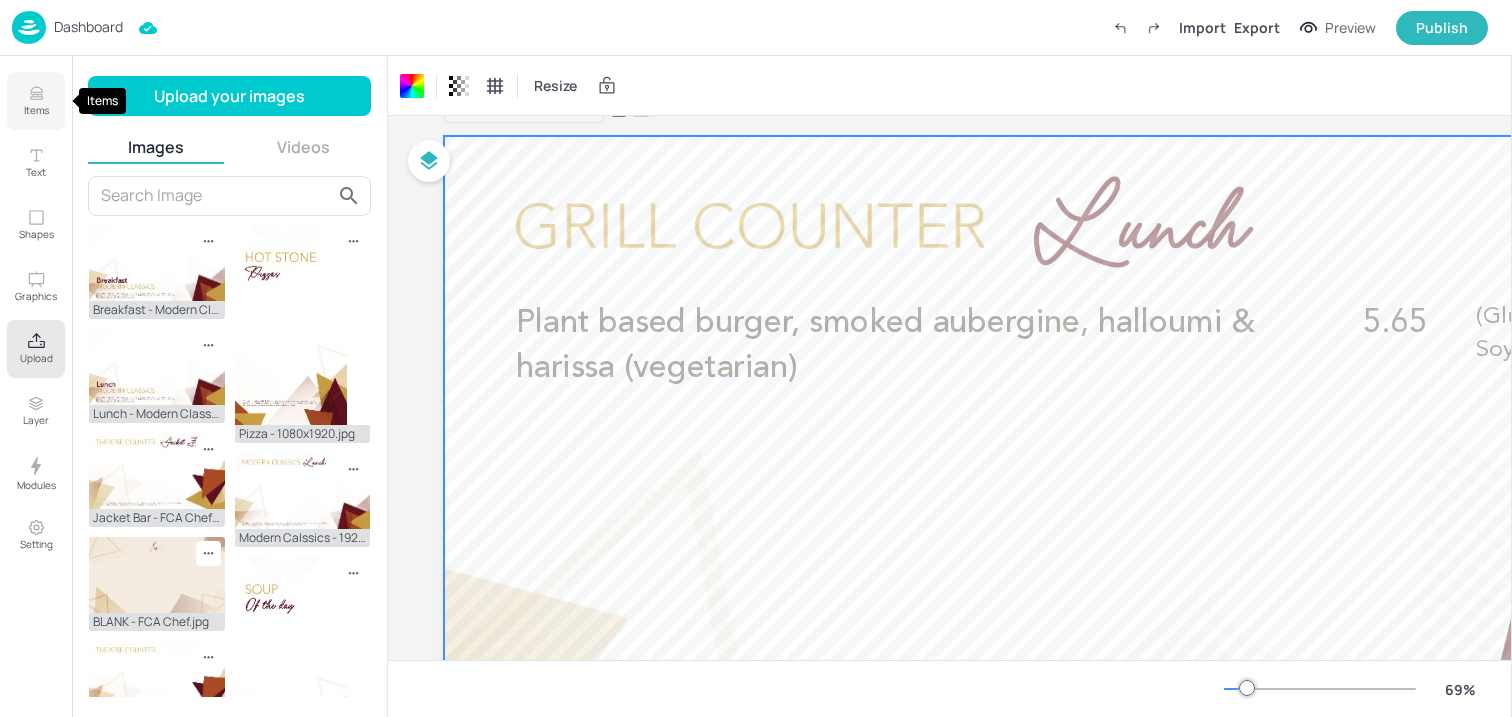 click on "Items" at bounding box center [36, 101] 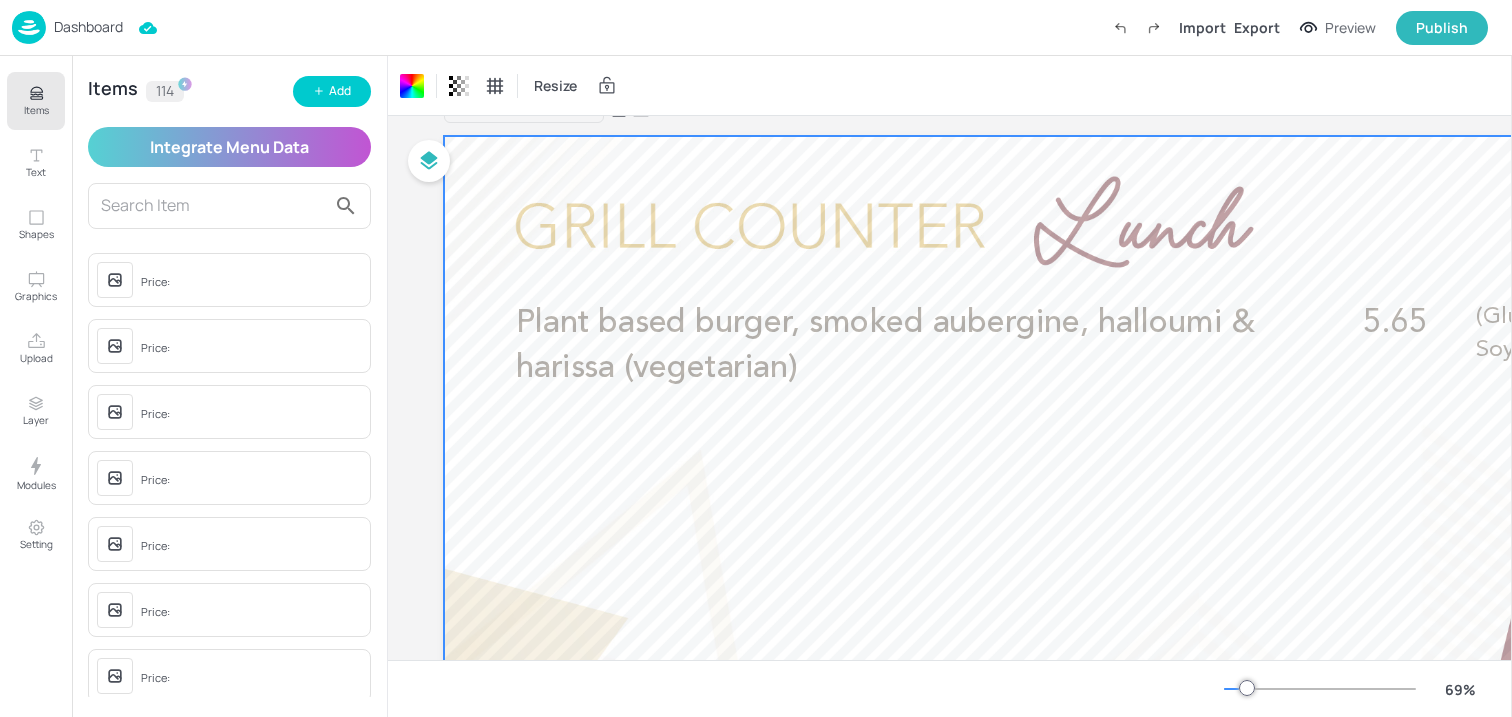 click at bounding box center [213, 206] 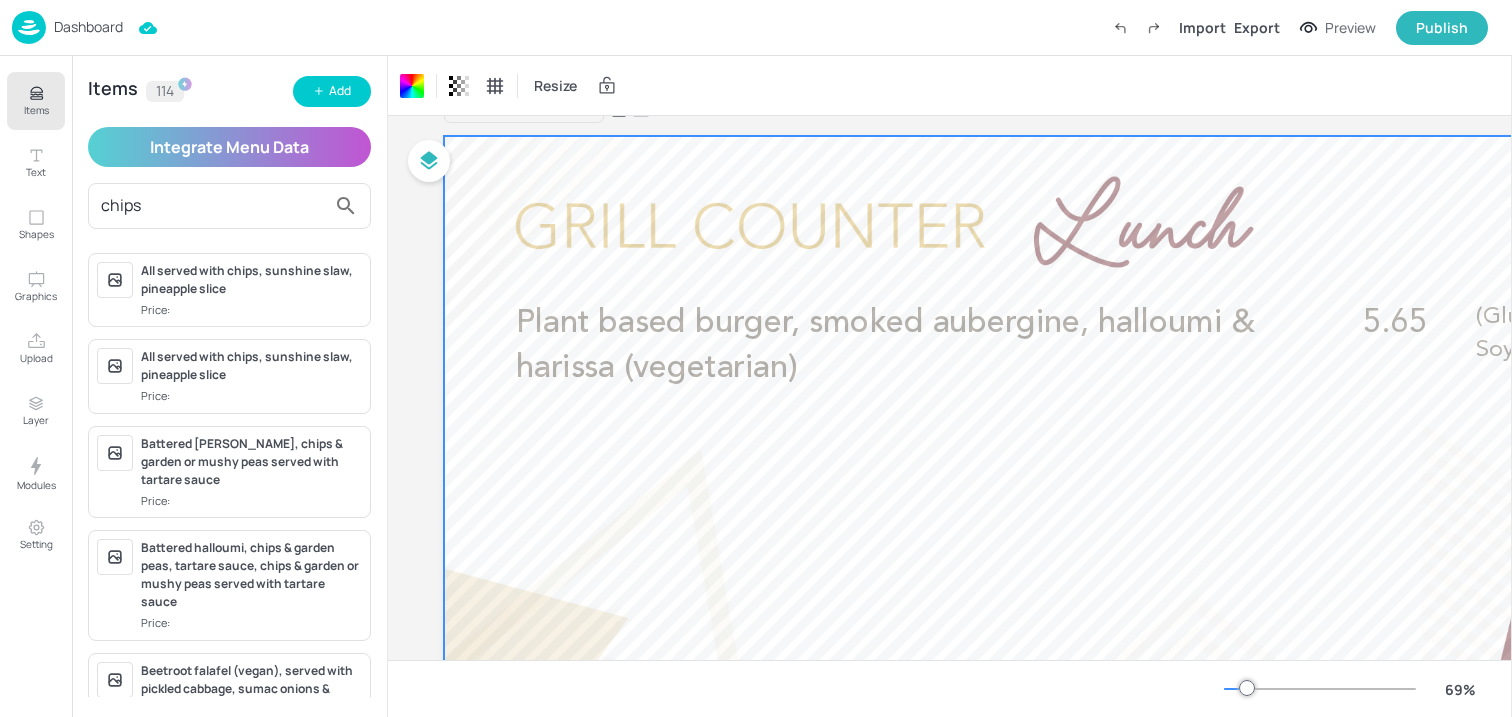 type on "chips" 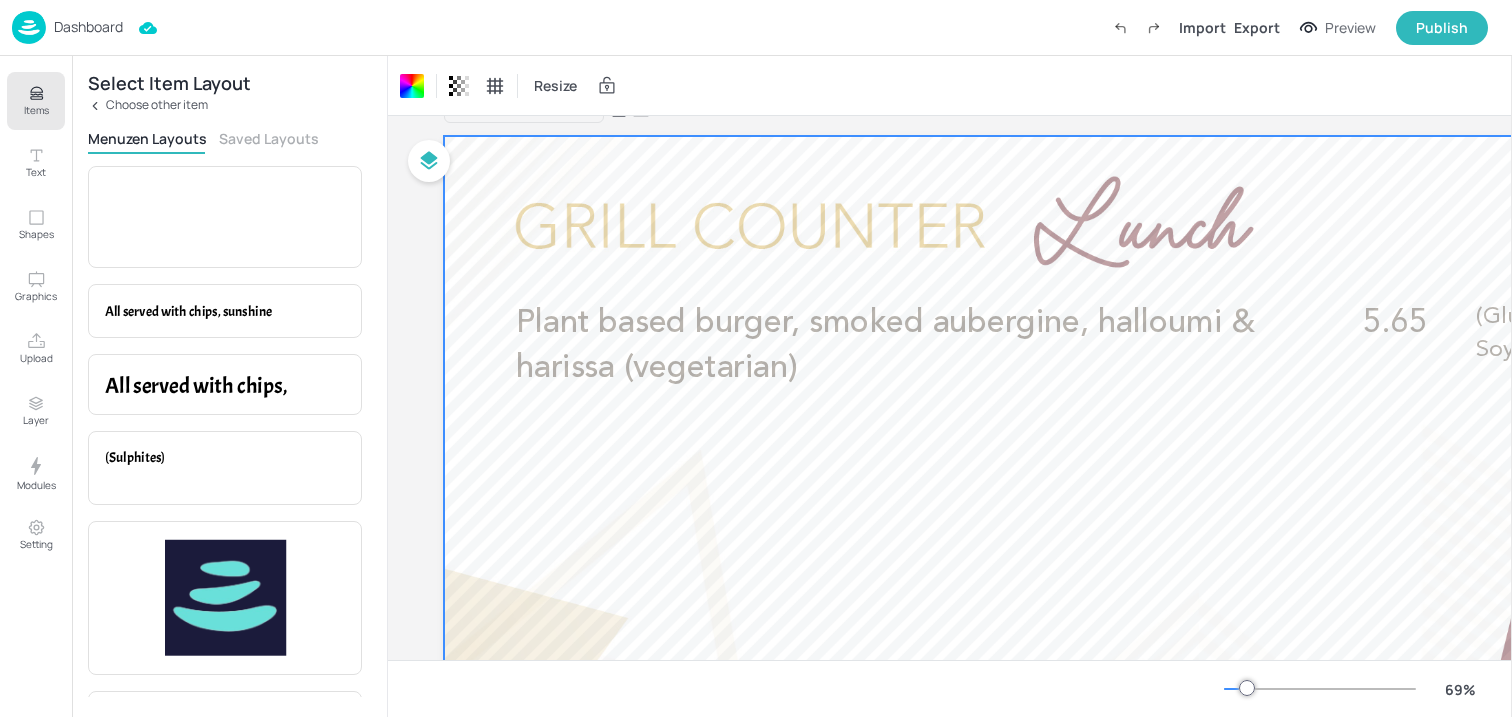 click on "Saved Layouts" at bounding box center [269, 138] 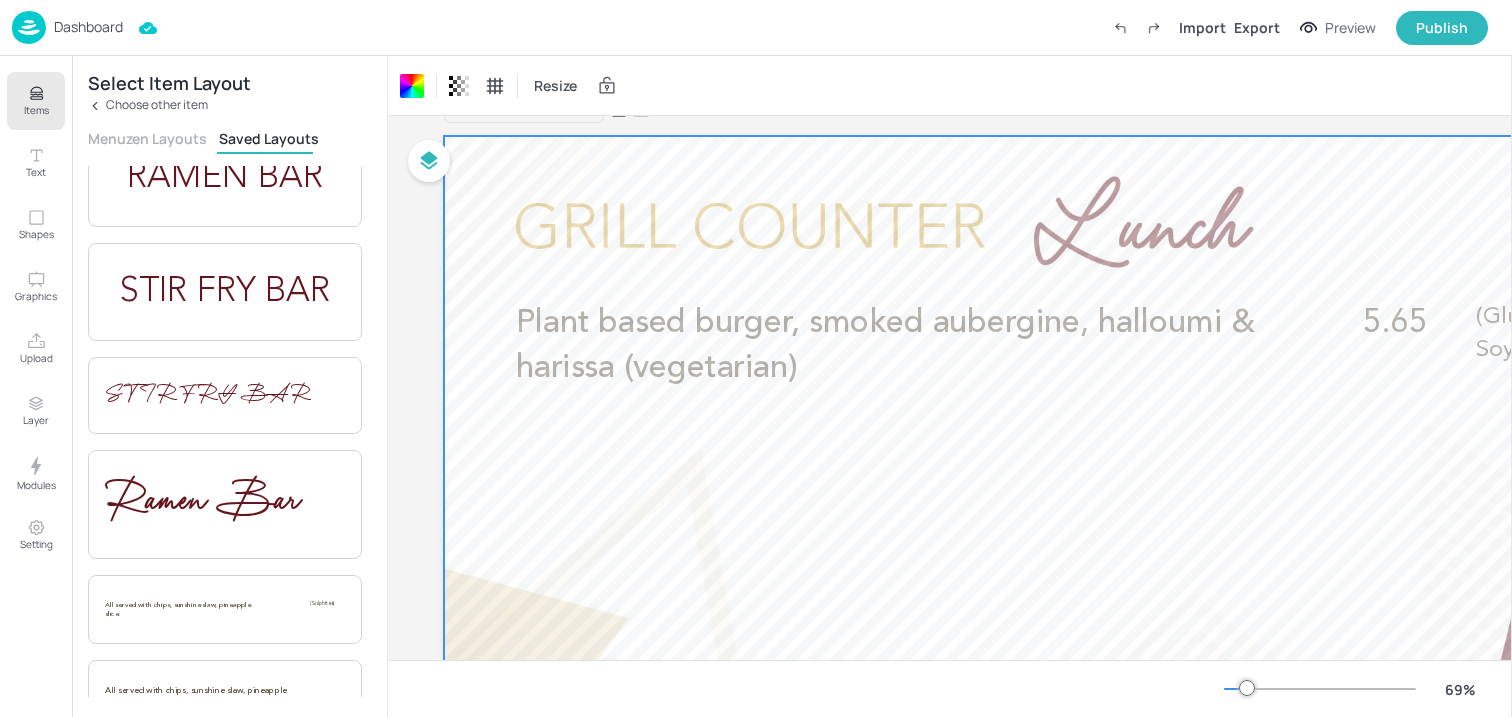 scroll, scrollTop: 404, scrollLeft: 0, axis: vertical 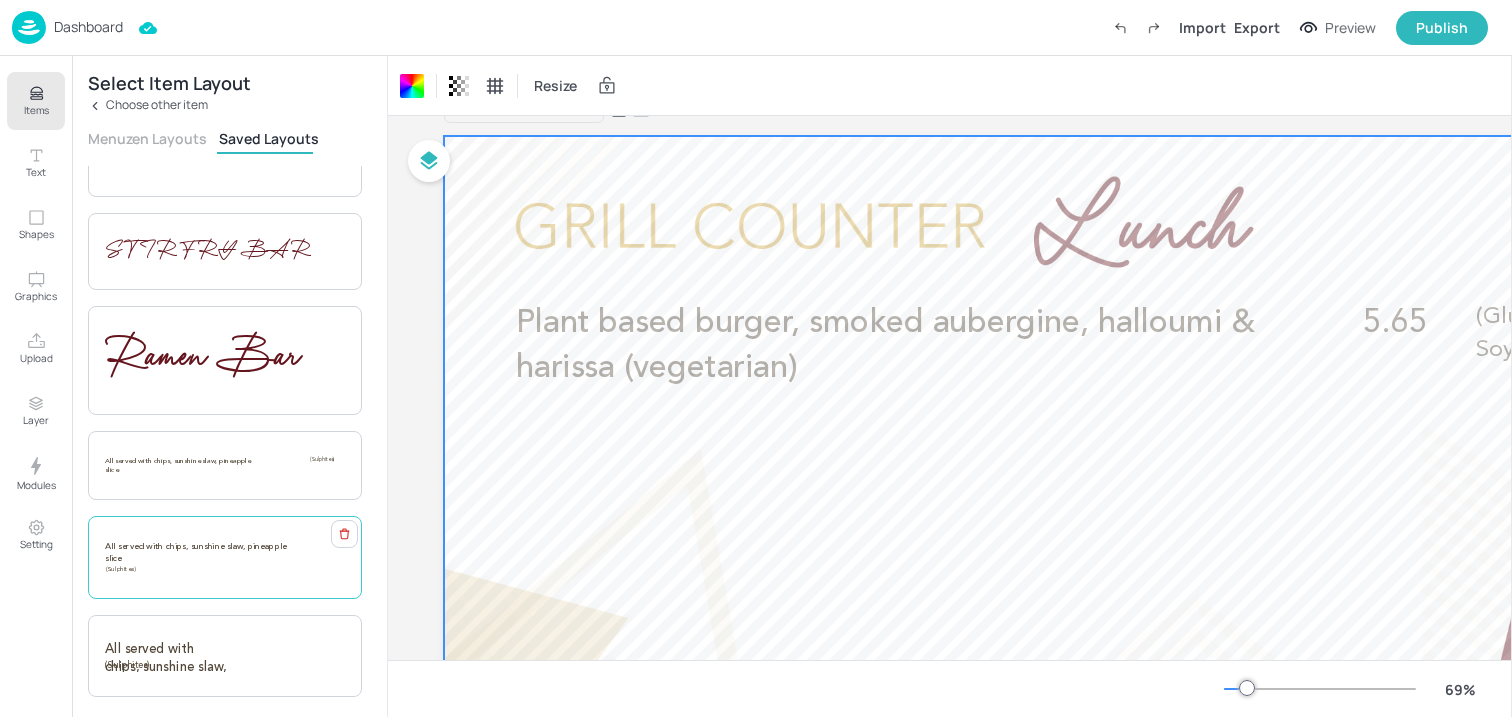 click on "All served with chips, sunshine slaw, pineapple slice (Sulphites)" at bounding box center (225, 557) 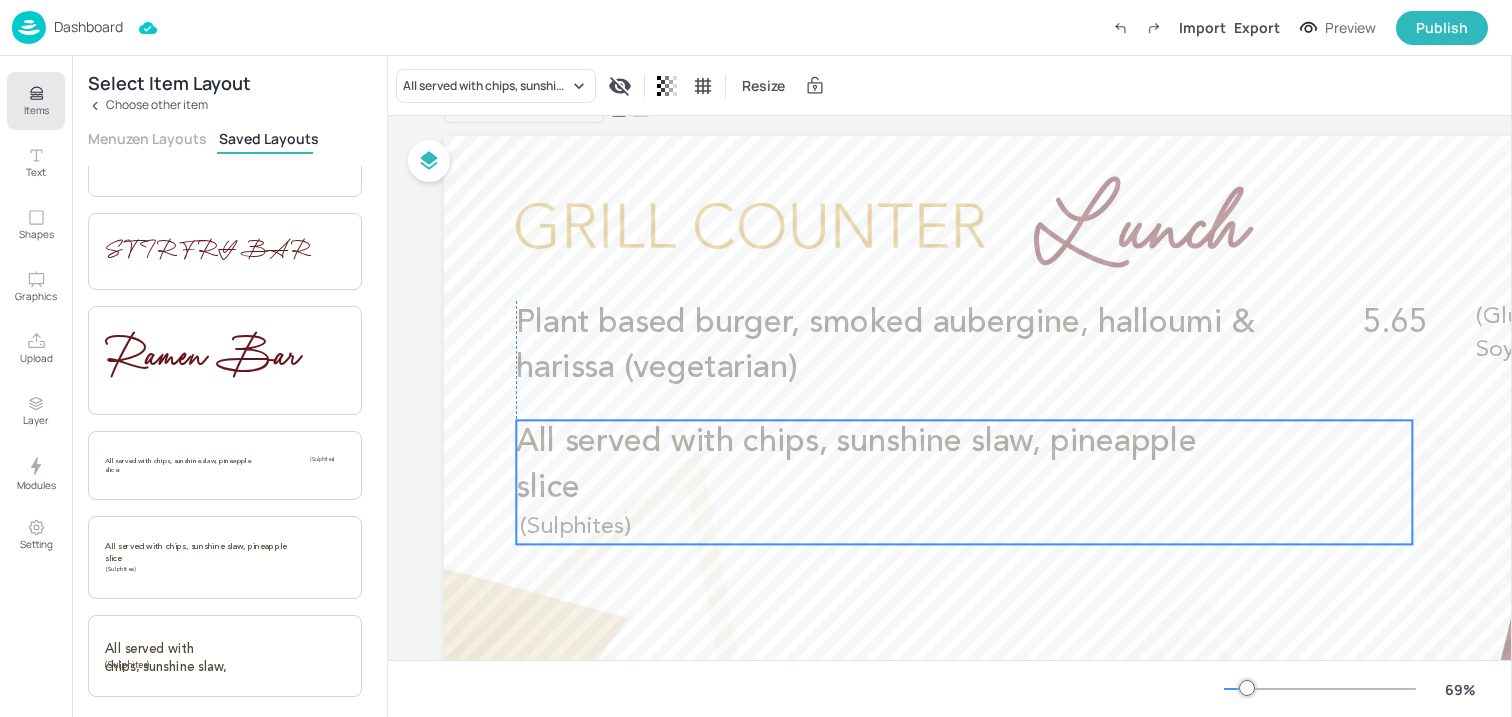 drag, startPoint x: 635, startPoint y: 399, endPoint x: 633, endPoint y: 503, distance: 104.019226 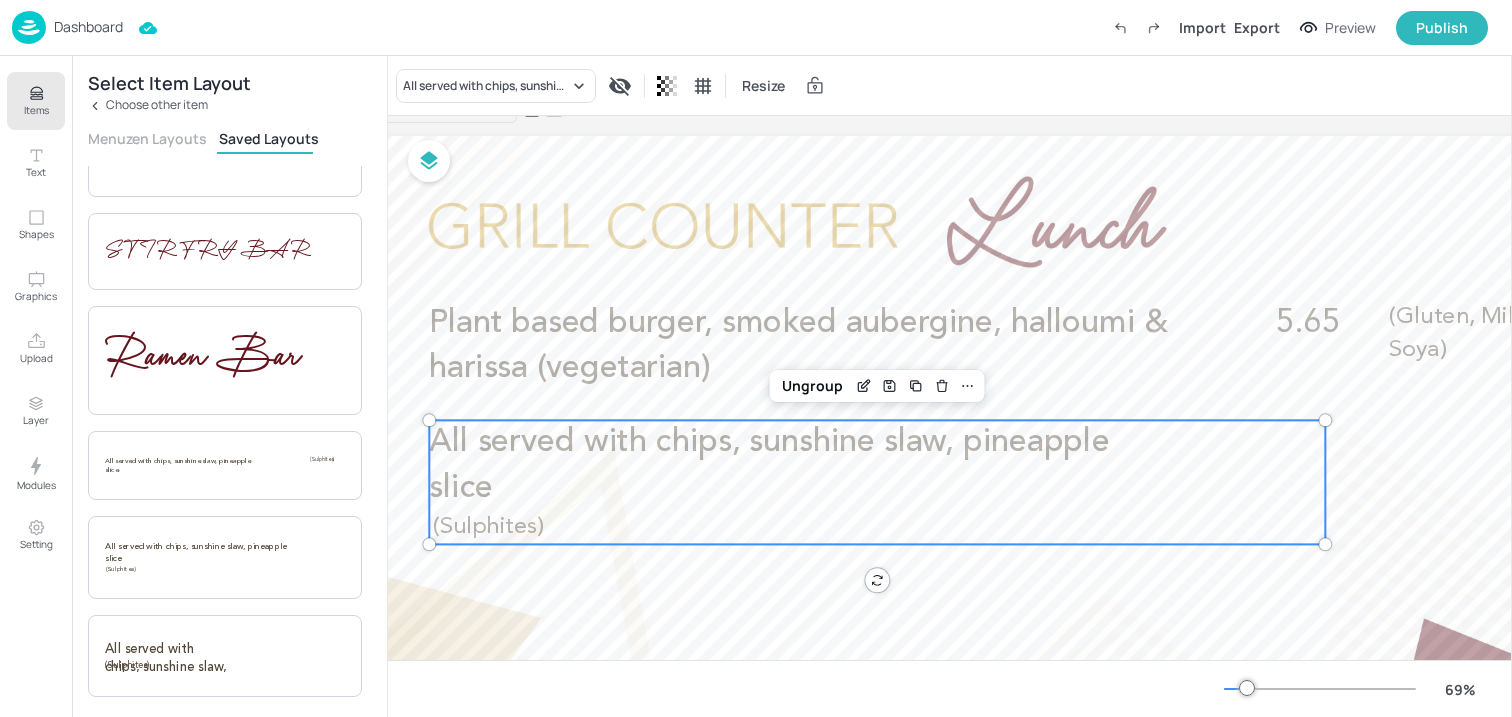 scroll, scrollTop: 44, scrollLeft: 52, axis: both 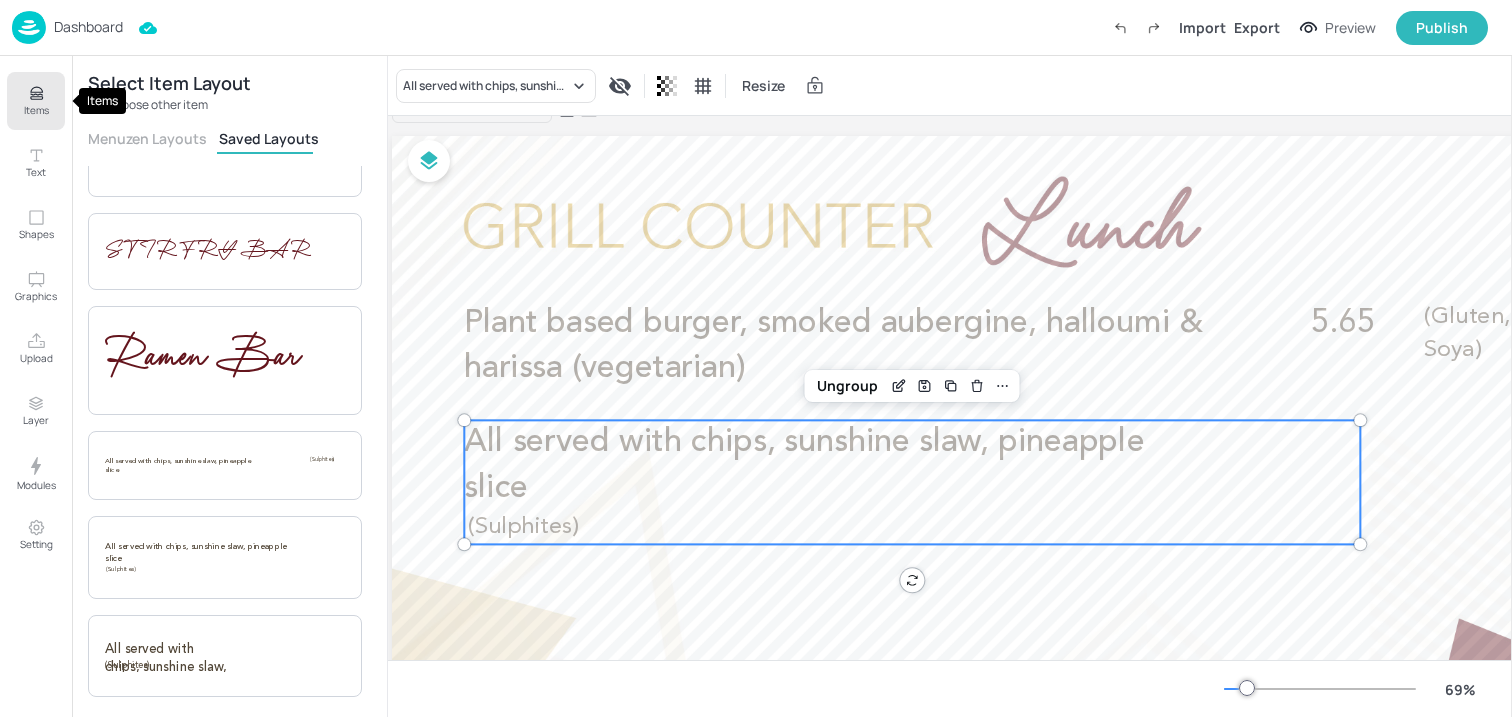 click 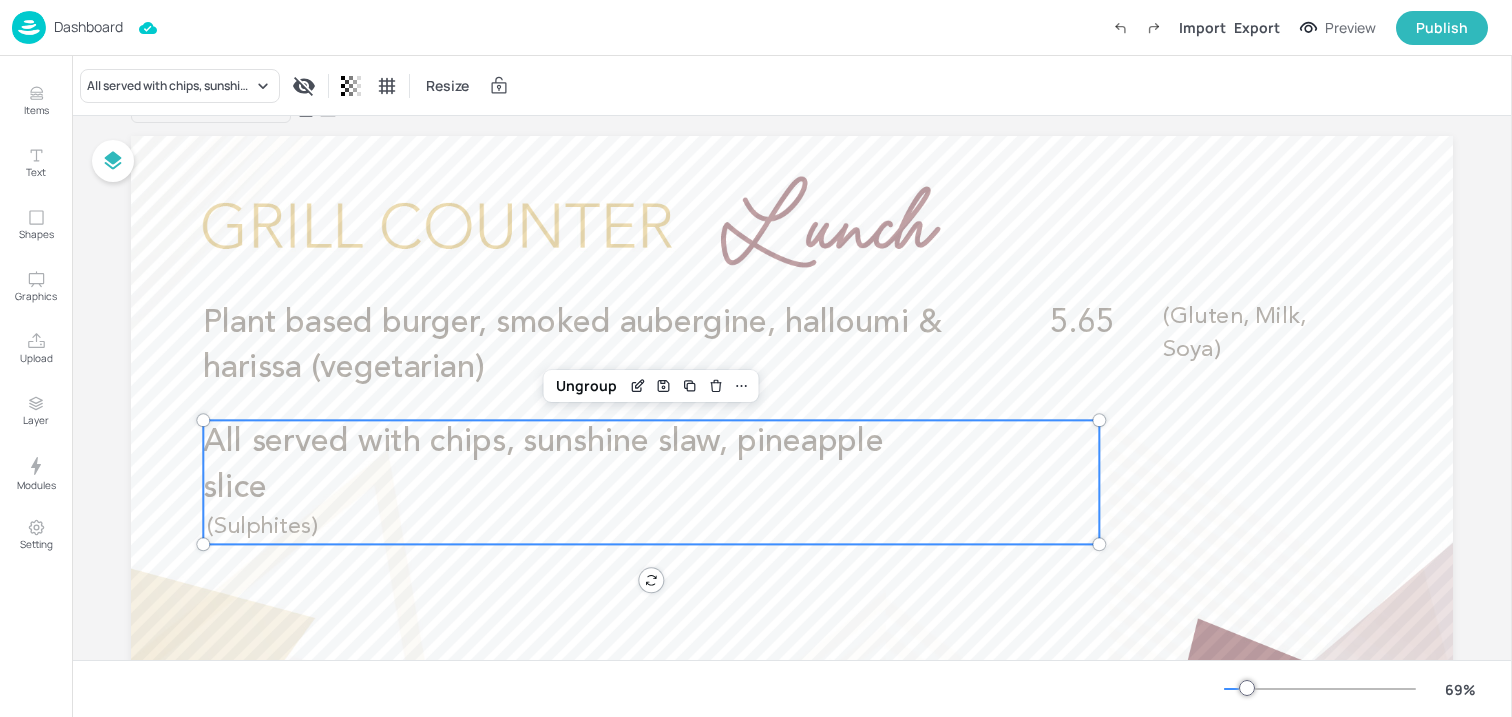 scroll, scrollTop: 44, scrollLeft: 0, axis: vertical 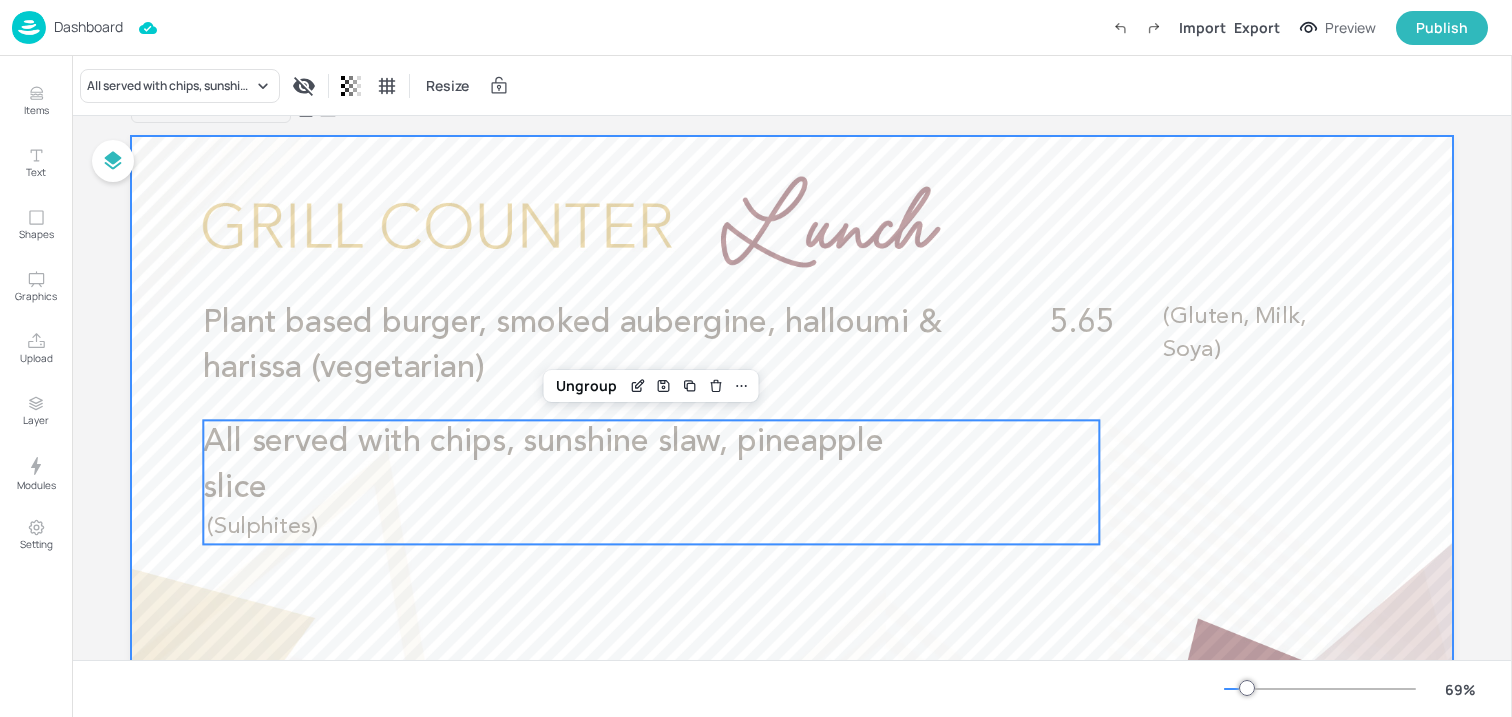 click at bounding box center (792, 508) 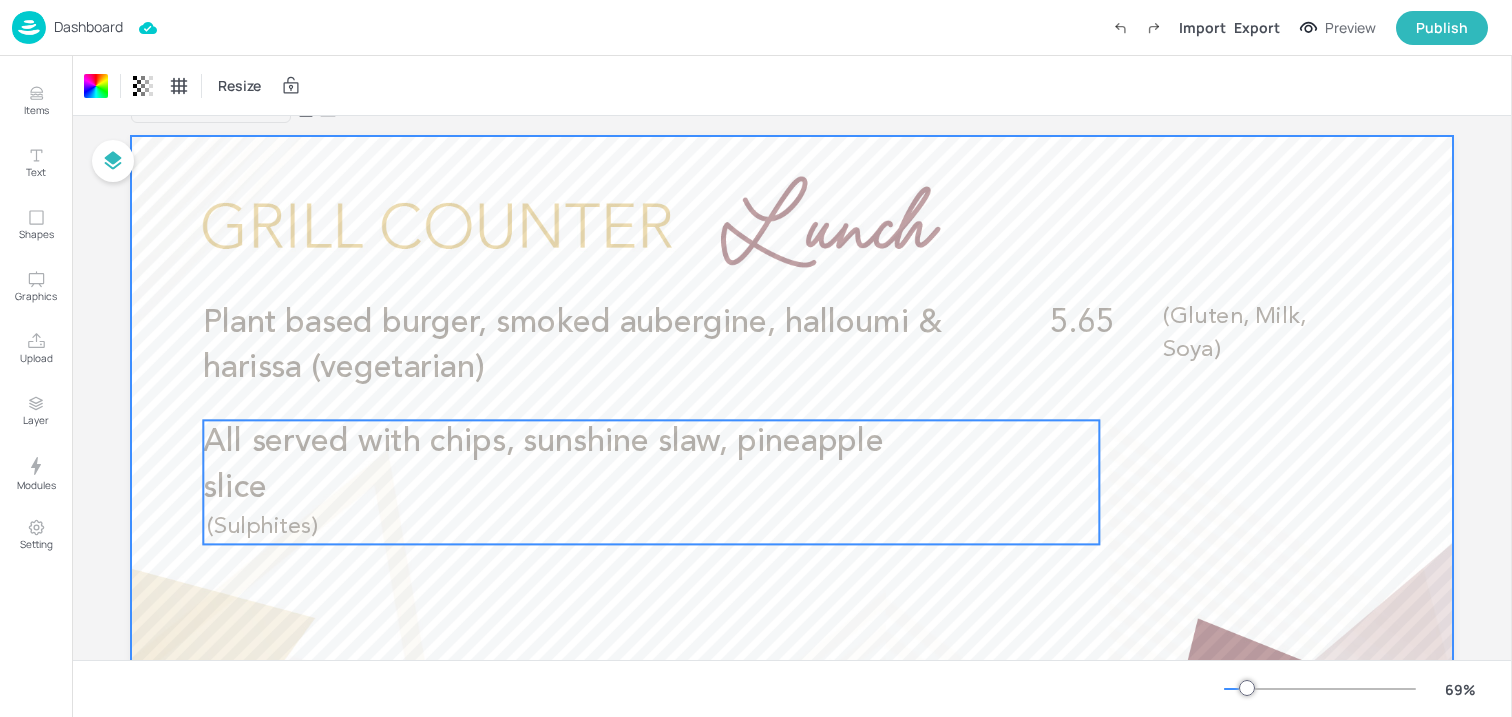 click on "All served with chips, sunshine slaw, pineapple slice" at bounding box center [543, 466] 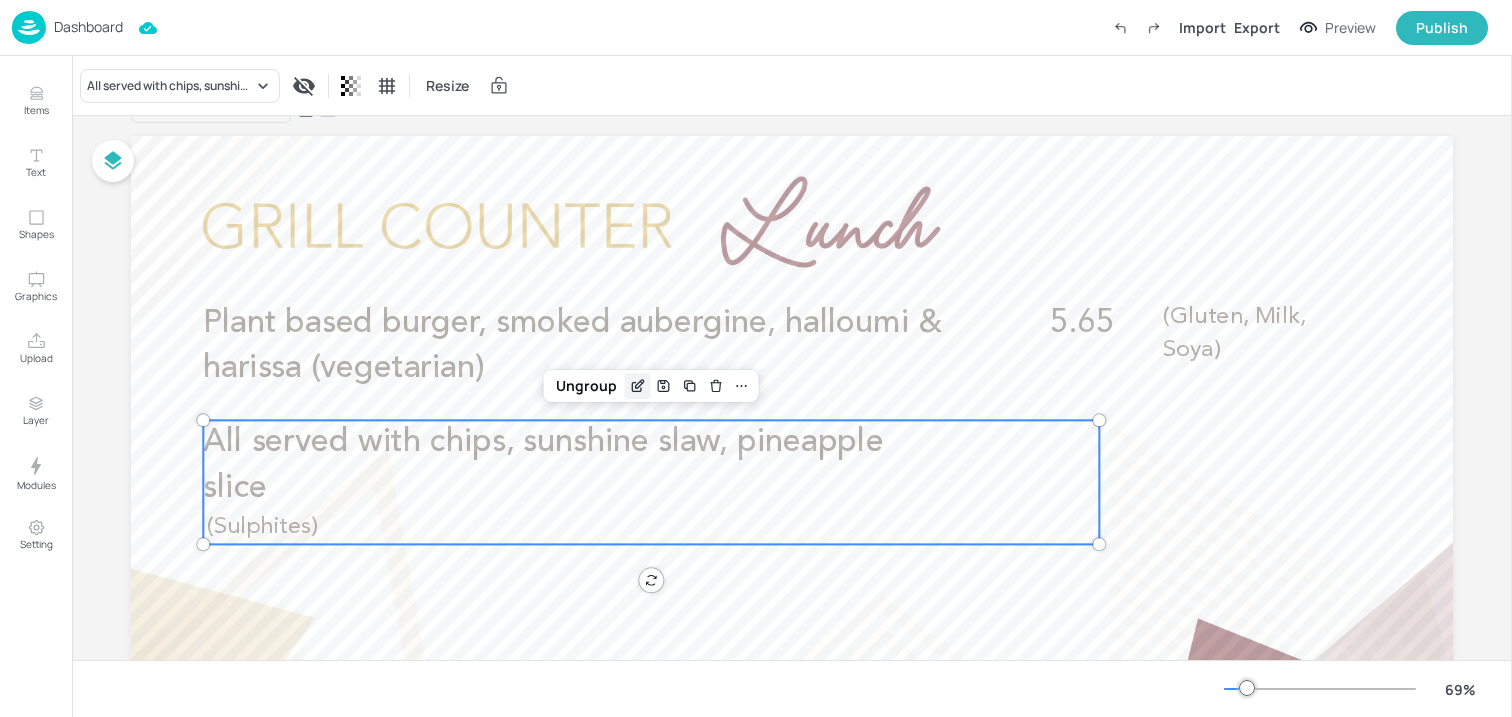 click 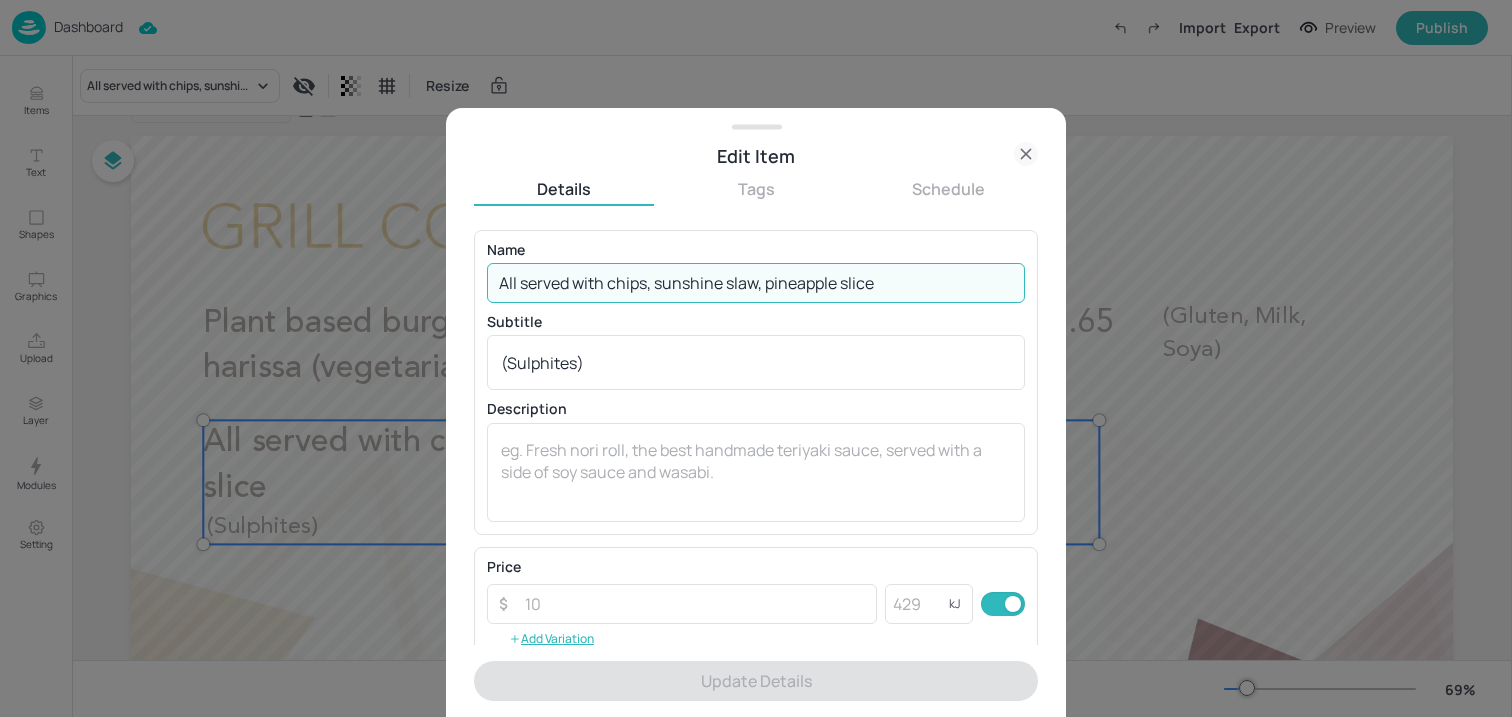 click on "All served with chips, sunshine slaw, pineapple slice" at bounding box center [756, 283] 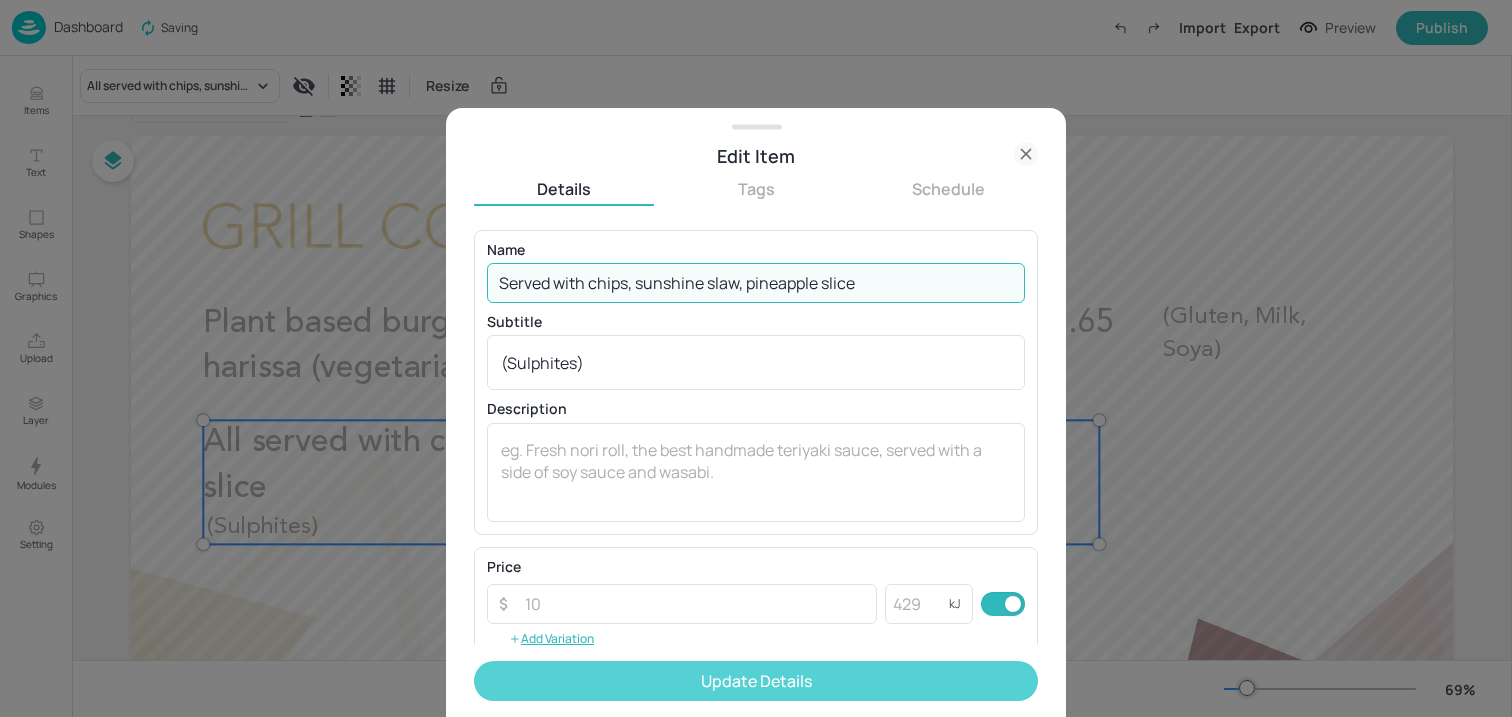 type on "Served with chips, sunshine slaw, pineapple slice" 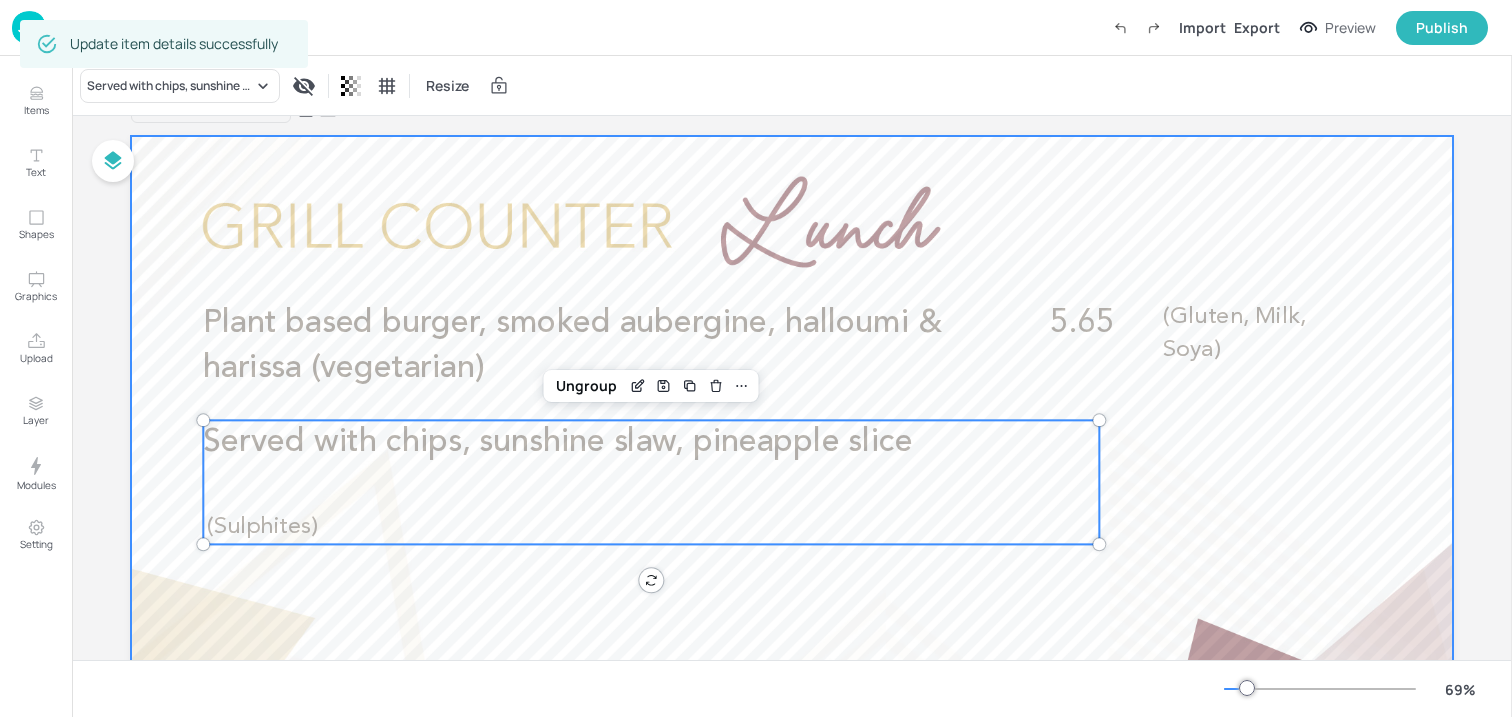 click at bounding box center [792, 508] 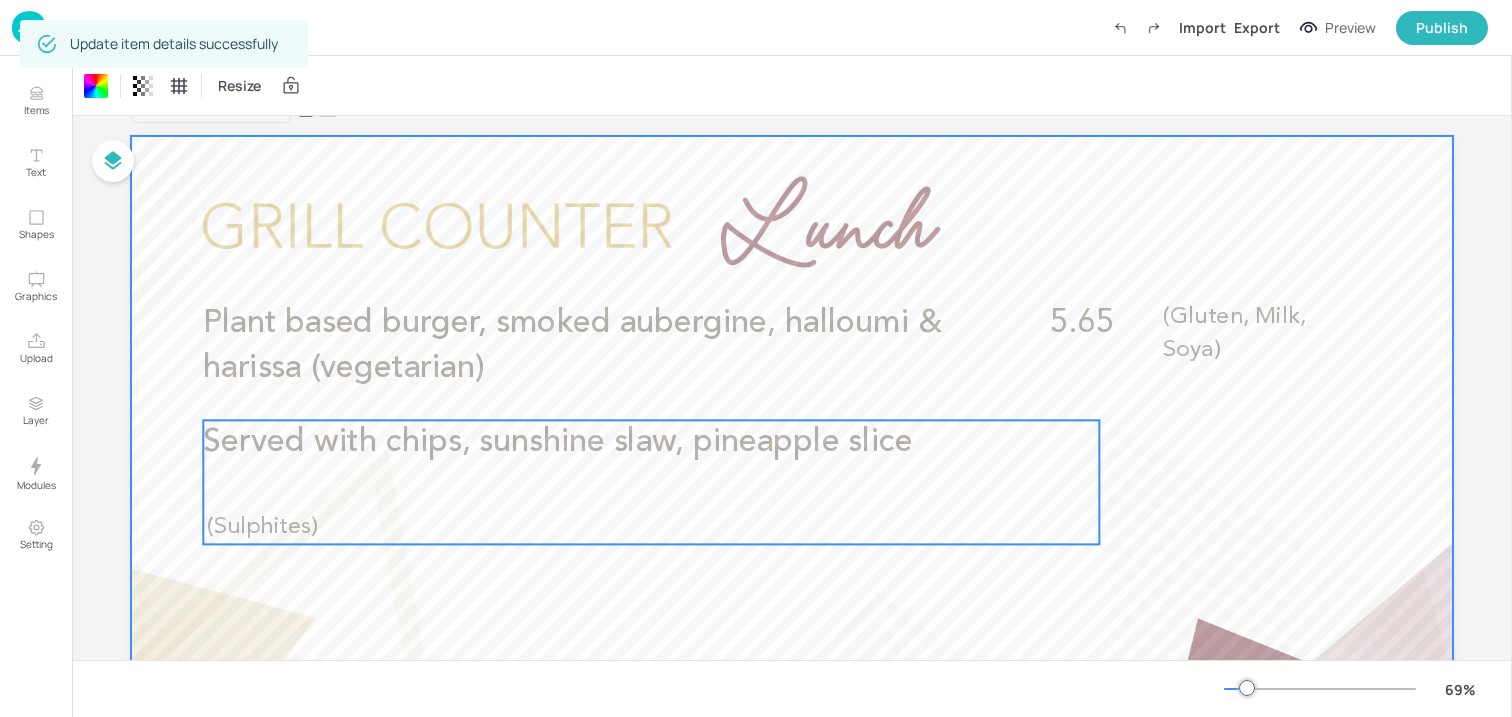 click on "Served with chips, sunshine slaw, pineapple slice" at bounding box center (557, 443) 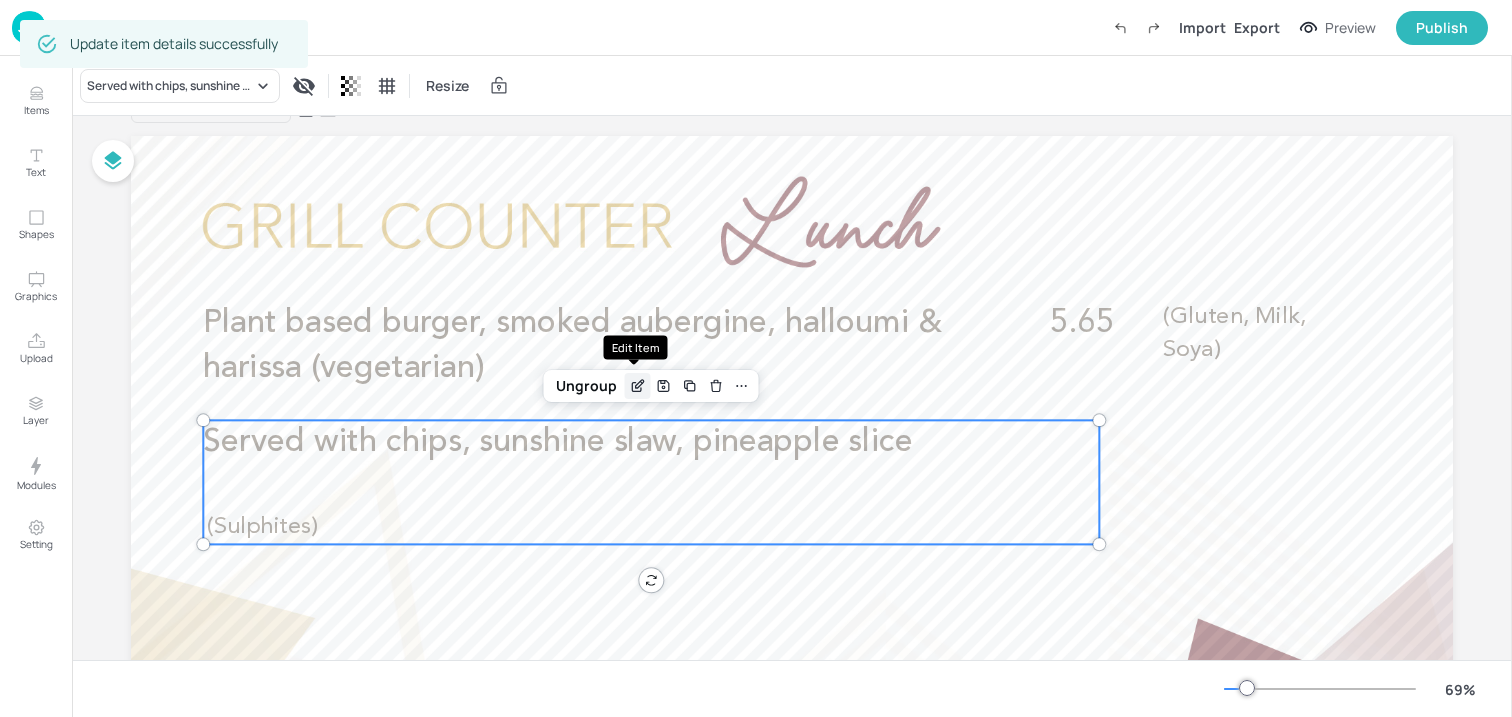 click 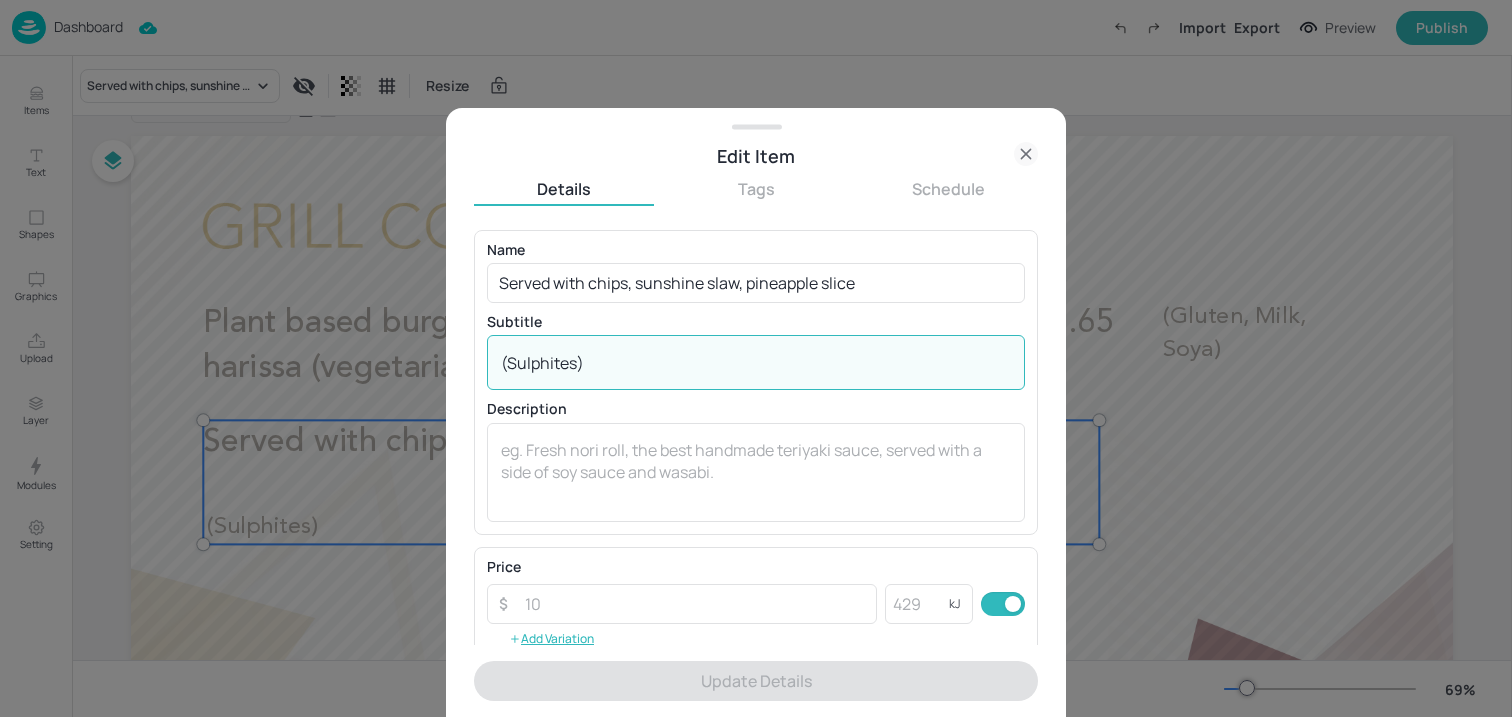 click on "(Sulphites)" at bounding box center (756, 363) 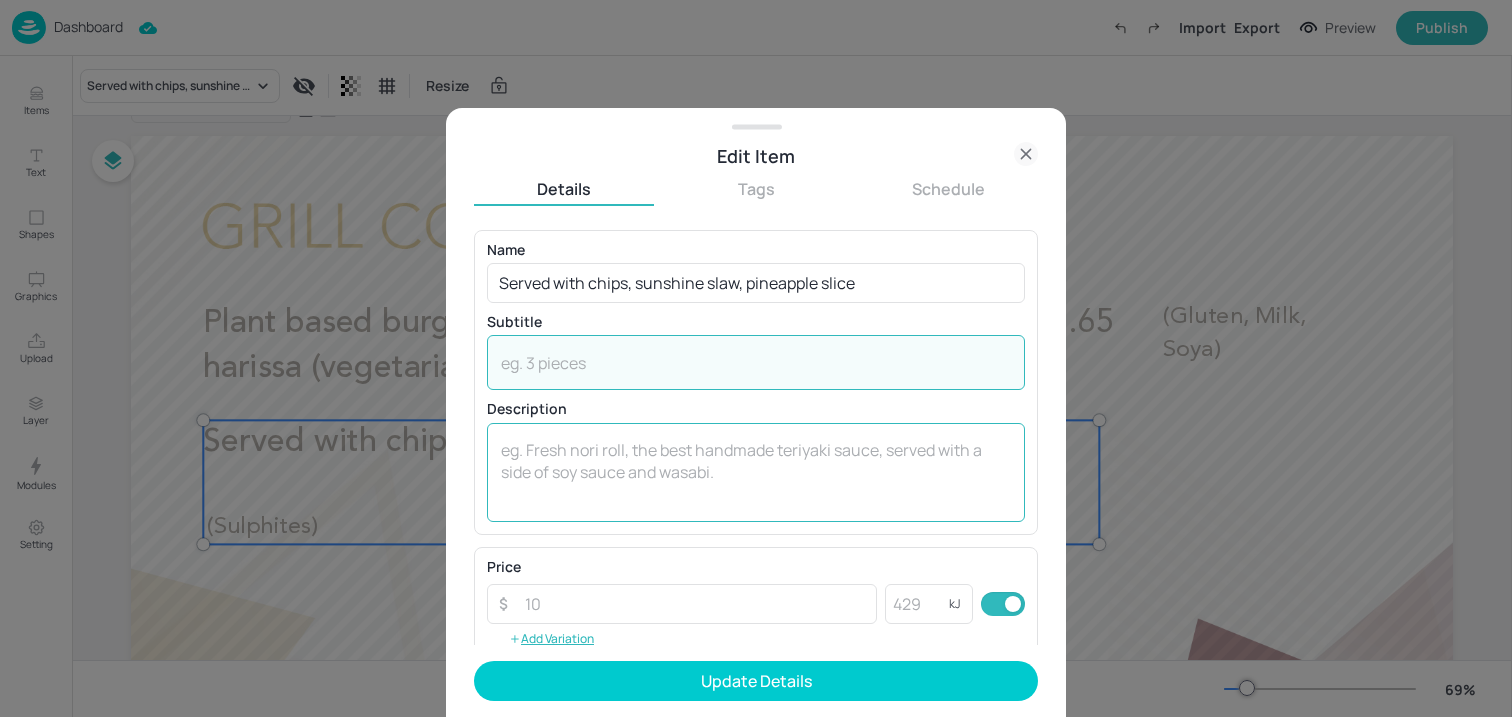 type 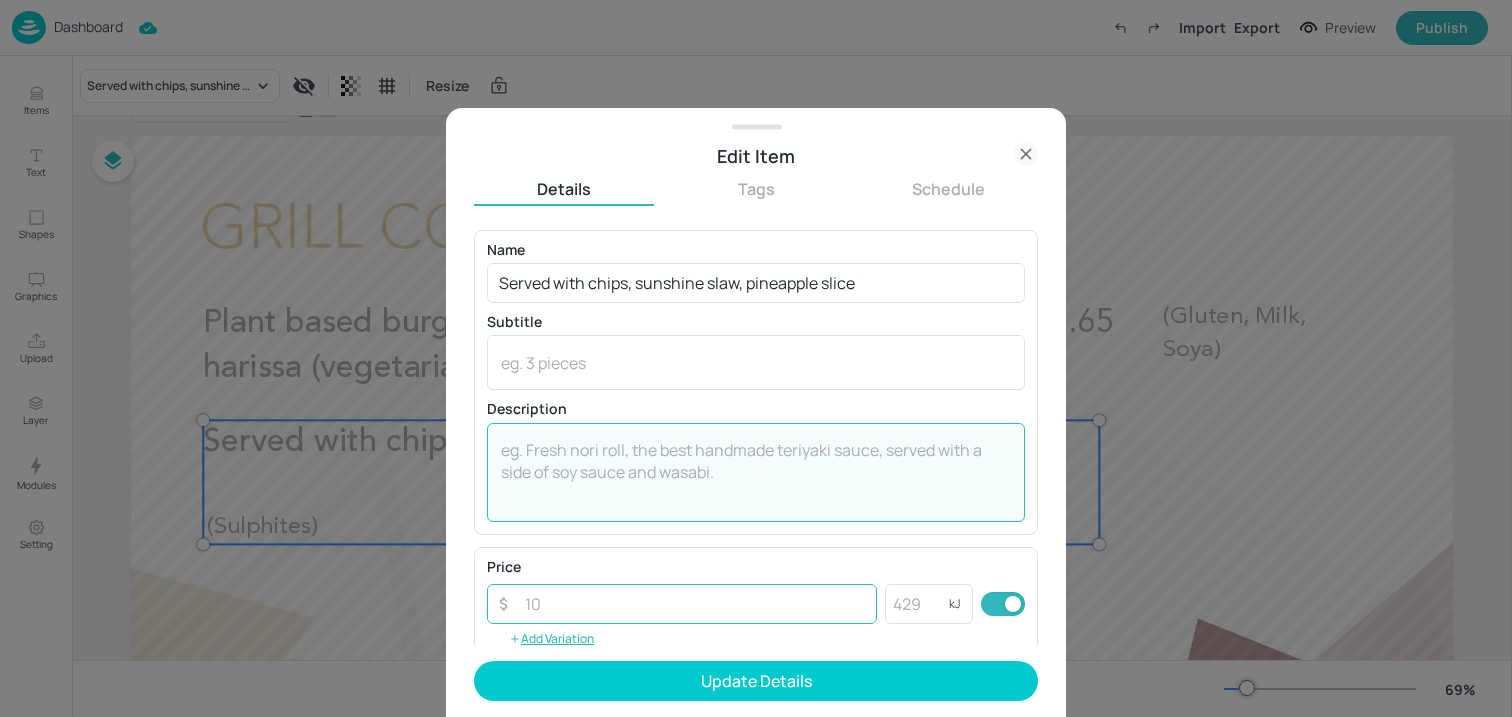 paste on "(Sulphites)" 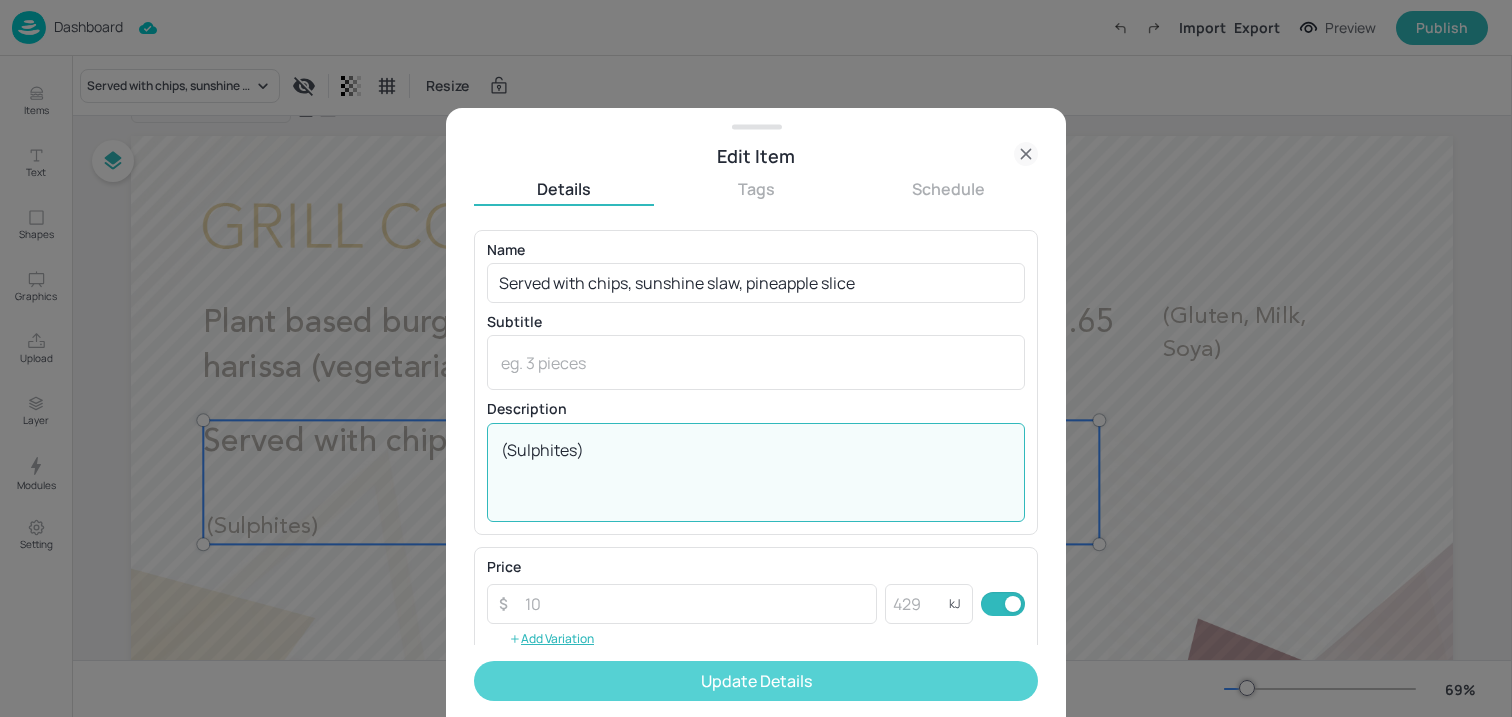 type on "(Sulphites)" 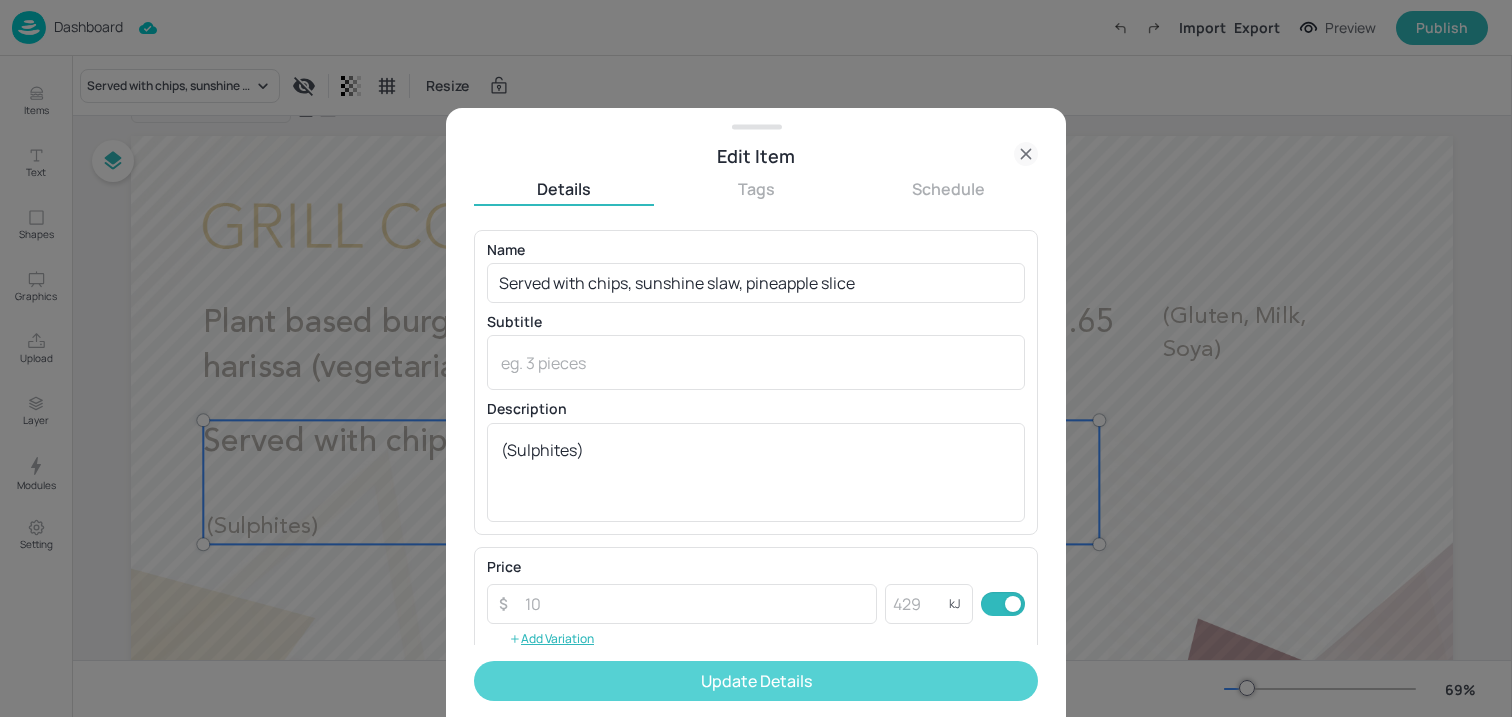 click on "Update Details" at bounding box center [756, 681] 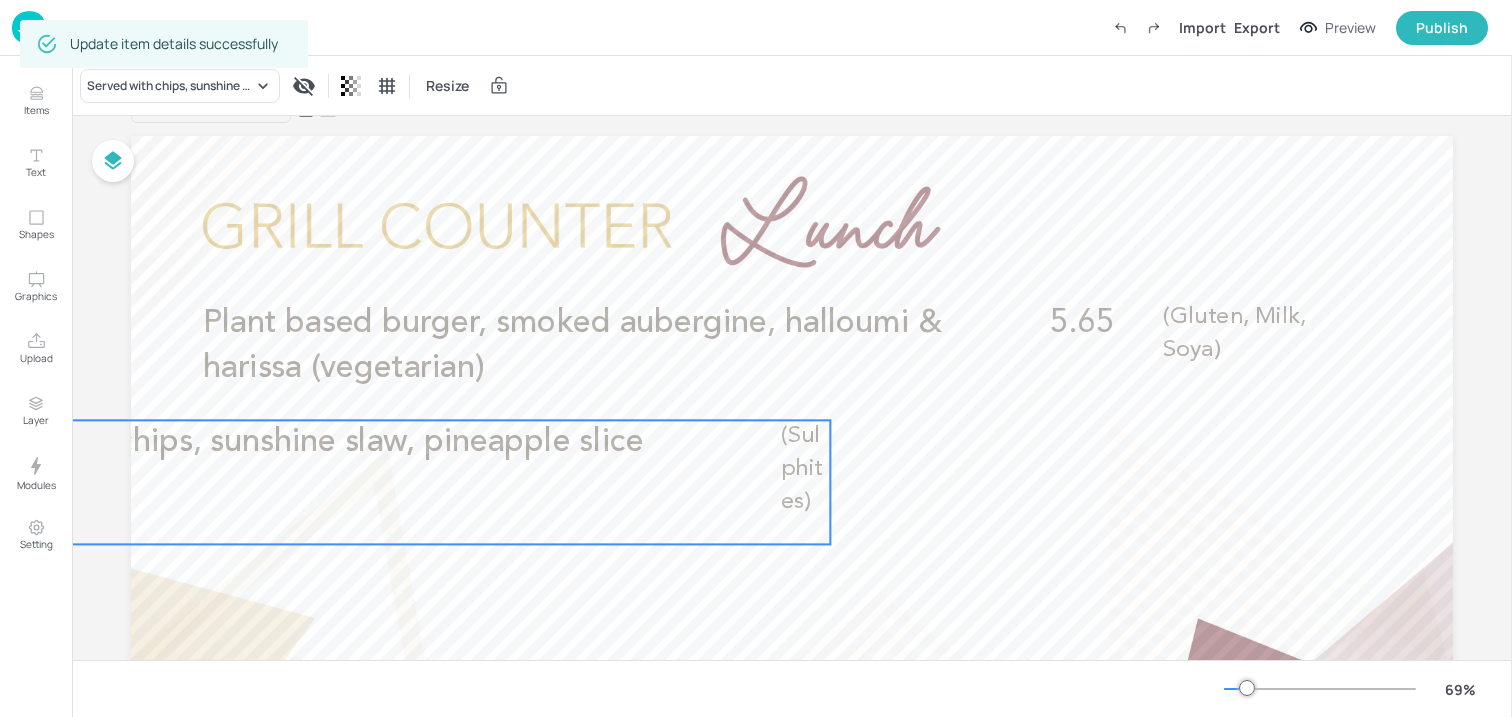 drag, startPoint x: 1095, startPoint y: 442, endPoint x: 818, endPoint y: 442, distance: 277 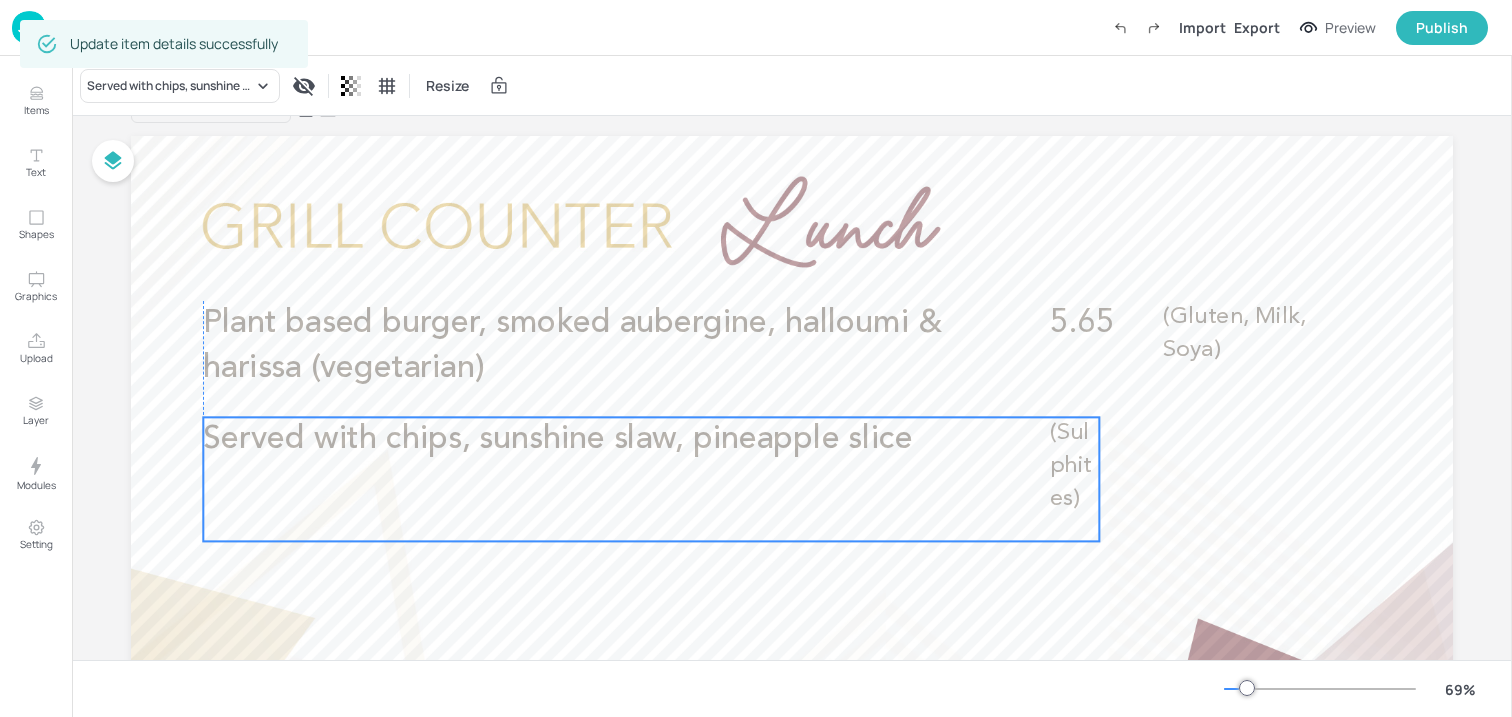 drag, startPoint x: 771, startPoint y: 451, endPoint x: 1050, endPoint y: 448, distance: 279.01614 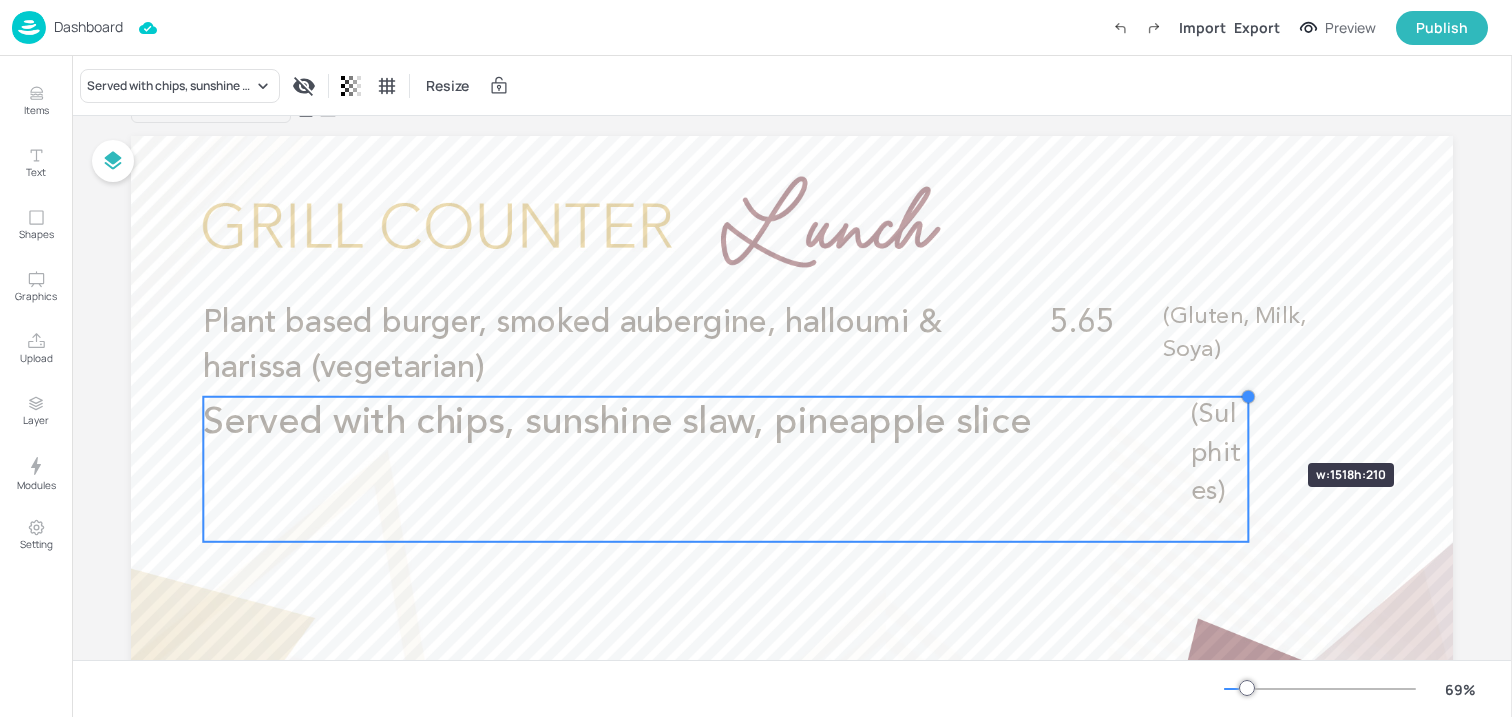 drag, startPoint x: 1099, startPoint y: 419, endPoint x: 1246, endPoint y: 427, distance: 147.21753 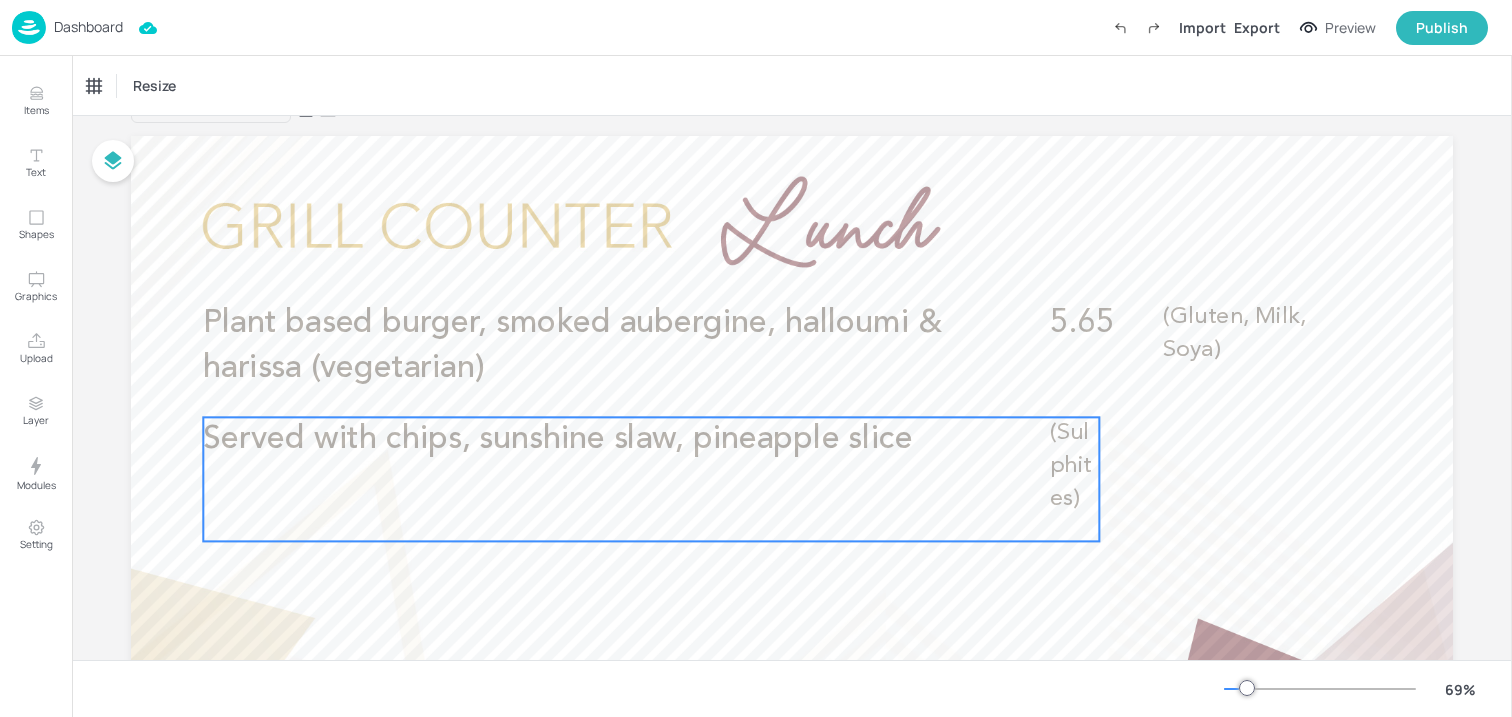 click on "Served with chips, sunshine slaw, pineapple slice (Sulphites)" at bounding box center [651, 479] 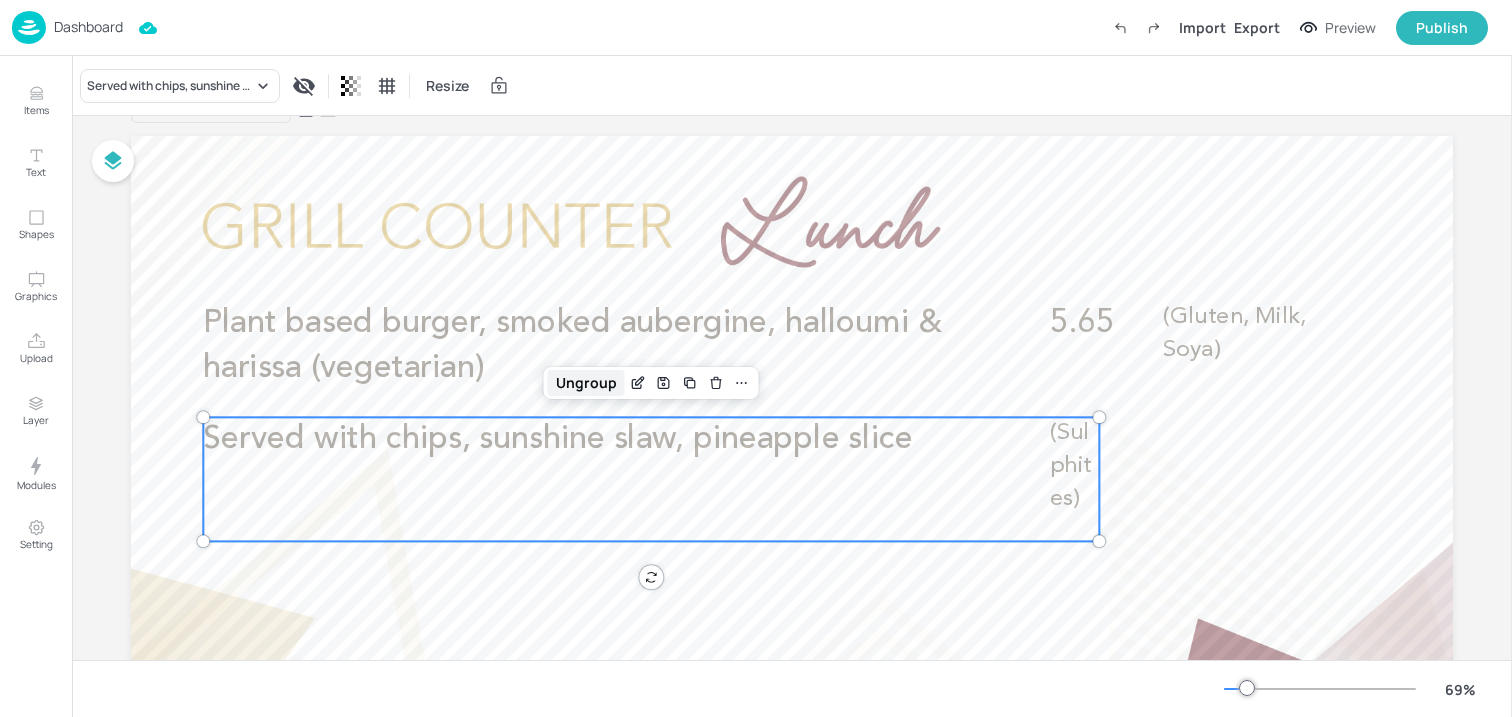 click on "Ungroup" at bounding box center (586, 383) 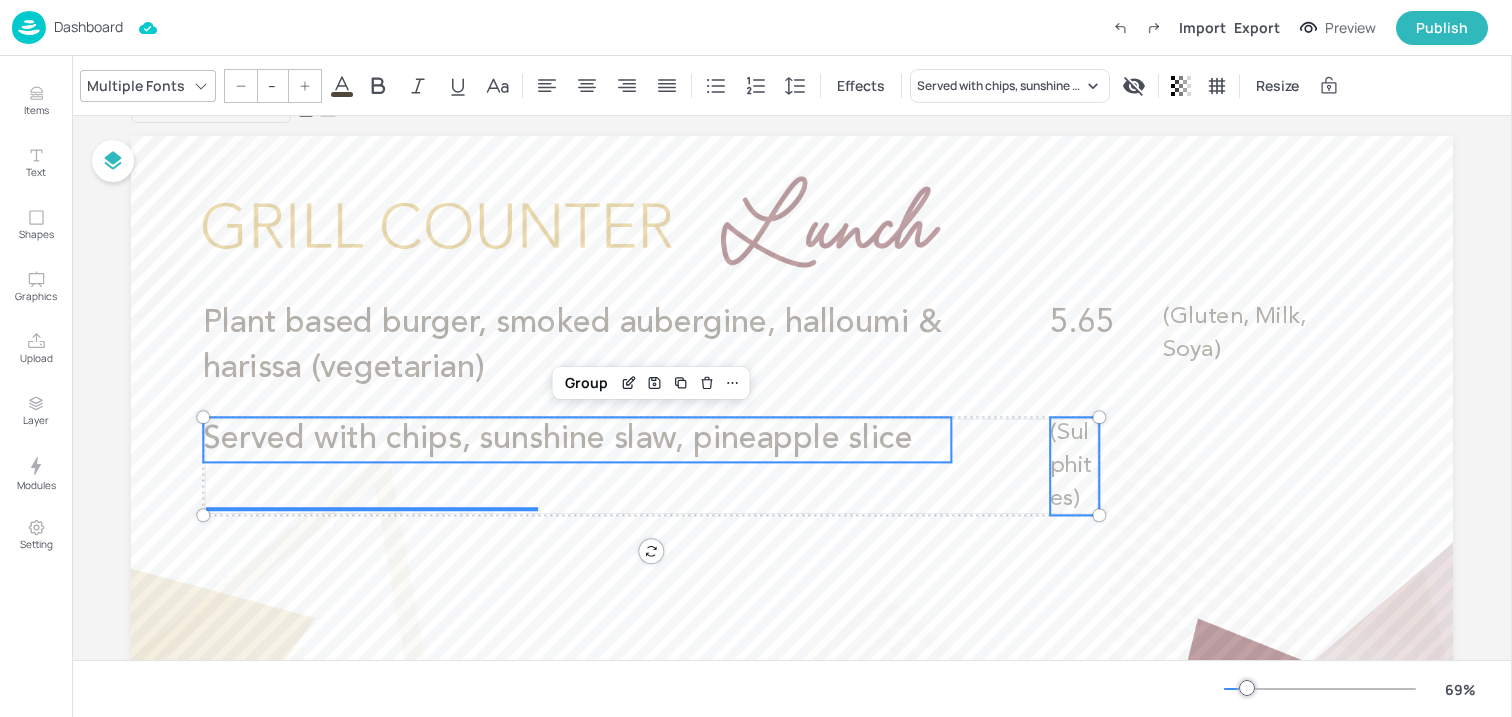 click on "(Sulphites)" at bounding box center (1074, 466) 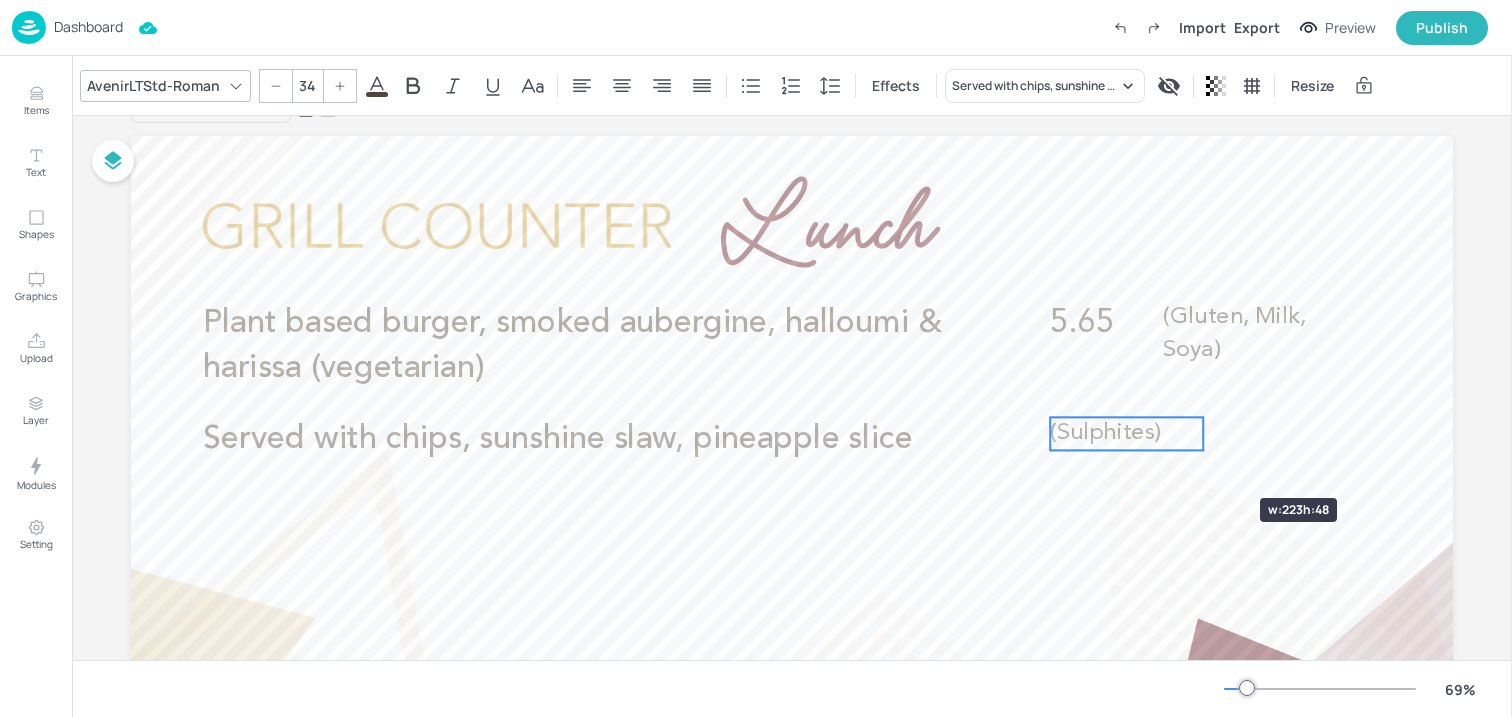 drag, startPoint x: 1096, startPoint y: 466, endPoint x: 1200, endPoint y: 462, distance: 104.0769 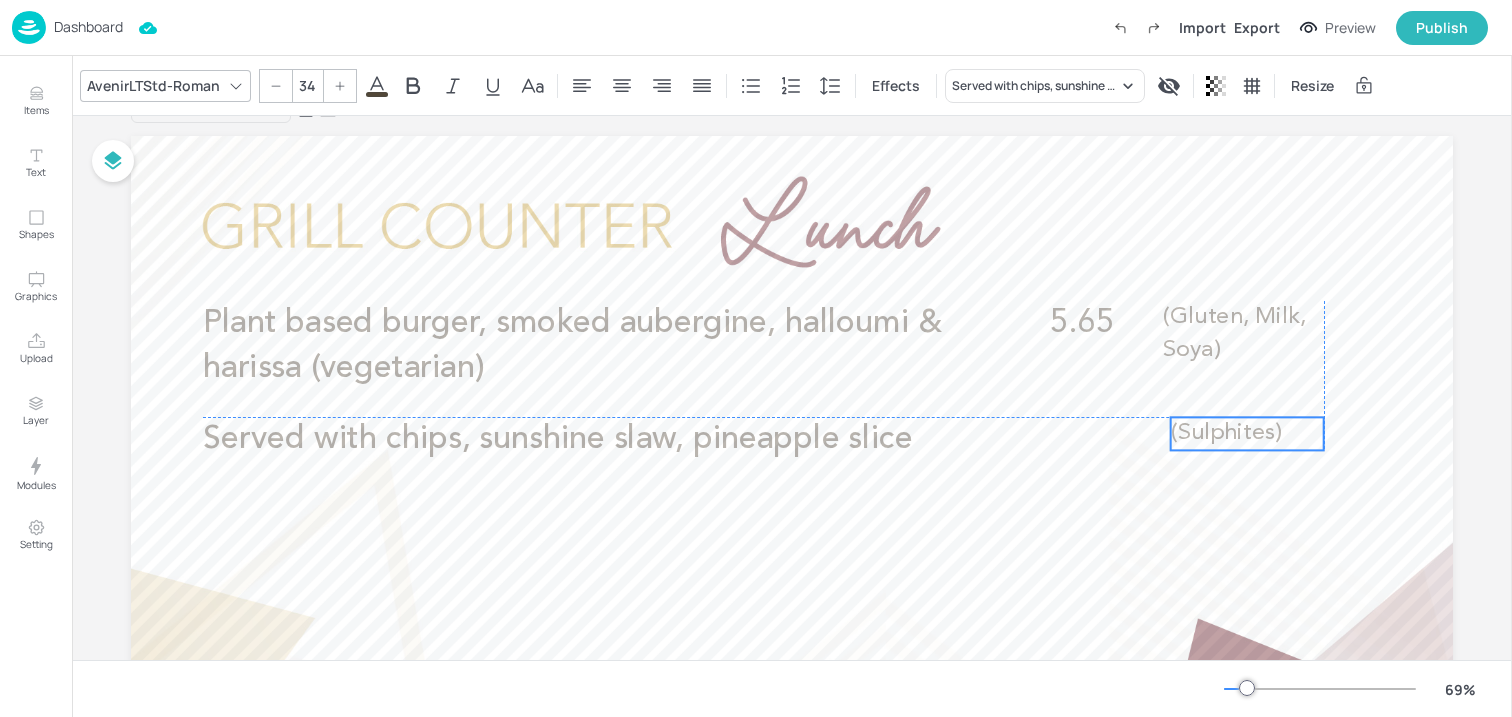 drag, startPoint x: 1096, startPoint y: 439, endPoint x: 1216, endPoint y: 438, distance: 120.004166 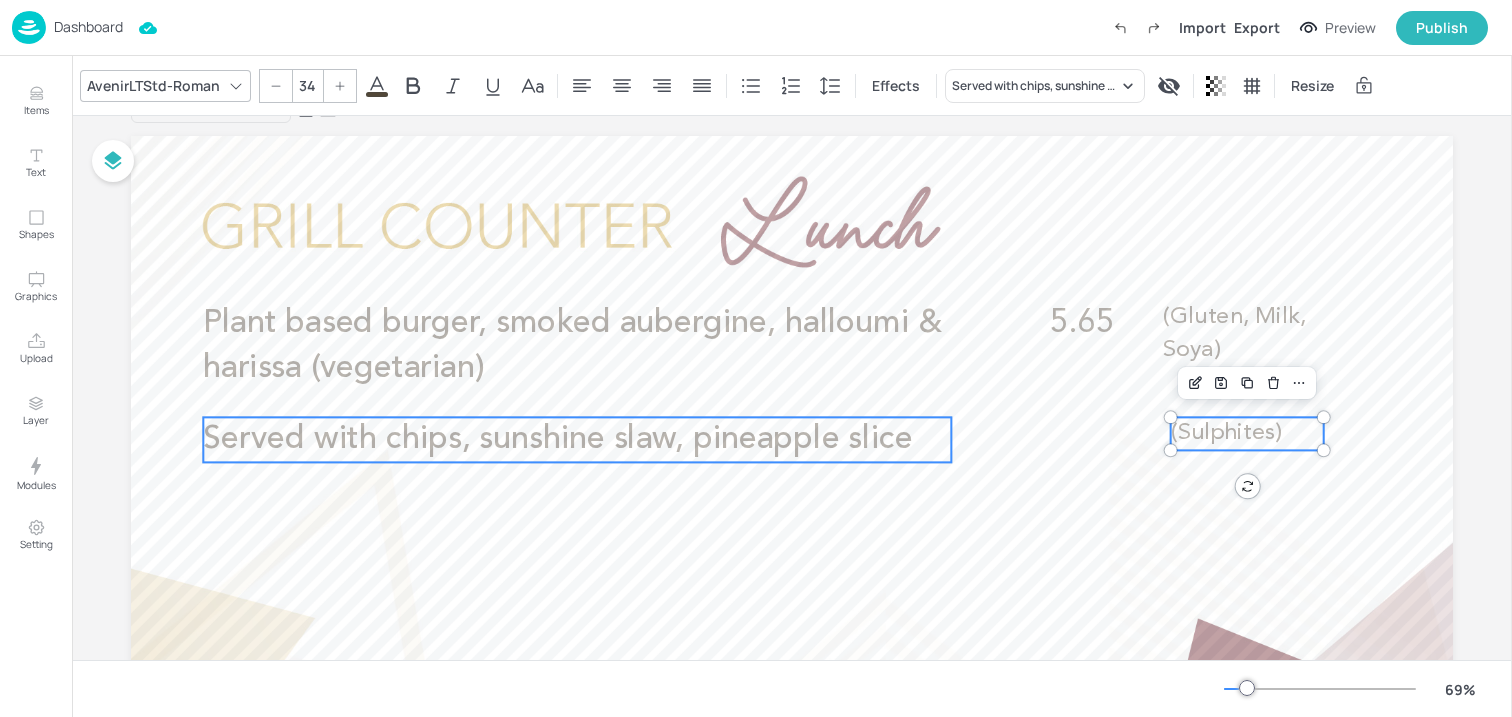 type on "--" 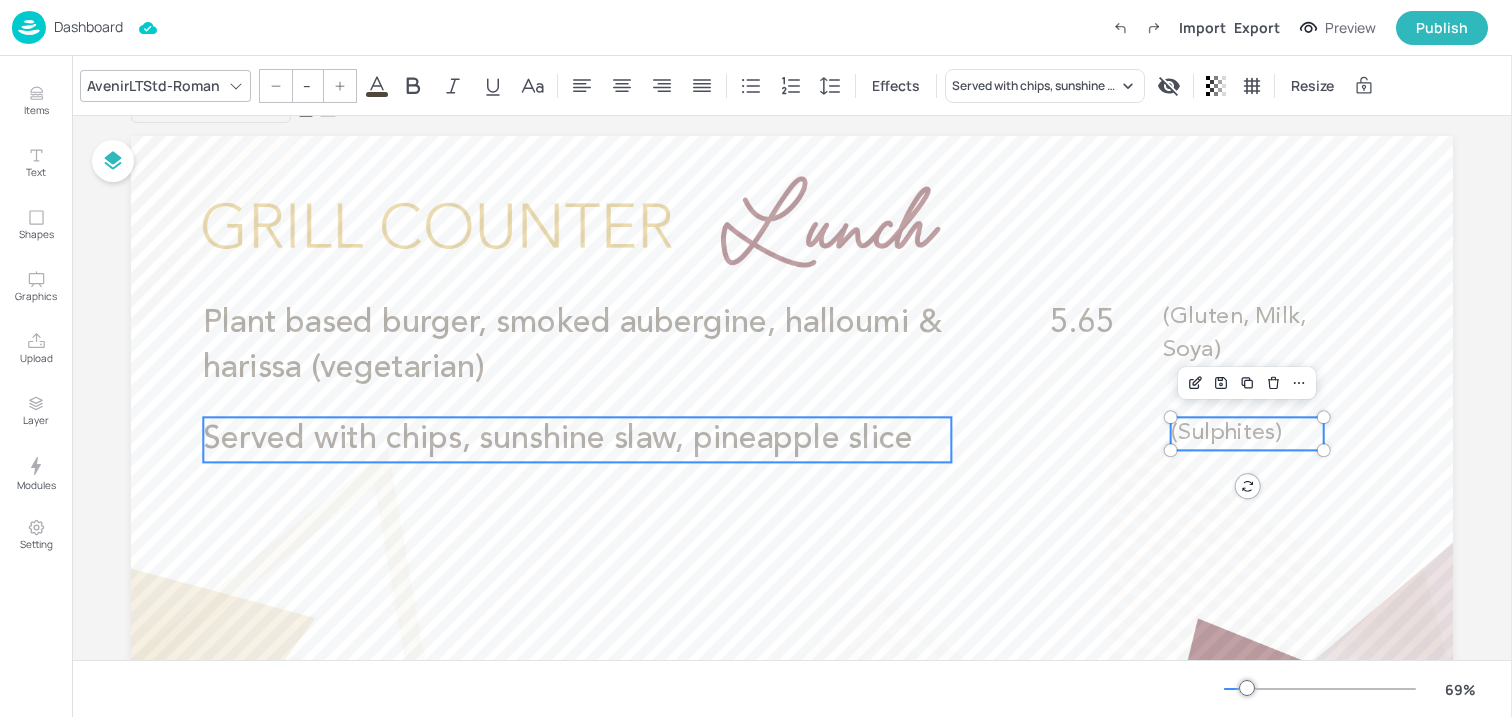click on "Served with chips, sunshine slaw, pineapple slice" at bounding box center (557, 440) 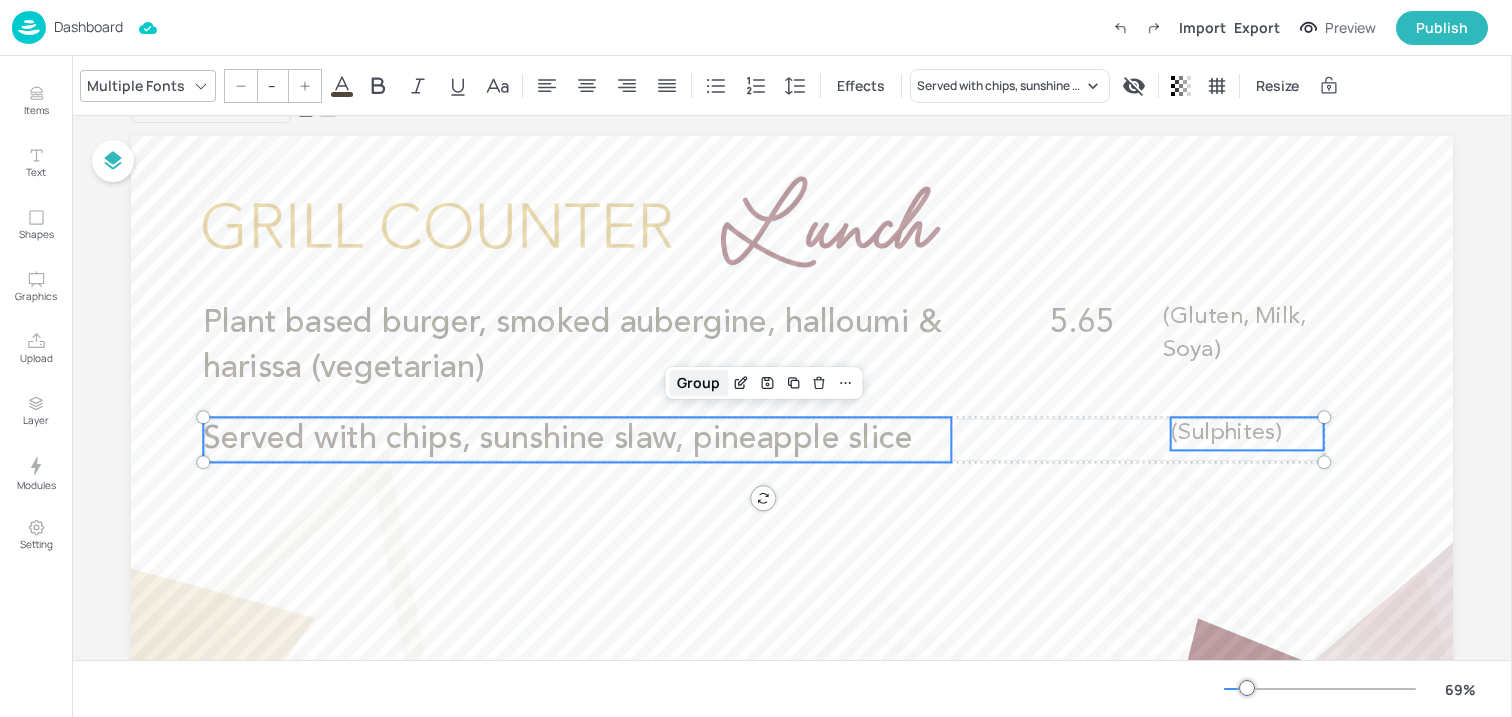 click on "Group" at bounding box center (698, 383) 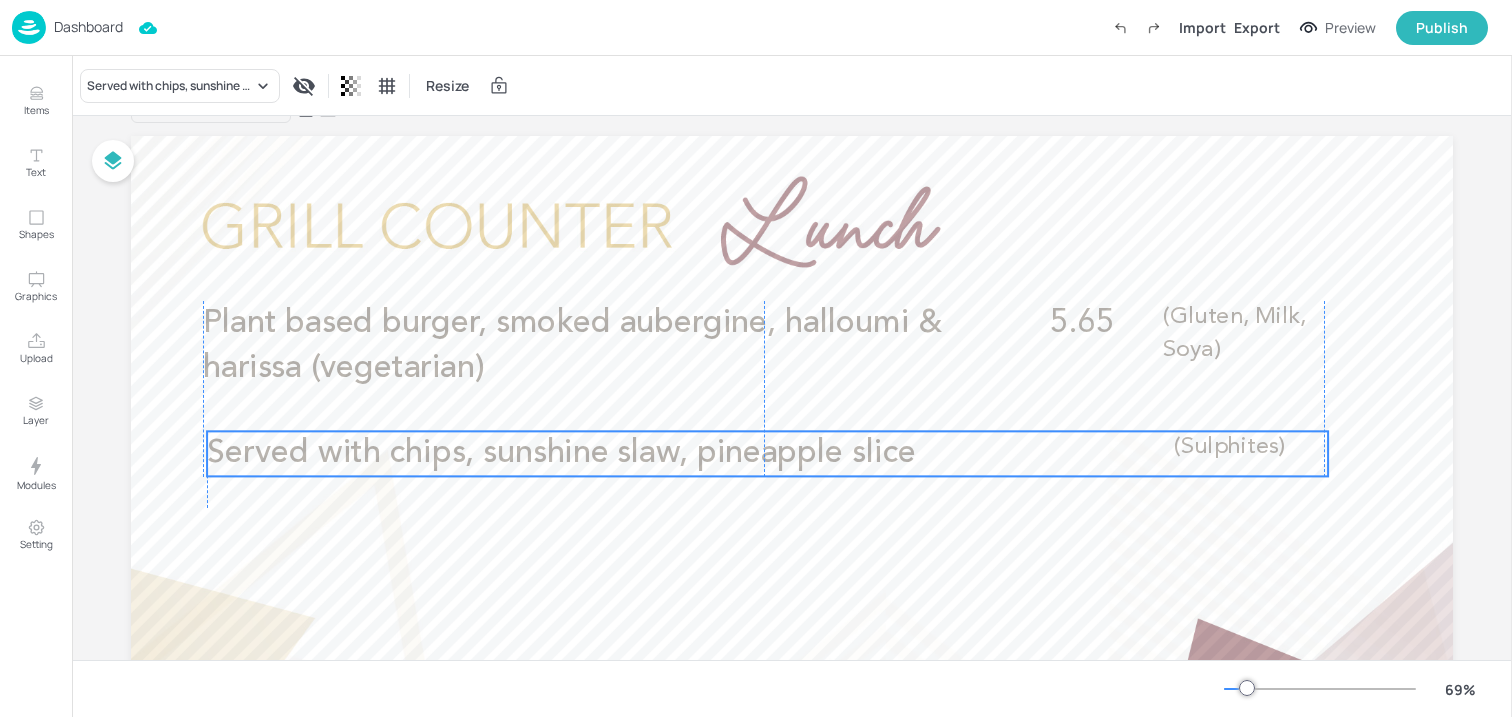 drag, startPoint x: 577, startPoint y: 451, endPoint x: 577, endPoint y: 465, distance: 14 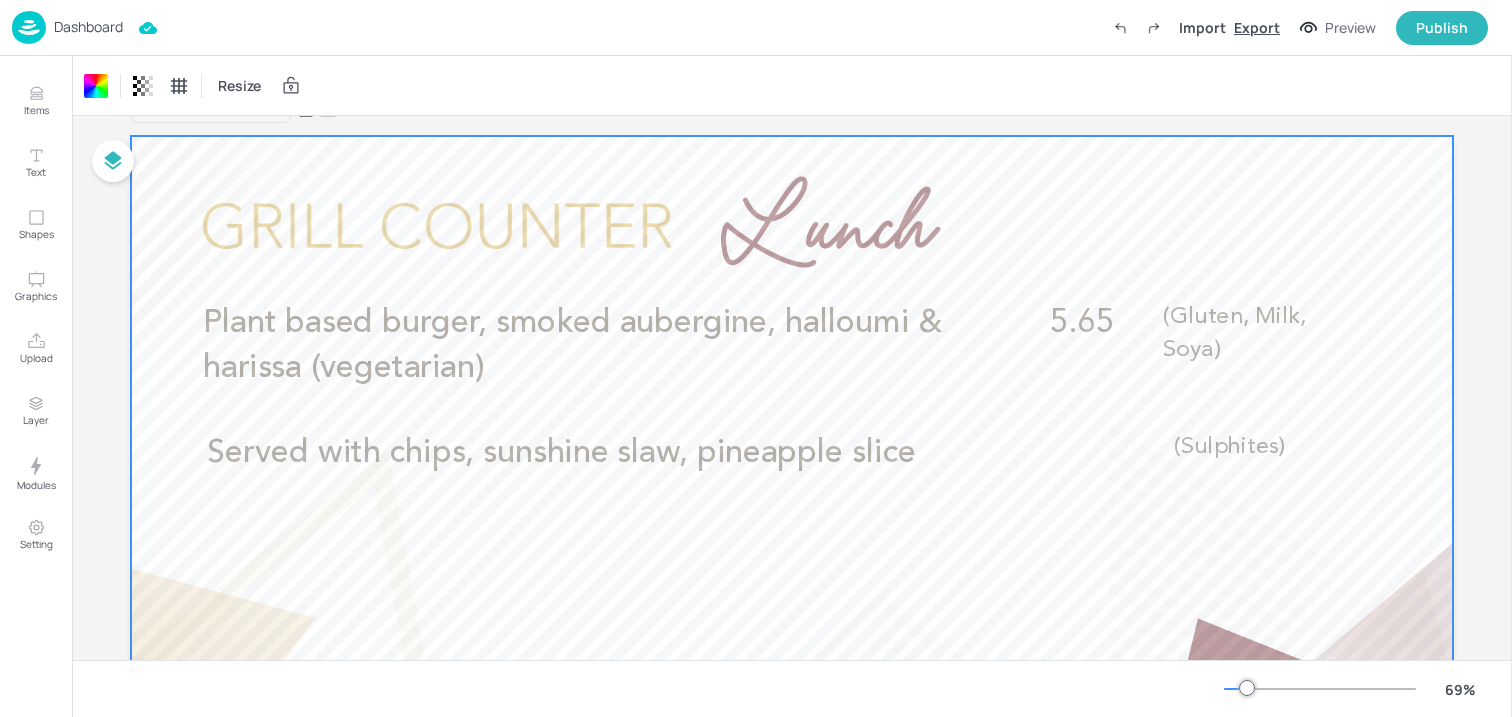 click on "Export" at bounding box center (1257, 27) 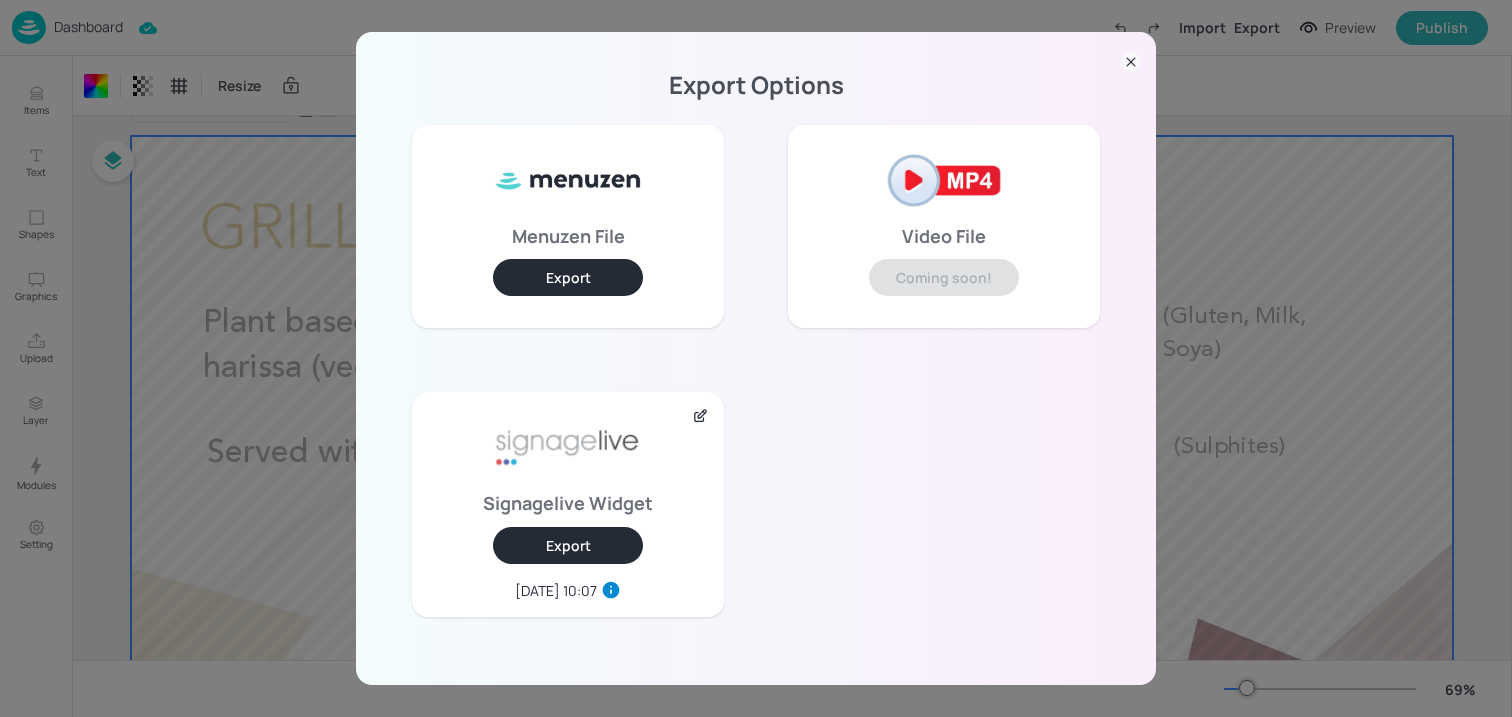 click on "Export" at bounding box center [568, 545] 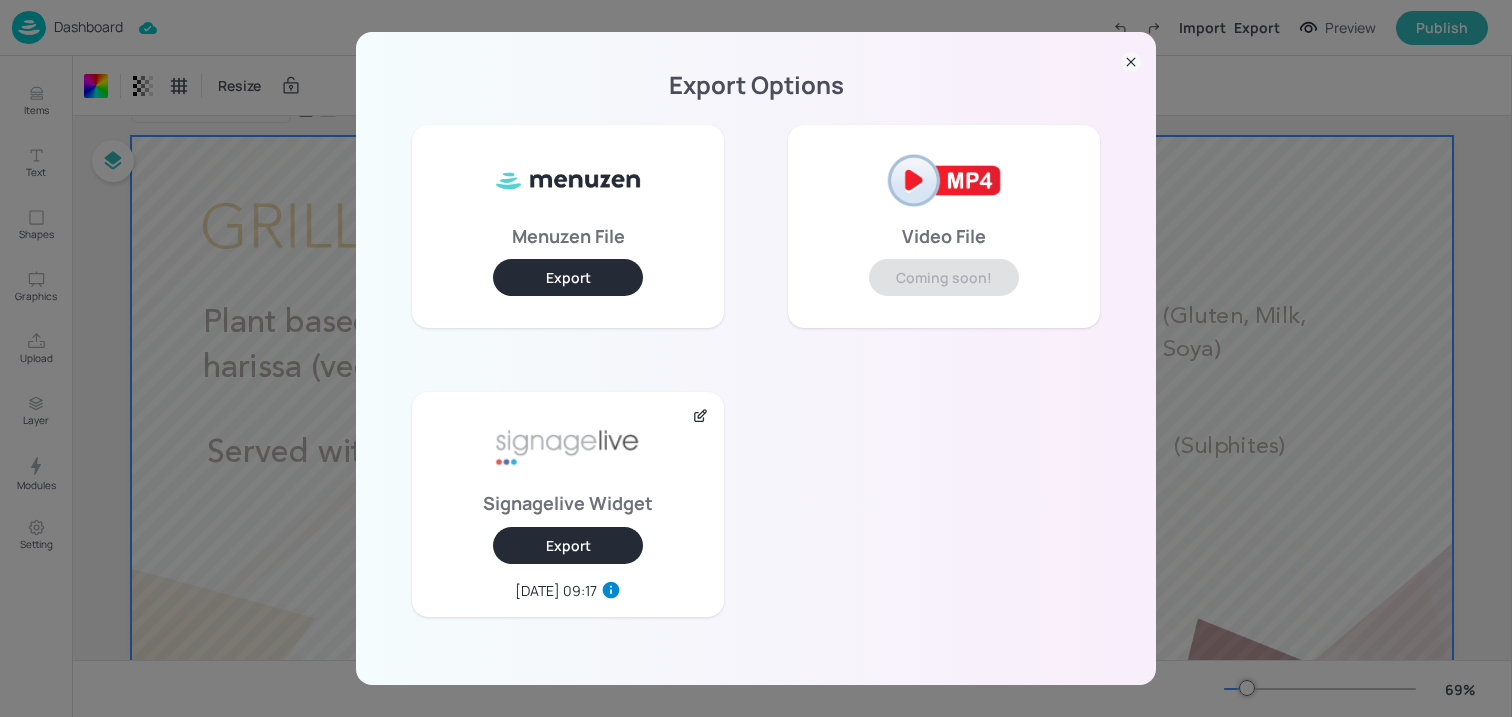 click 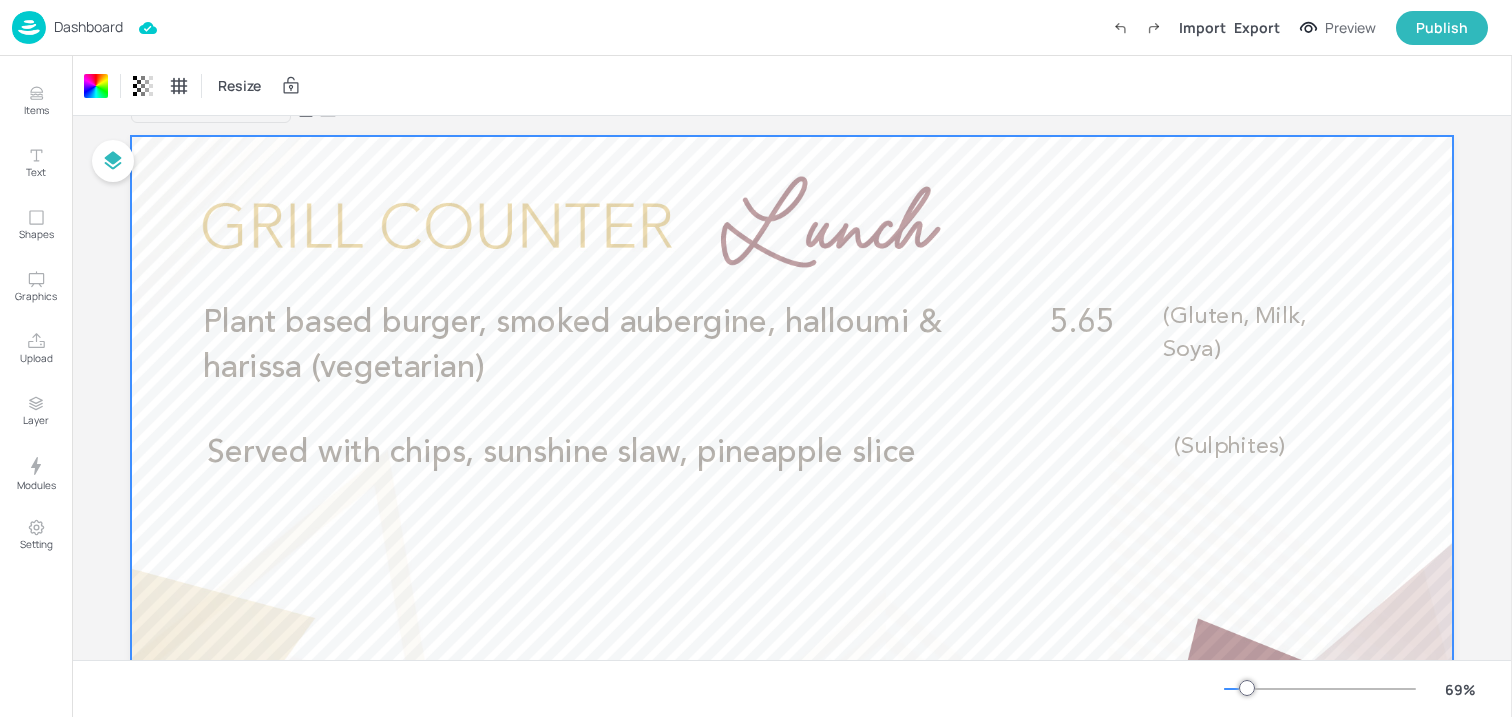 click on "Dashboard" at bounding box center (88, 27) 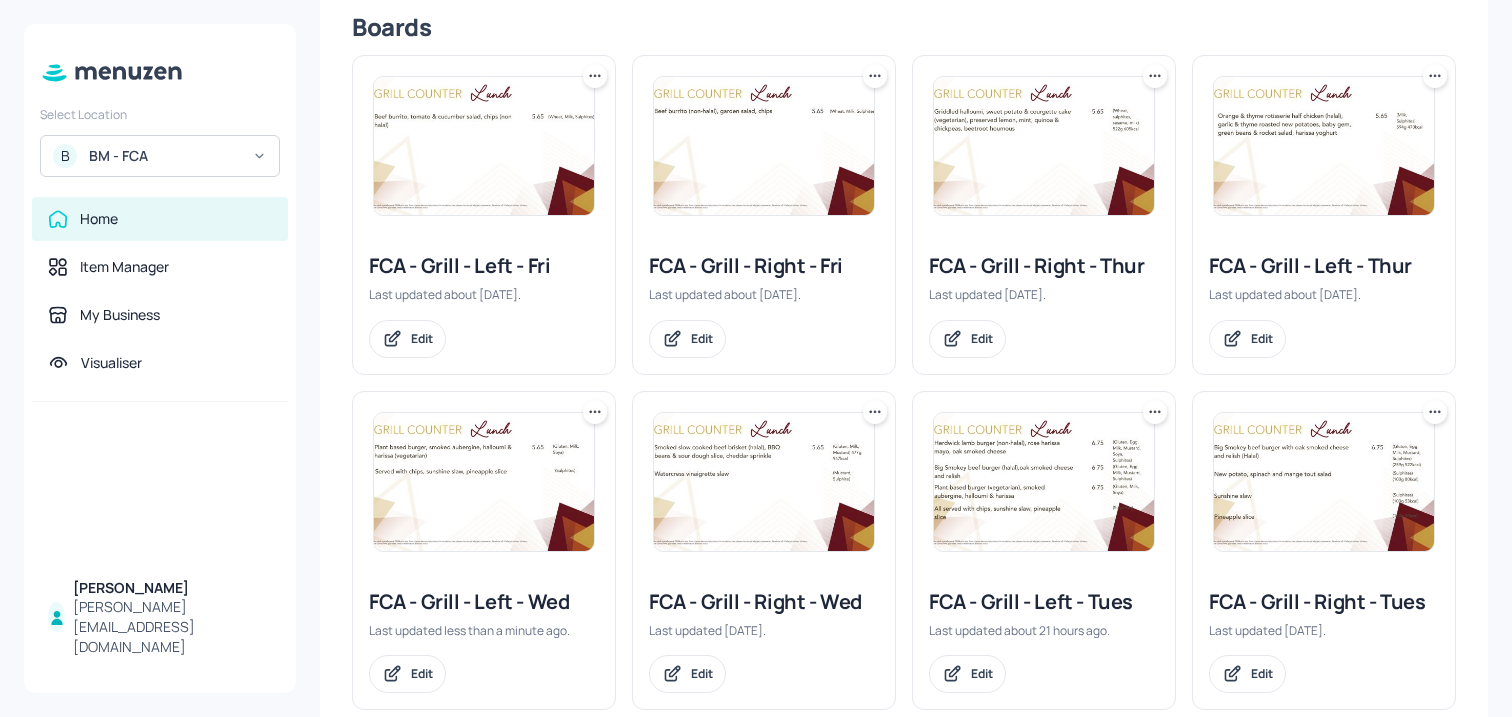 scroll, scrollTop: 361, scrollLeft: 0, axis: vertical 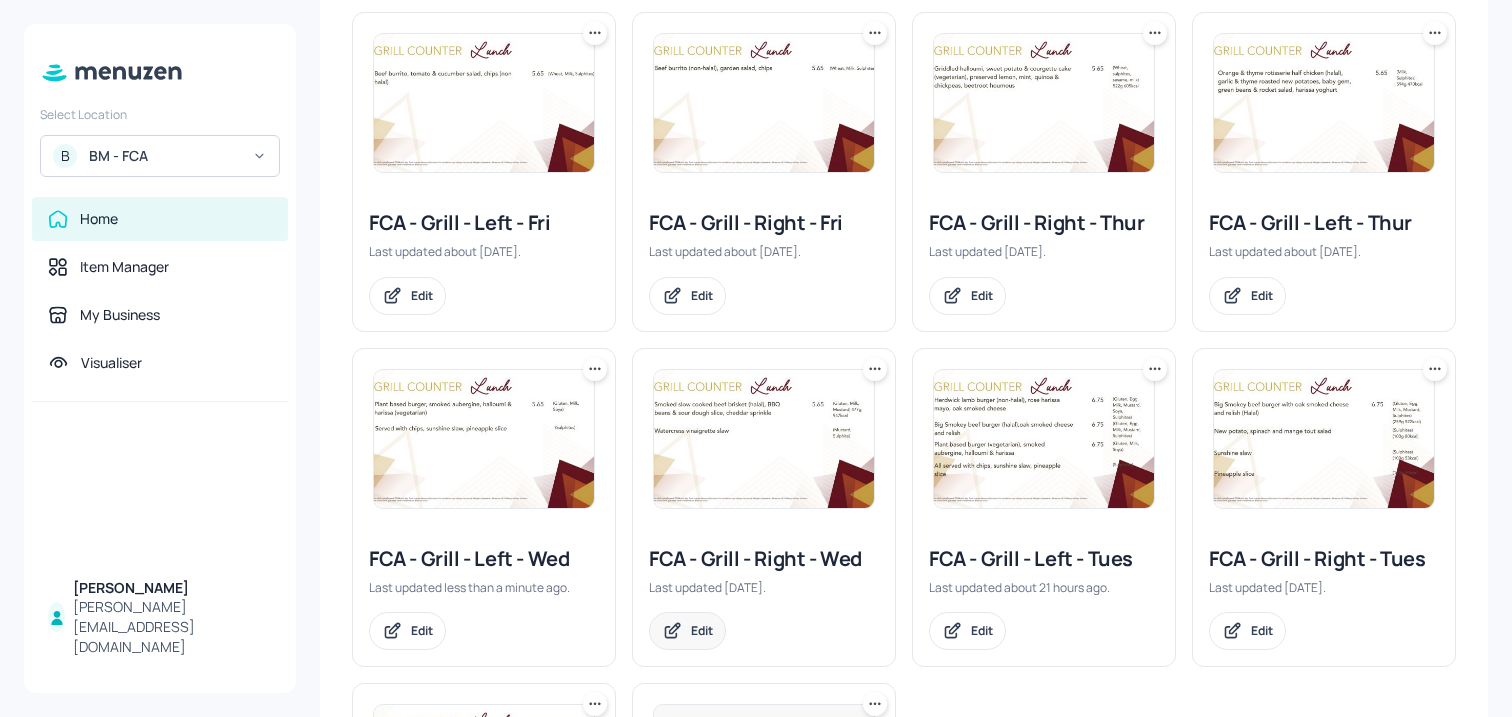 click on "Edit" at bounding box center (702, 630) 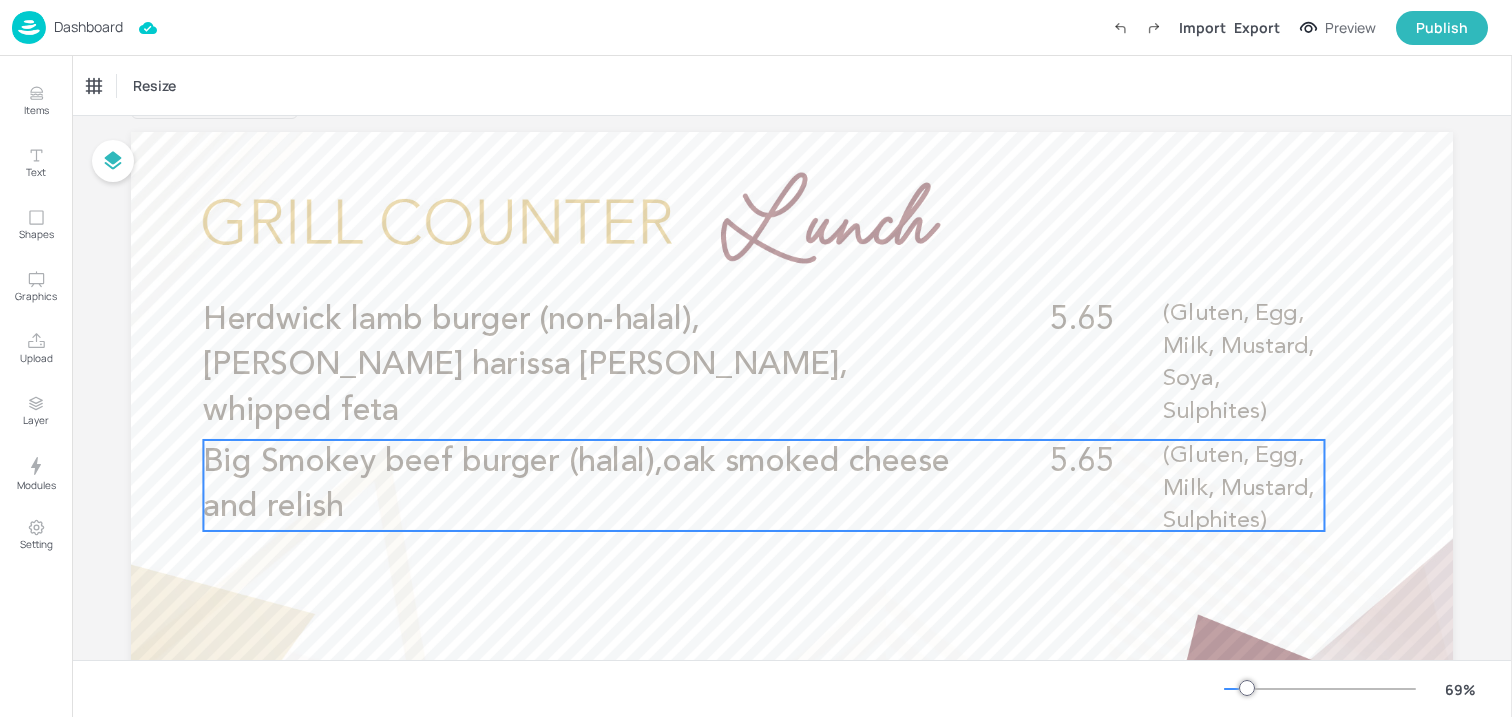 scroll, scrollTop: 63, scrollLeft: 0, axis: vertical 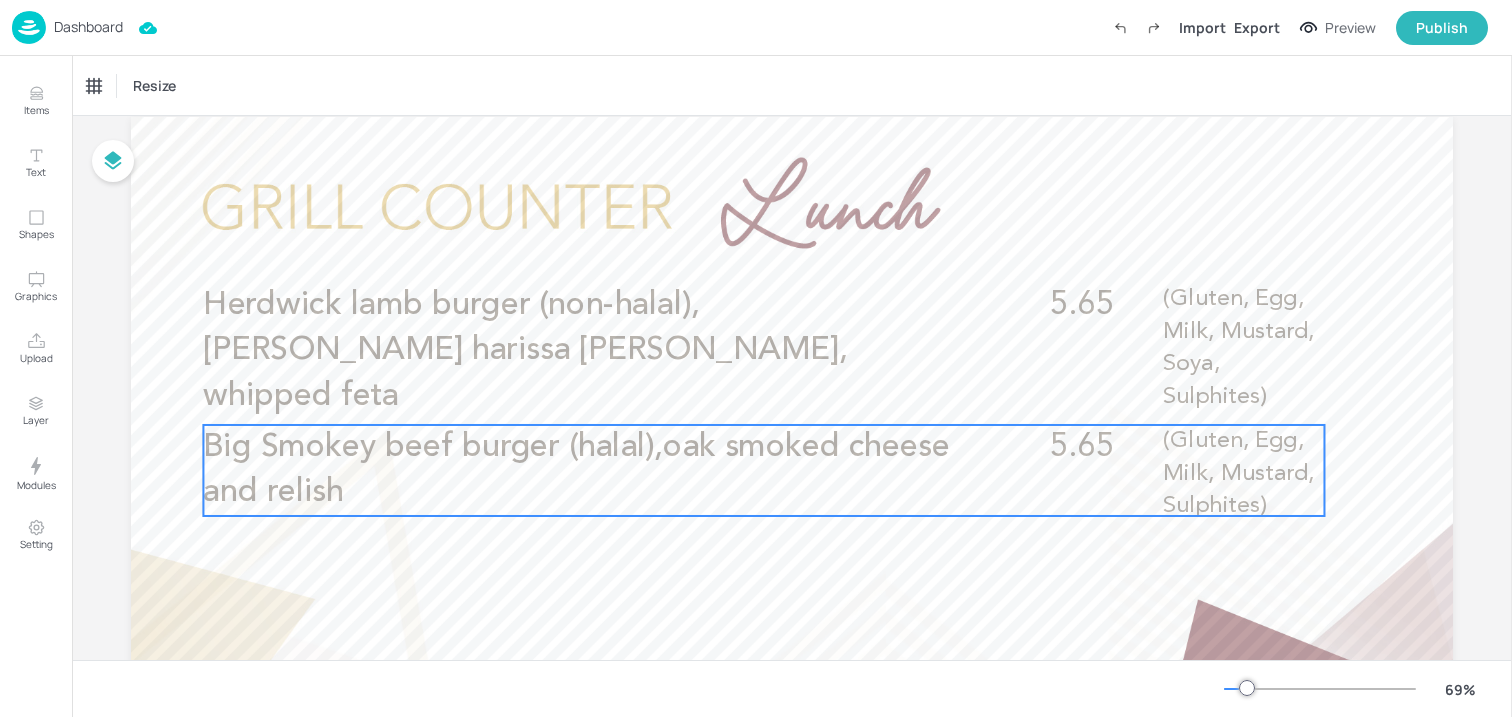 click on "Big Smokey beef burger (halal),oak smoked cheese and relish" at bounding box center [577, 470] 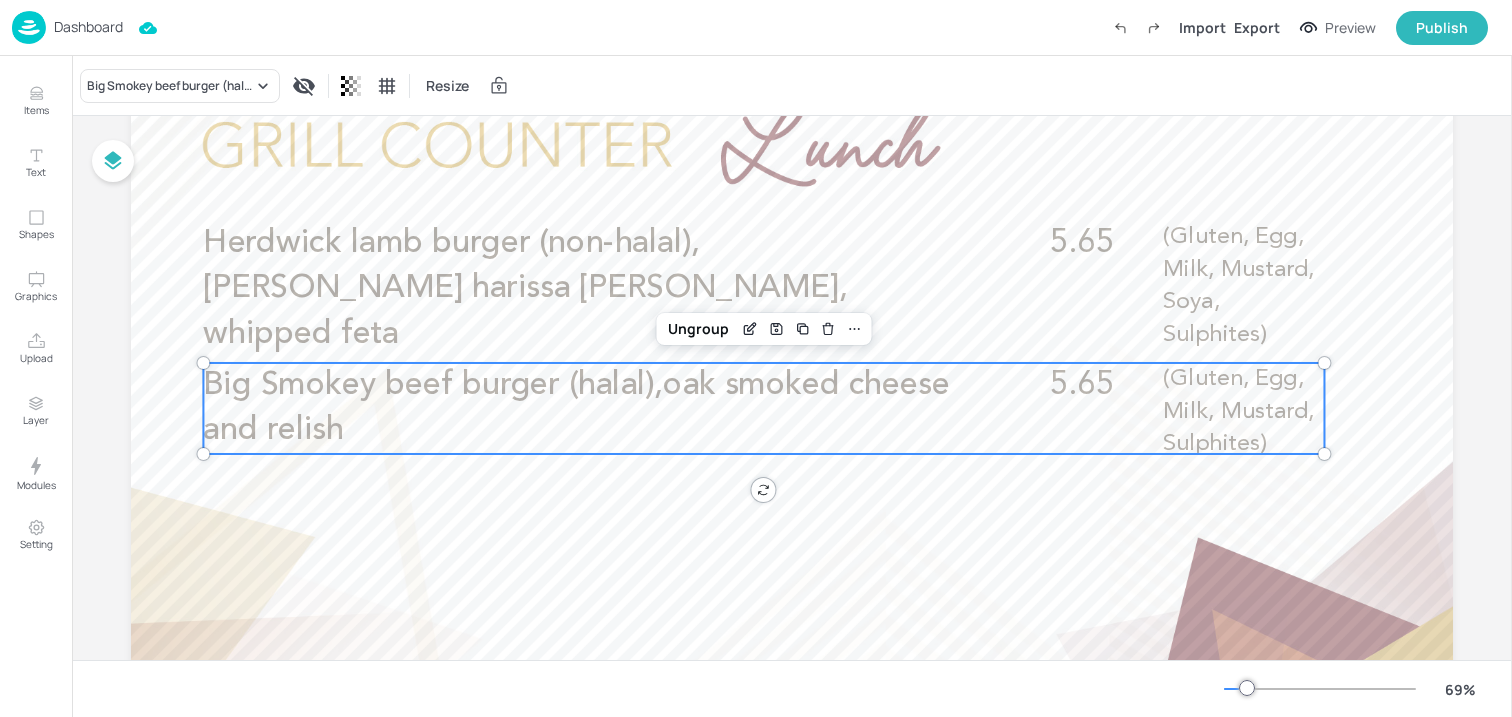 scroll, scrollTop: 158, scrollLeft: 0, axis: vertical 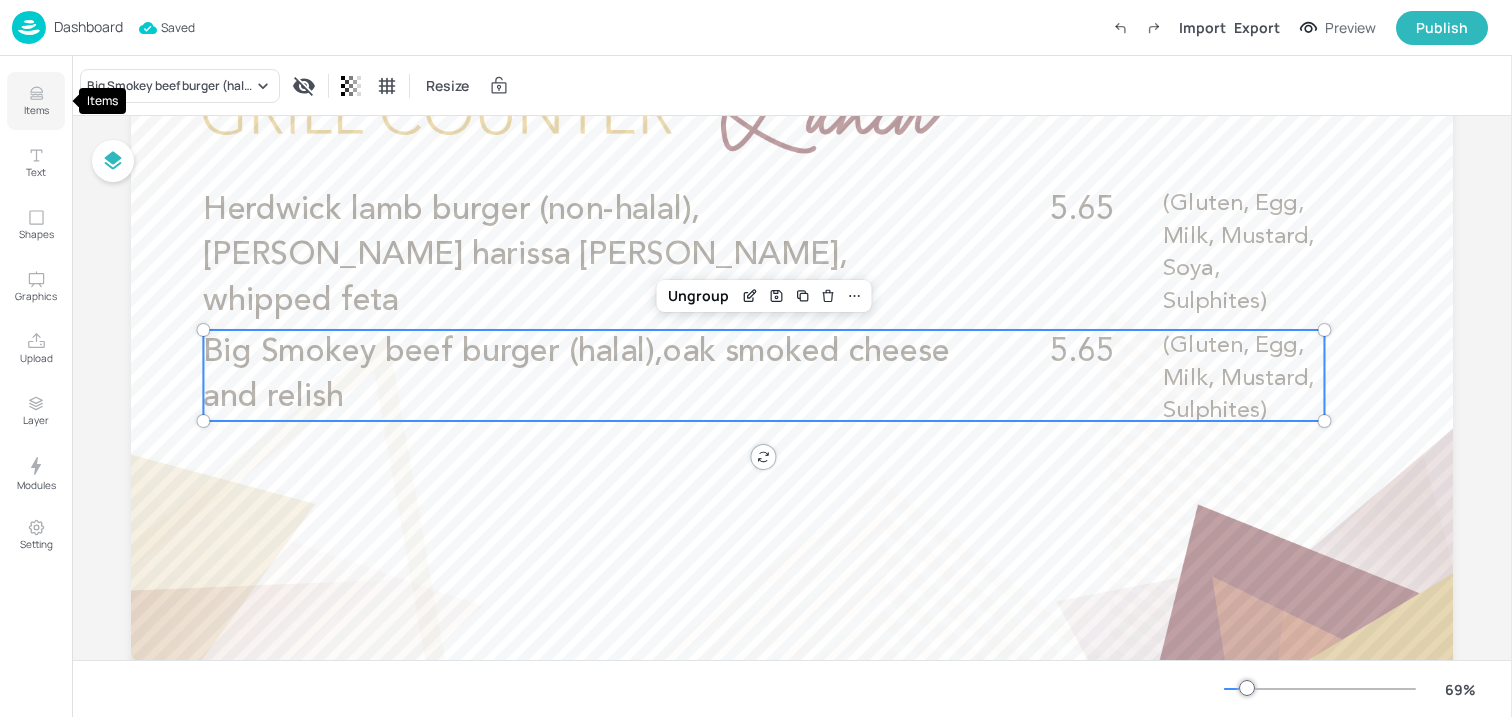 click on "Items" at bounding box center (36, 110) 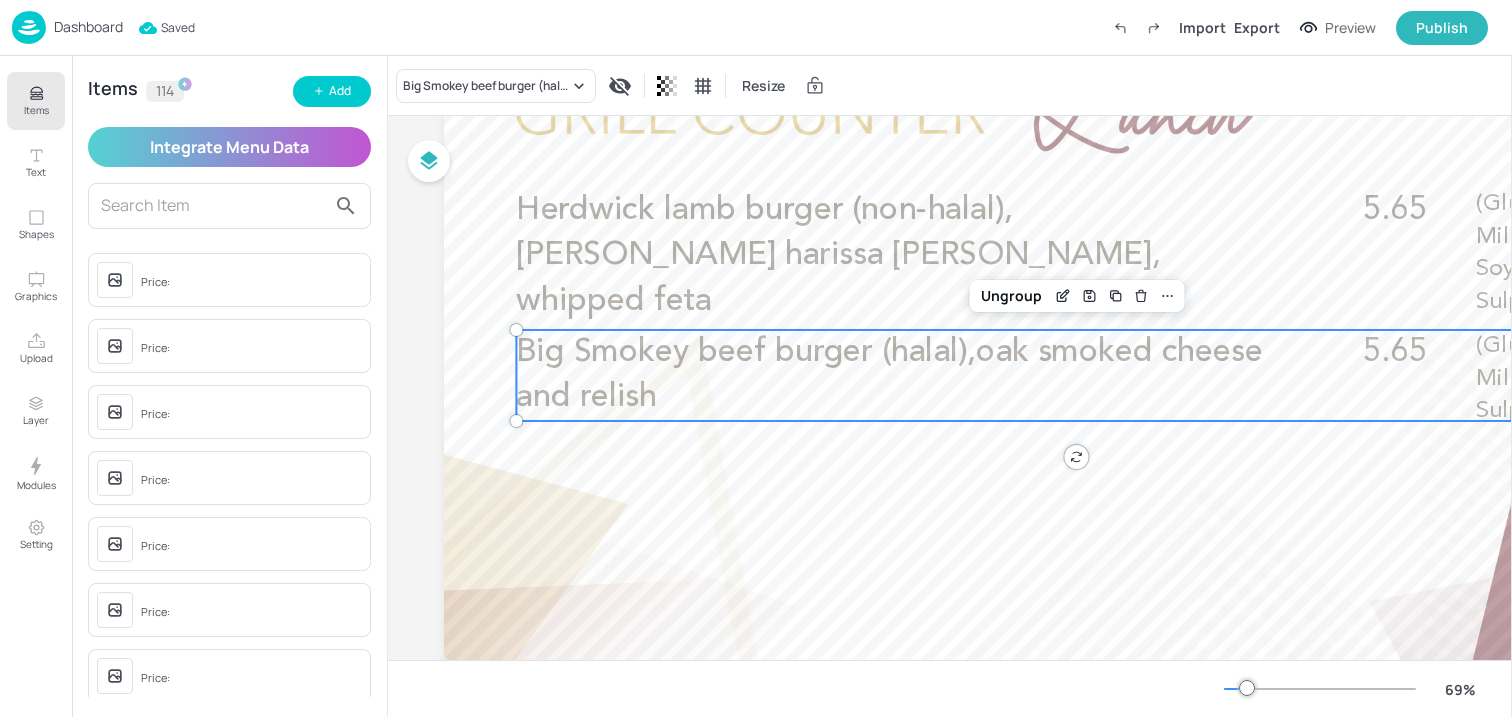 click at bounding box center [213, 206] 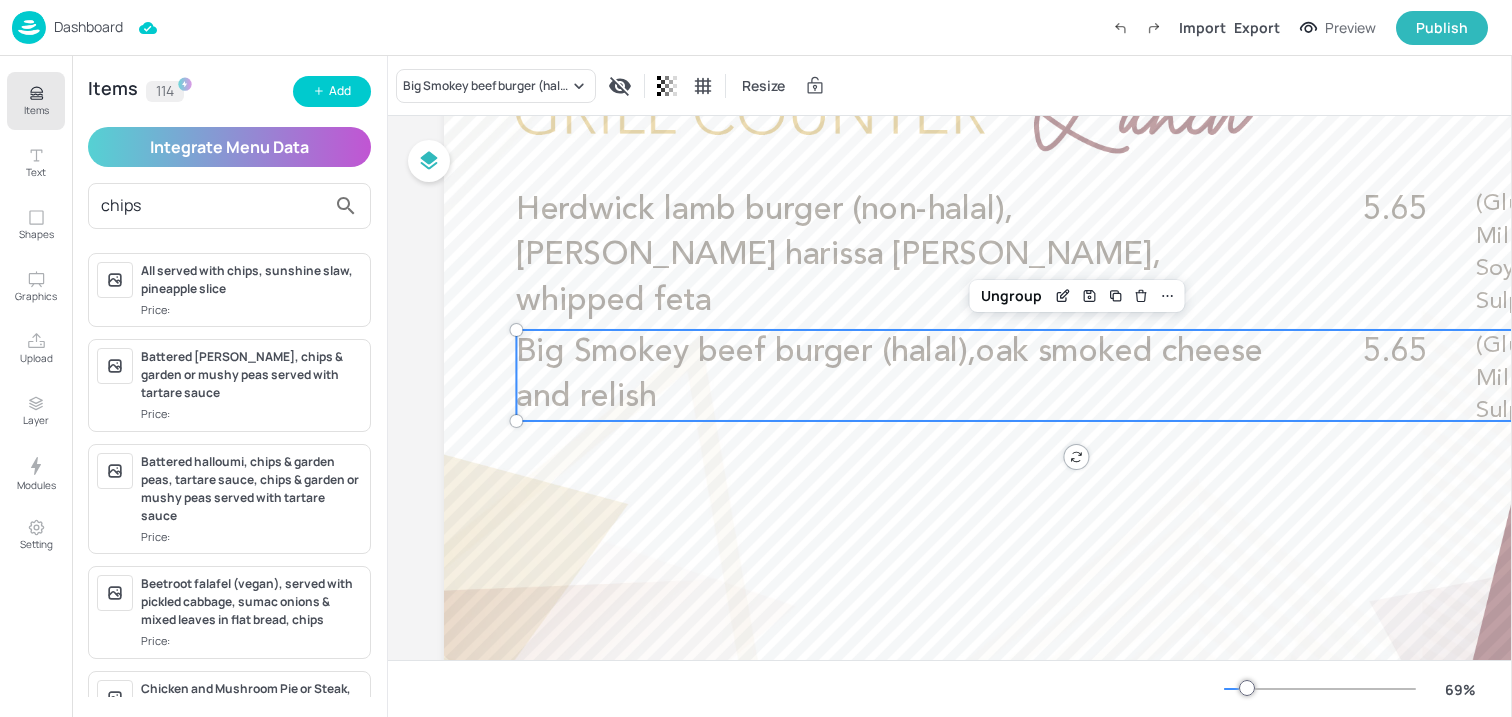 type on "chips" 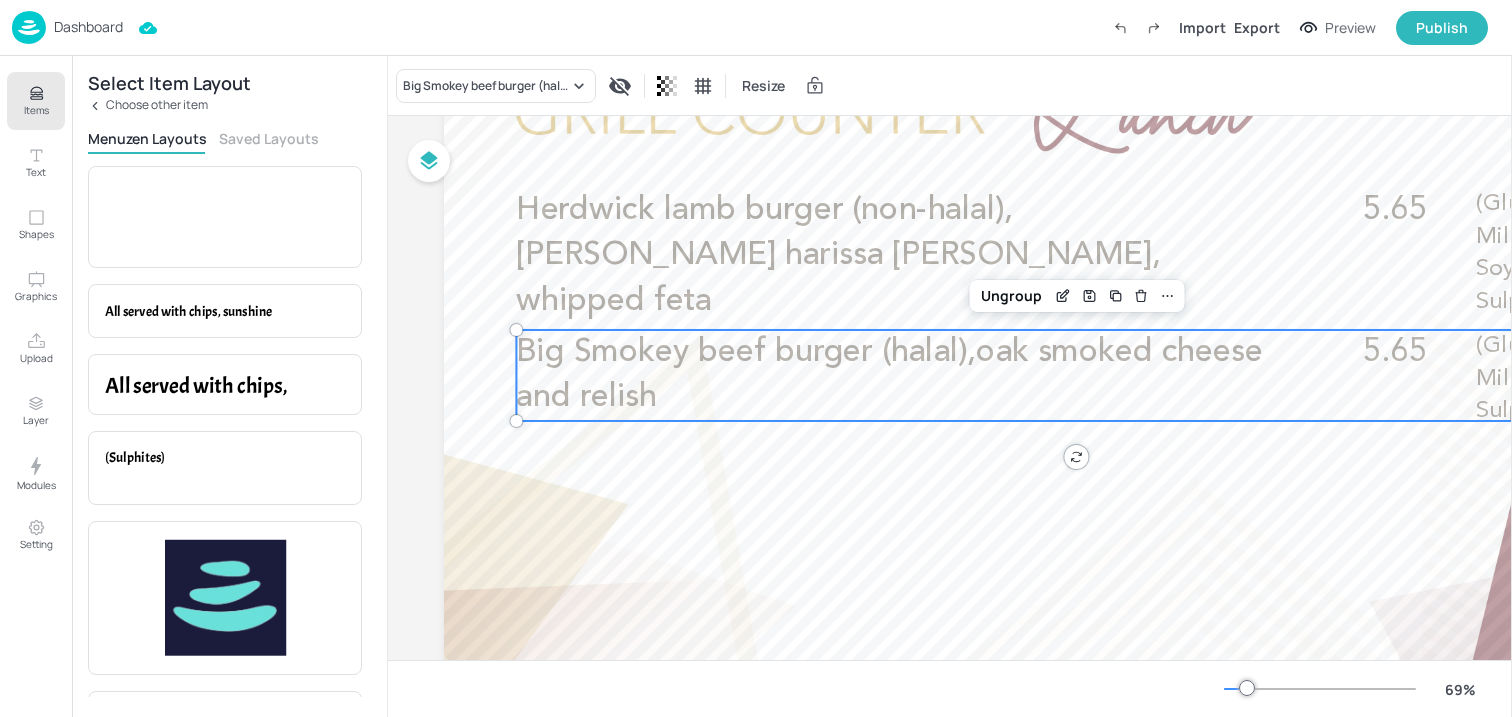 click on "Saved Layouts" at bounding box center [269, 138] 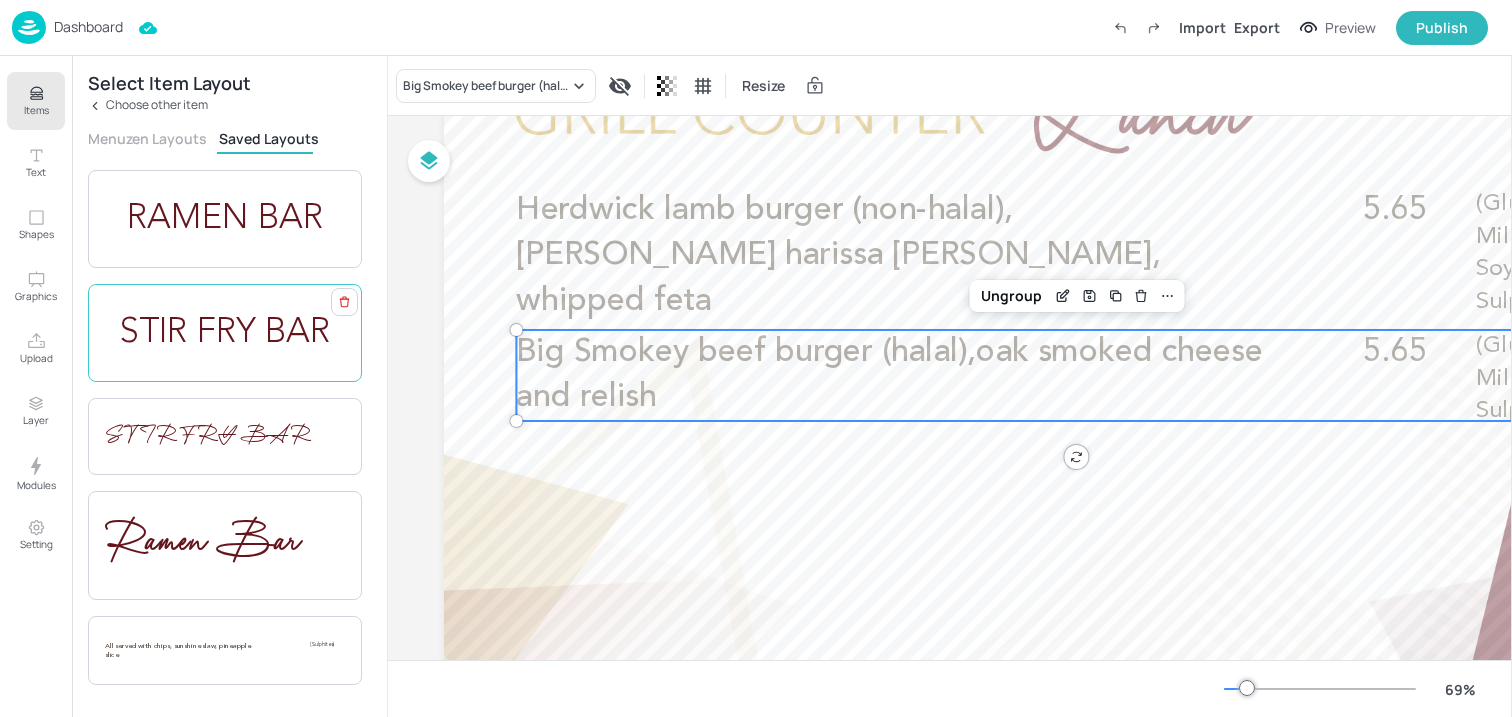 scroll, scrollTop: 404, scrollLeft: 0, axis: vertical 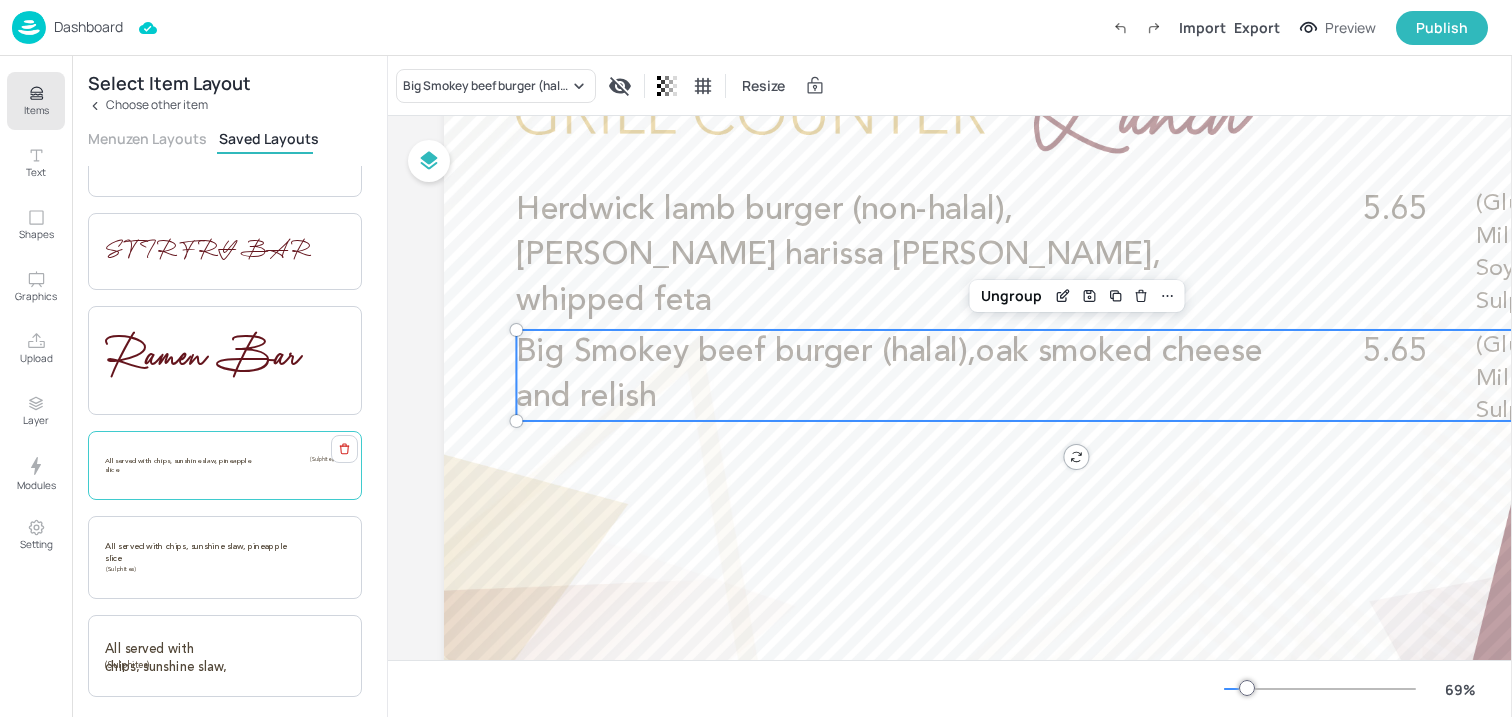 click on "All served with chips, sunshine slaw, pineapple slice" at bounding box center (178, 465) 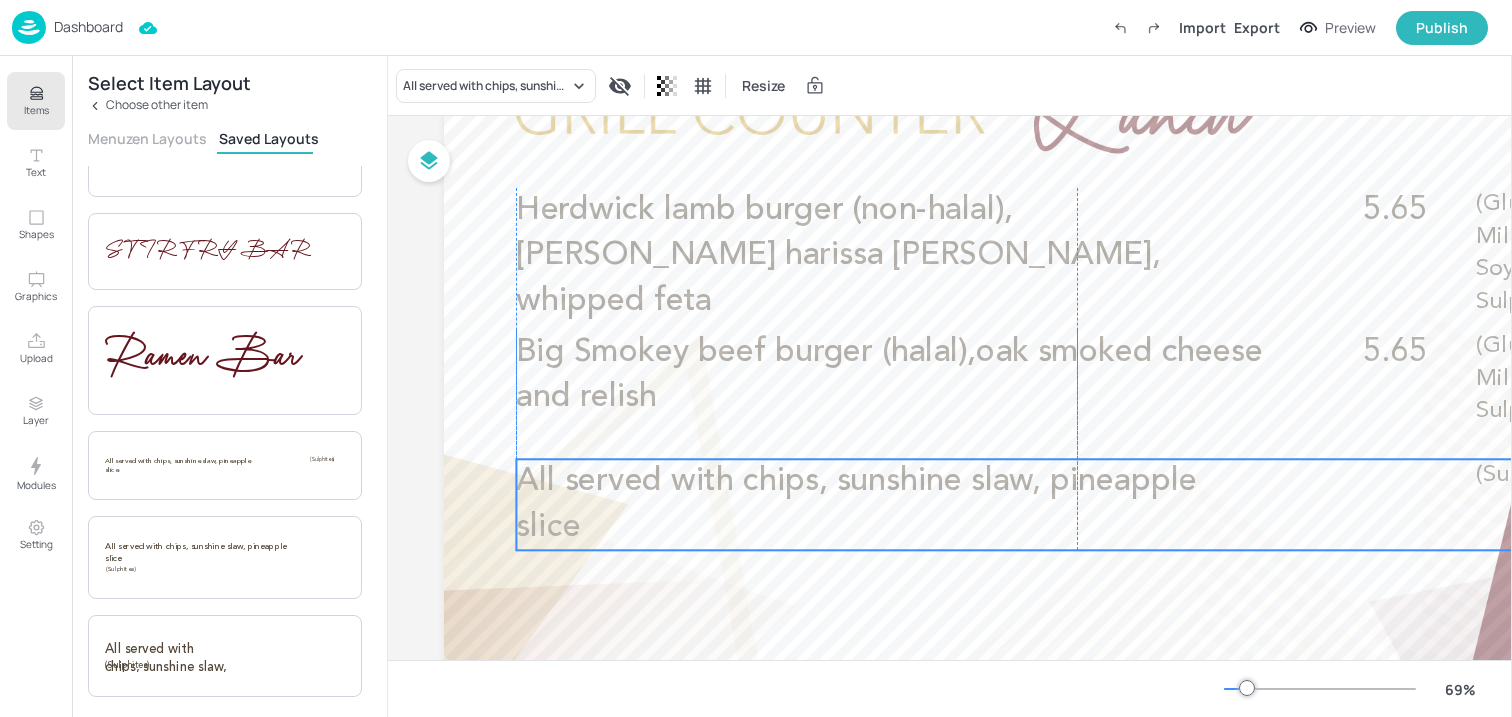drag, startPoint x: 644, startPoint y: 235, endPoint x: 645, endPoint y: 514, distance: 279.0018 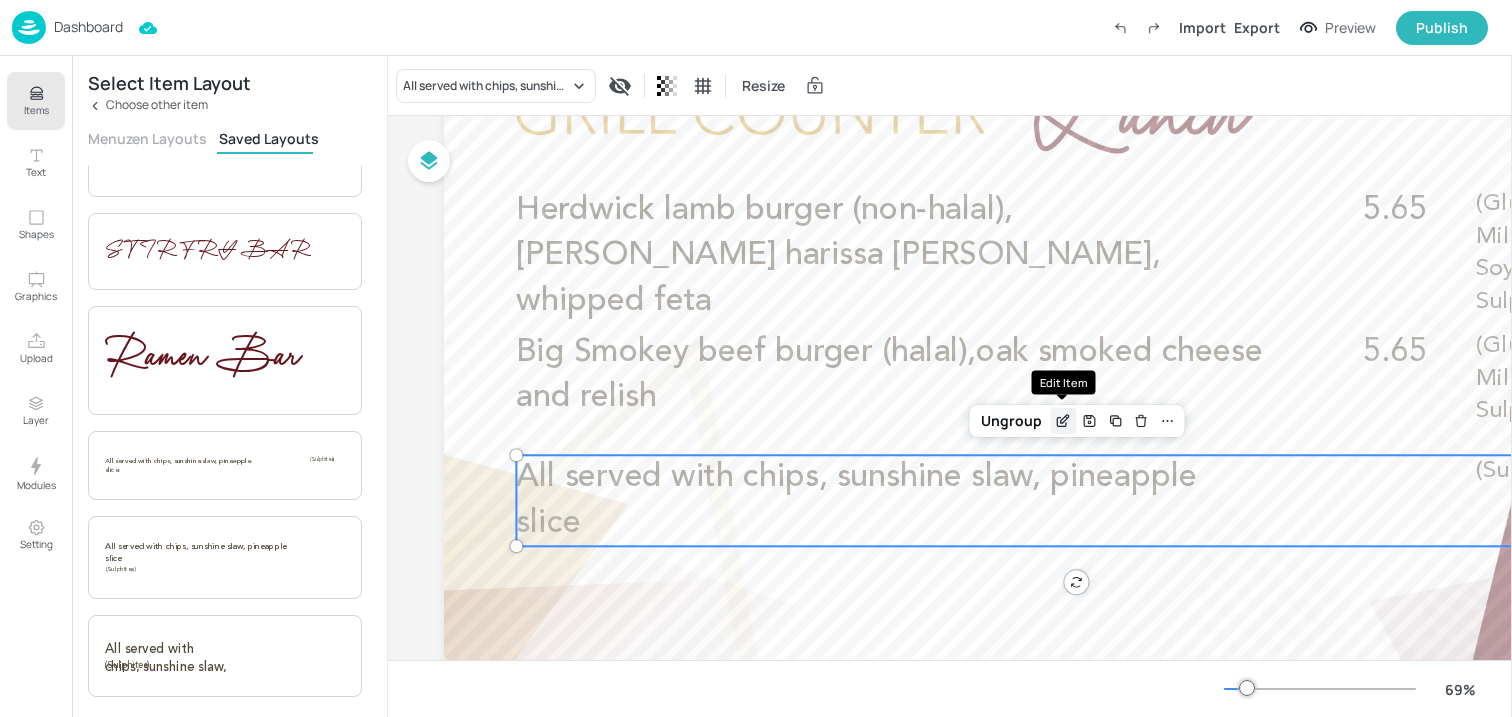 click 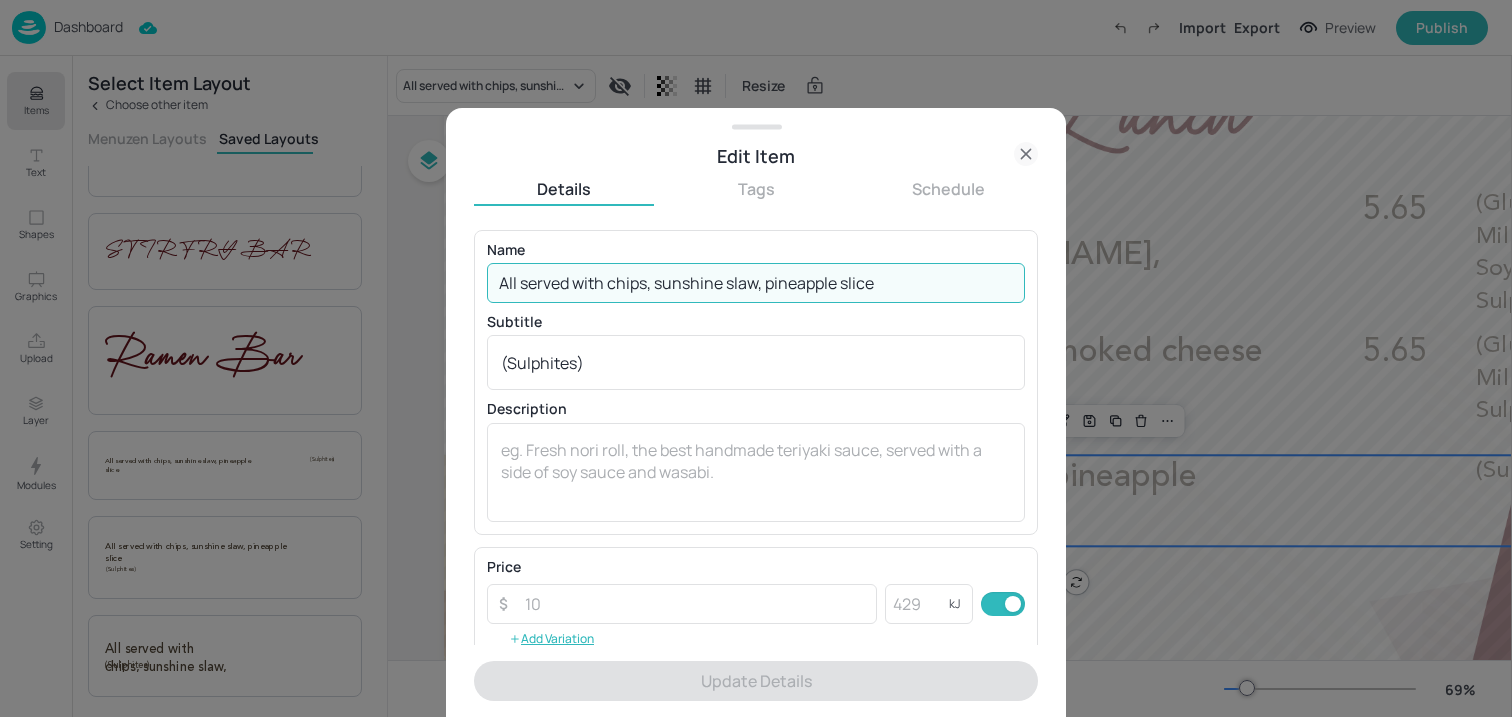 drag, startPoint x: 522, startPoint y: 286, endPoint x: 439, endPoint y: 286, distance: 83 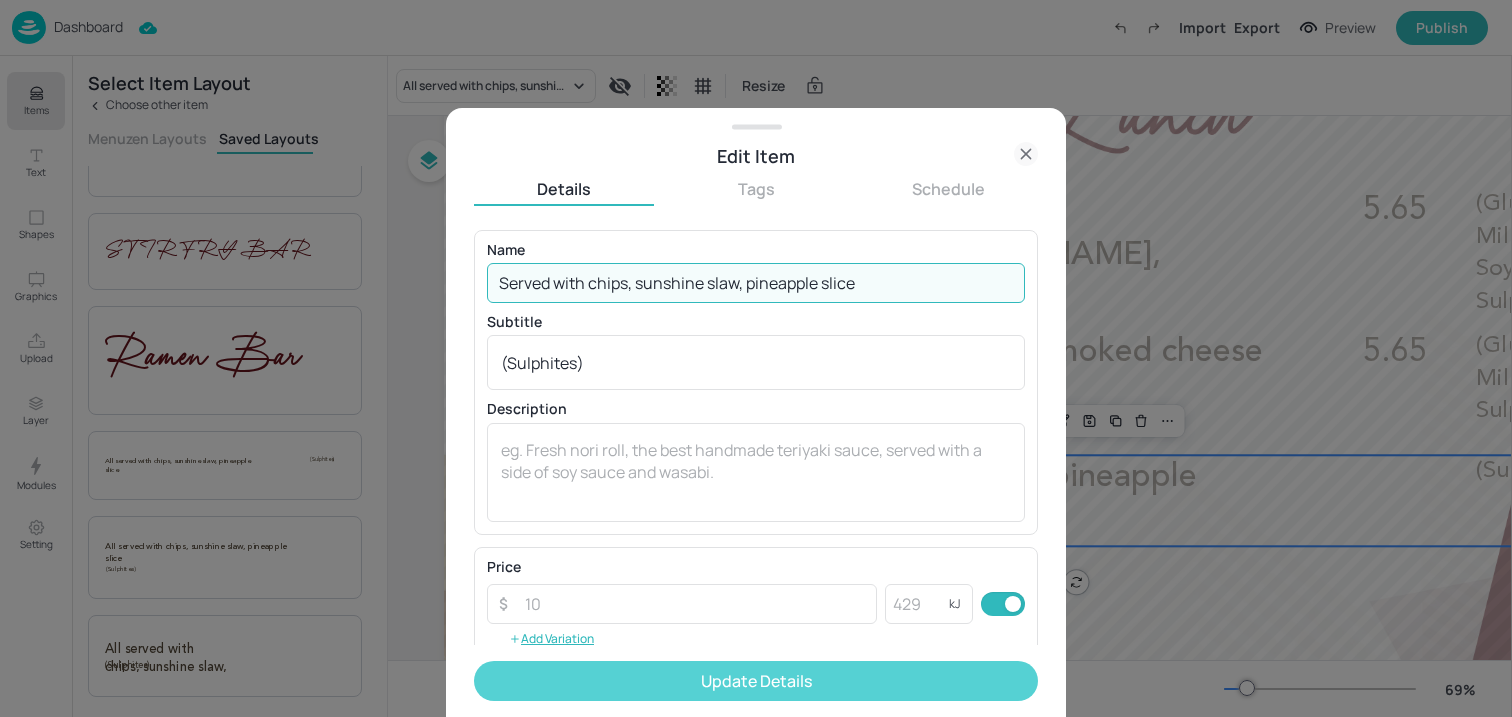 type on "Served with chips, sunshine slaw, pineapple slice" 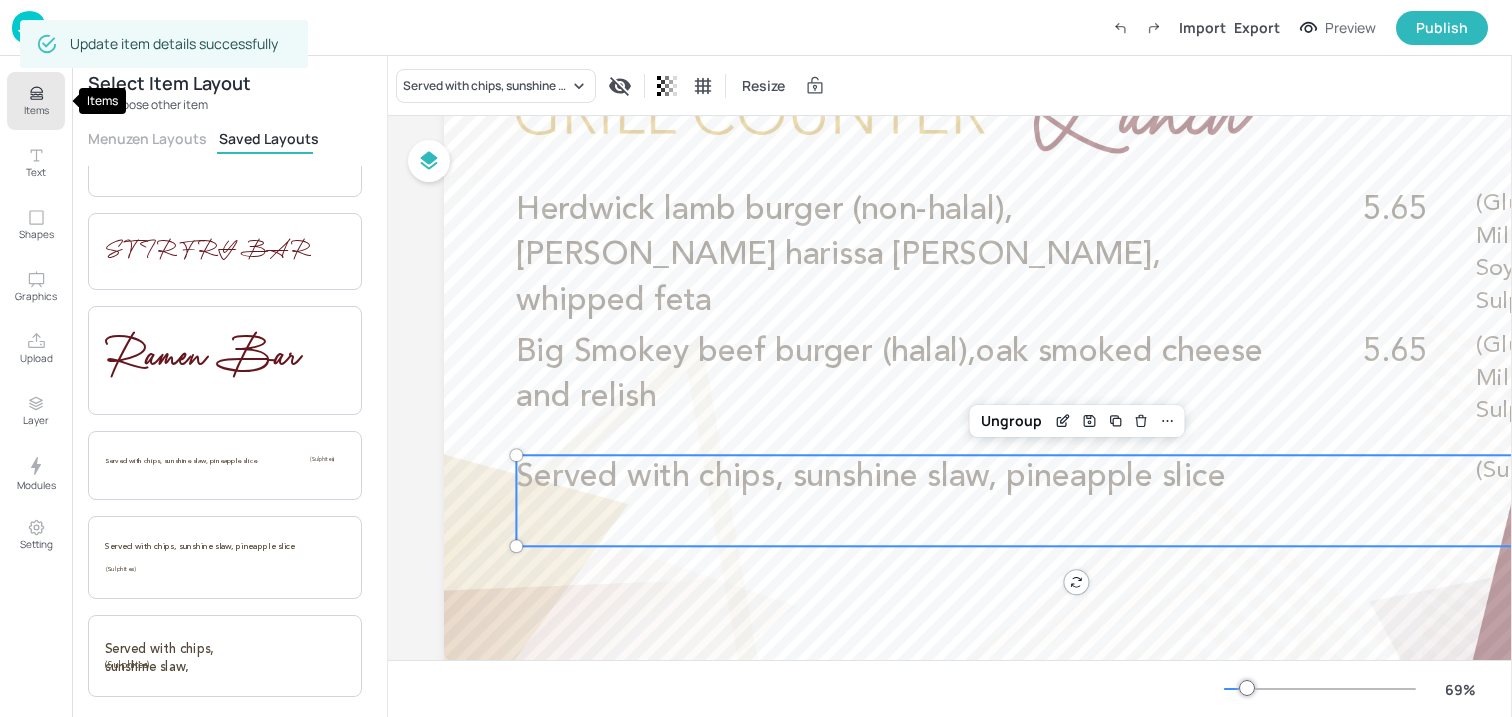 click 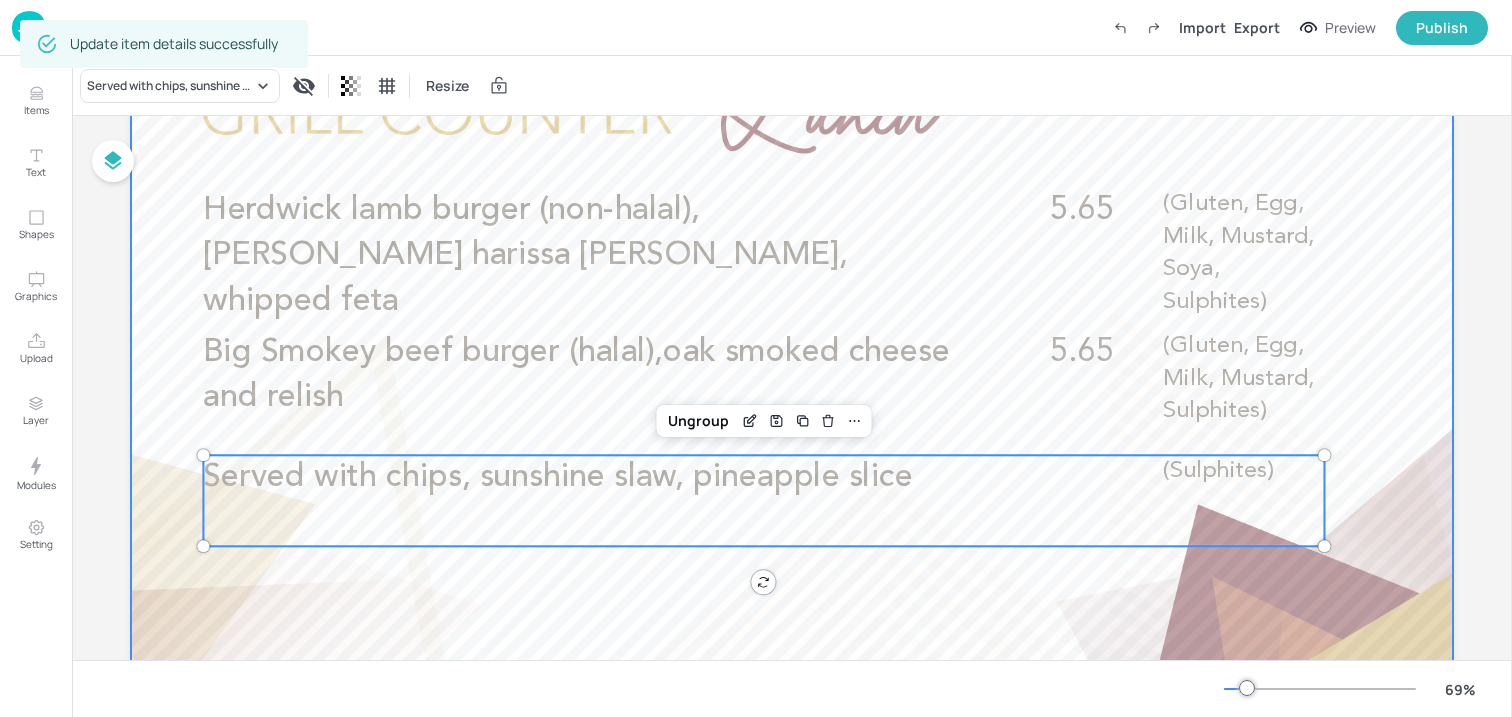 click at bounding box center (792, 394) 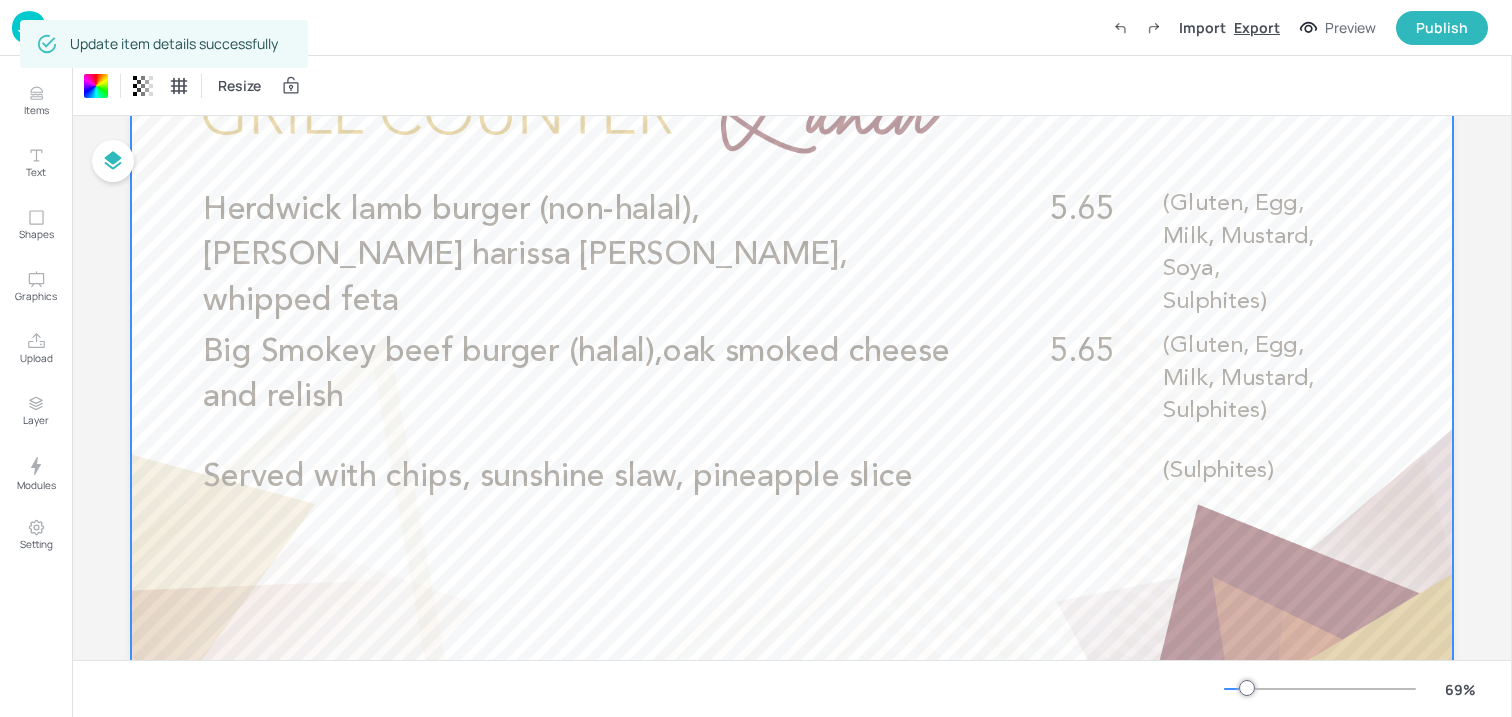 click on "Export" at bounding box center (1257, 27) 